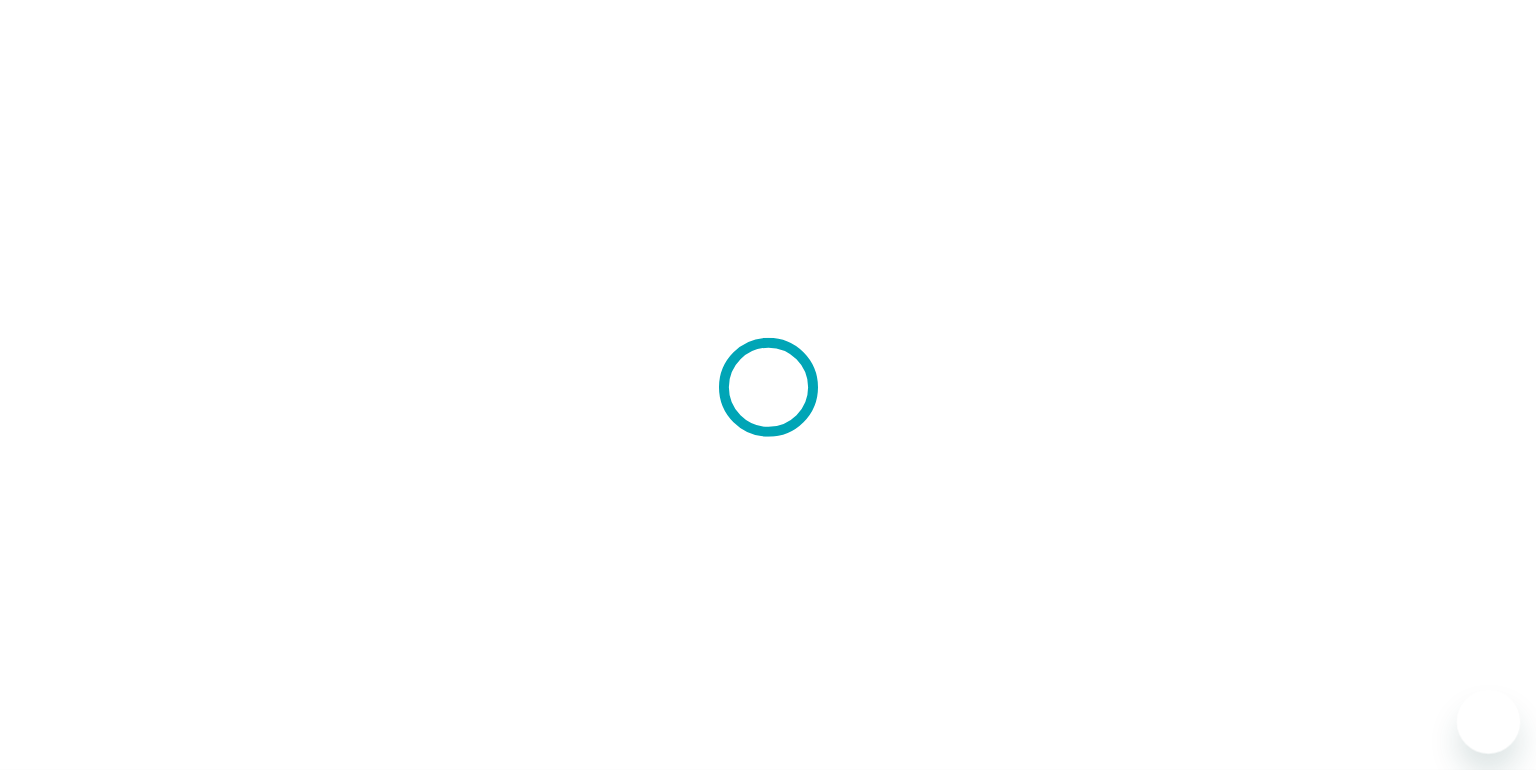 scroll, scrollTop: 0, scrollLeft: 0, axis: both 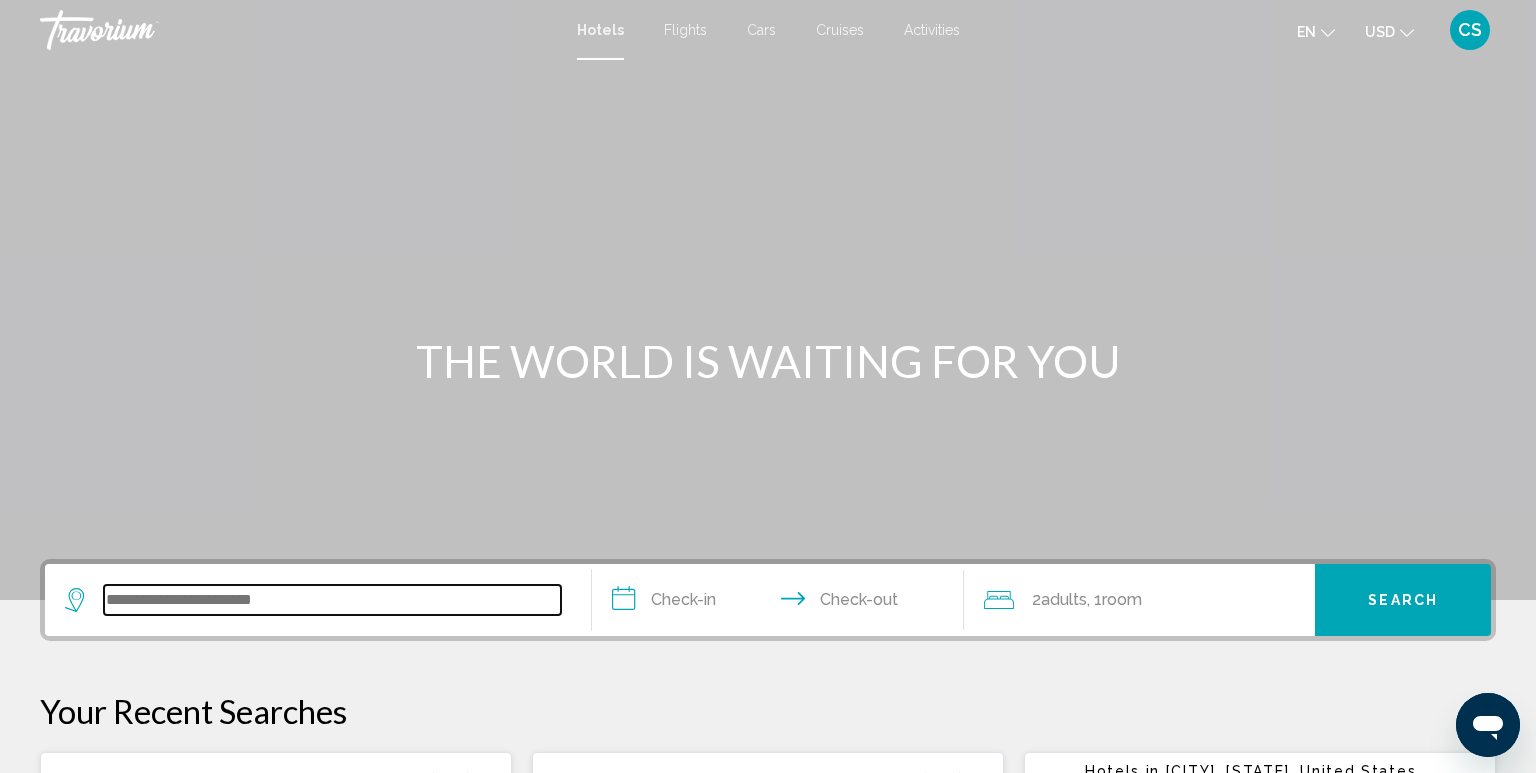 click at bounding box center [332, 600] 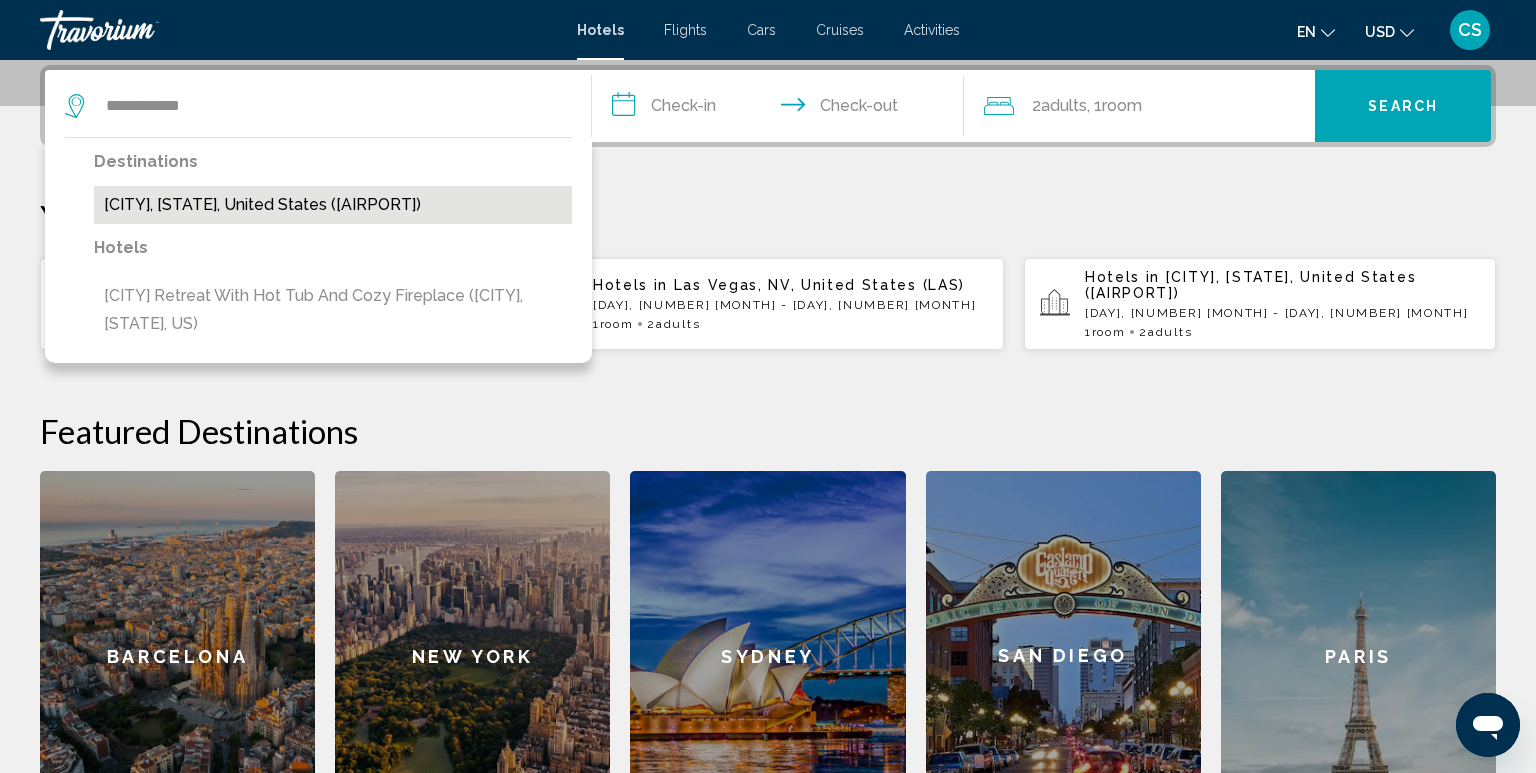 click on "[CITY], [STATE], [COUNTRY] ([IATA_CODE])" at bounding box center [333, 205] 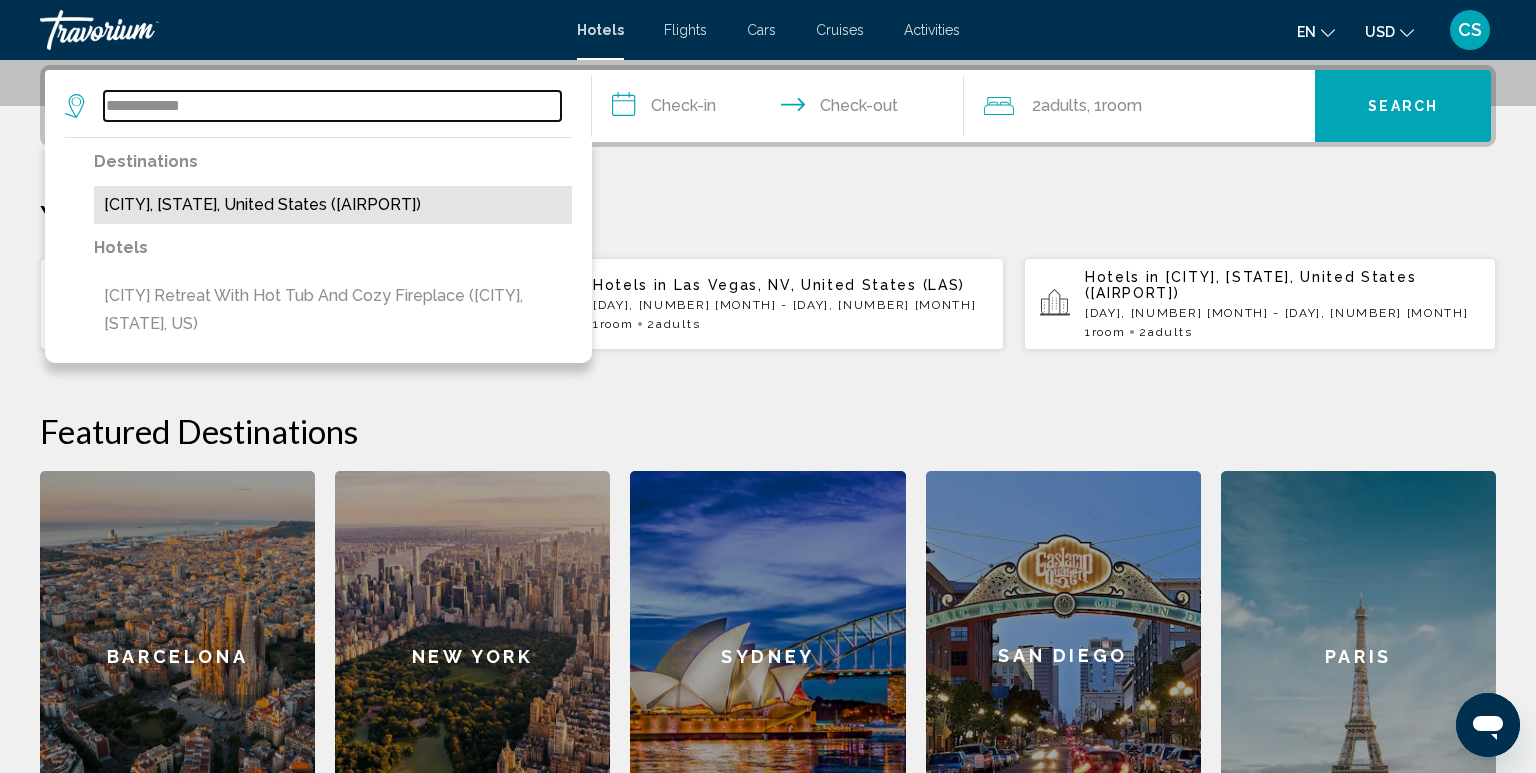 type on "**********" 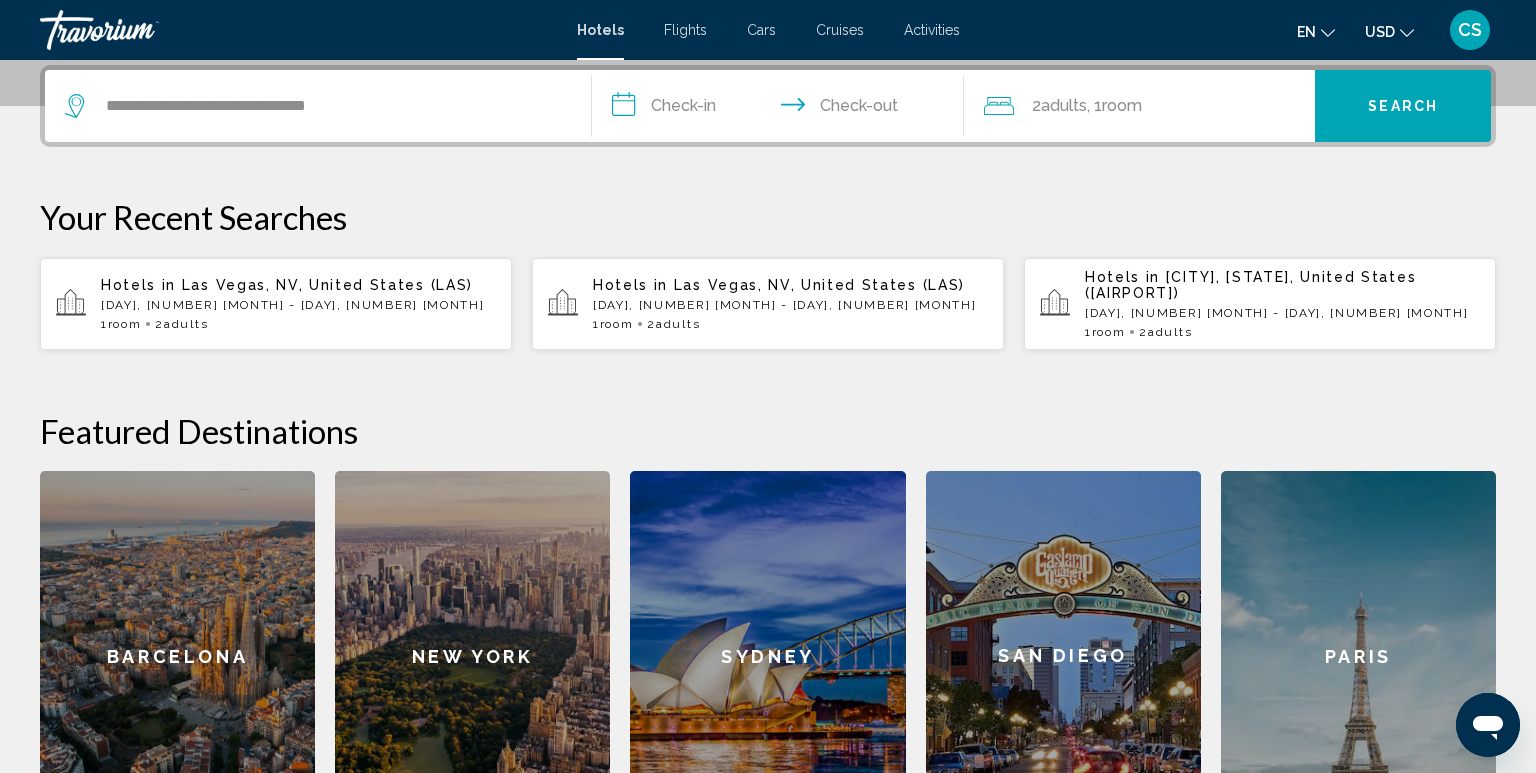 click on "**********" at bounding box center (782, 109) 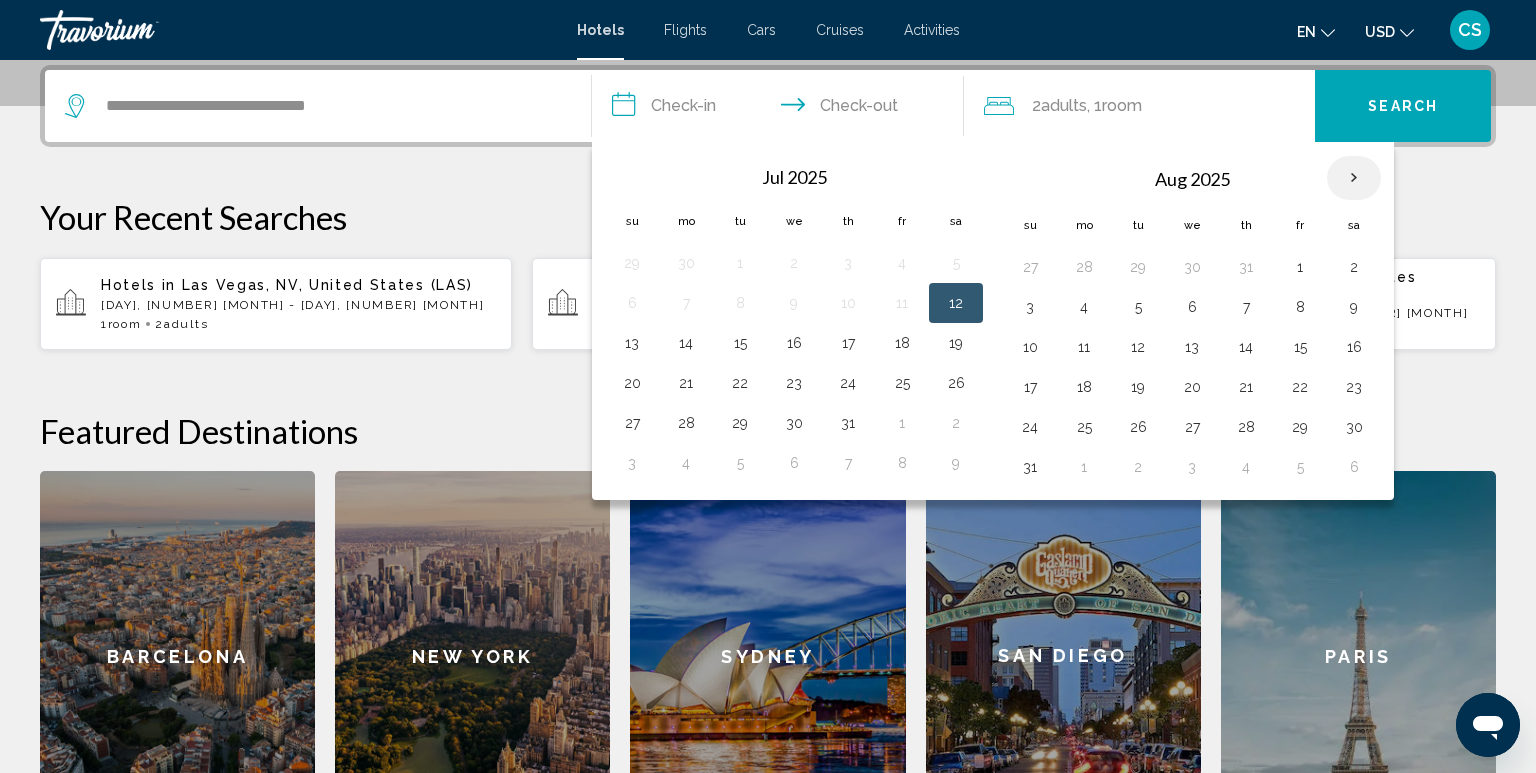 click at bounding box center (1354, 178) 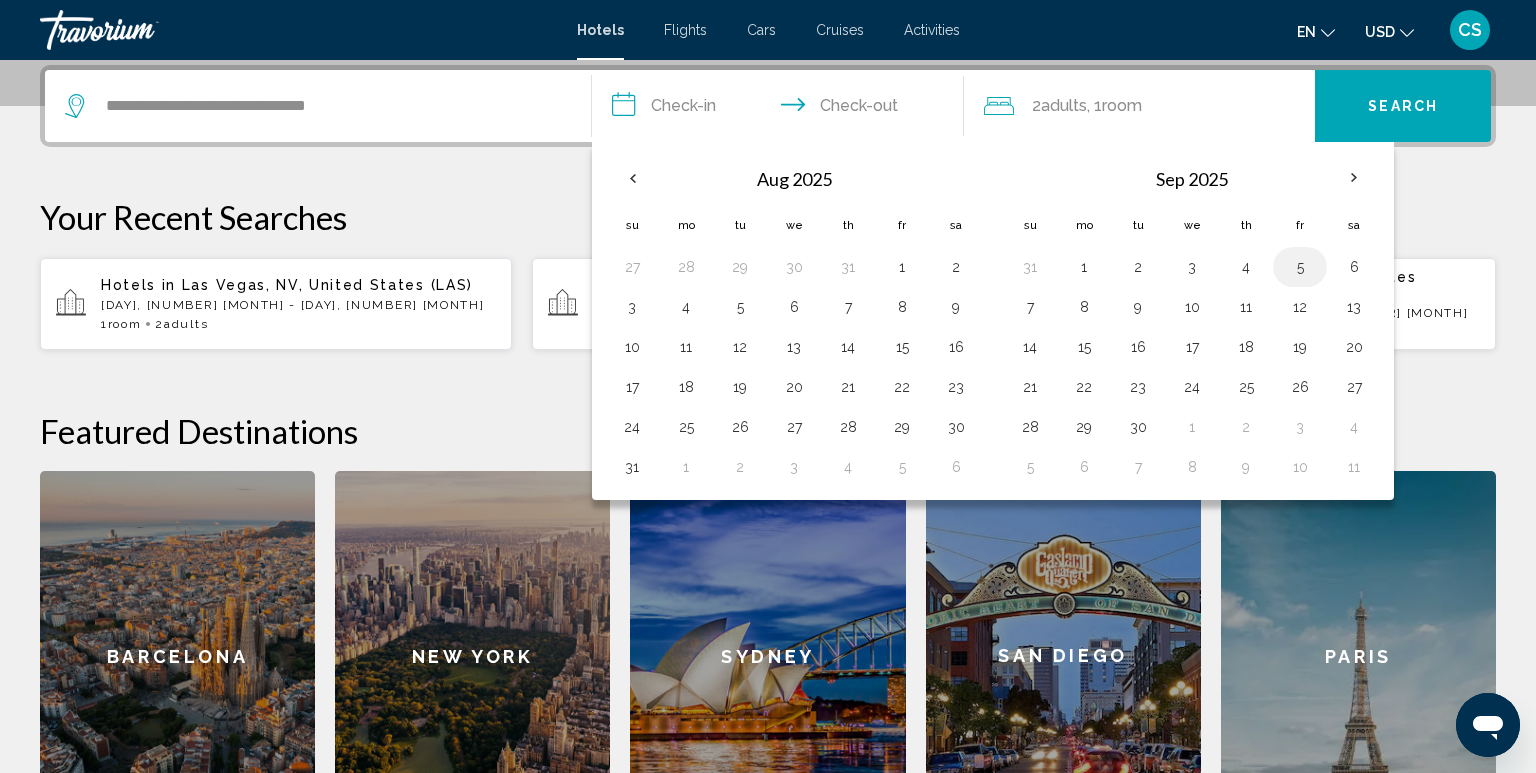 click on "5" at bounding box center (1300, 267) 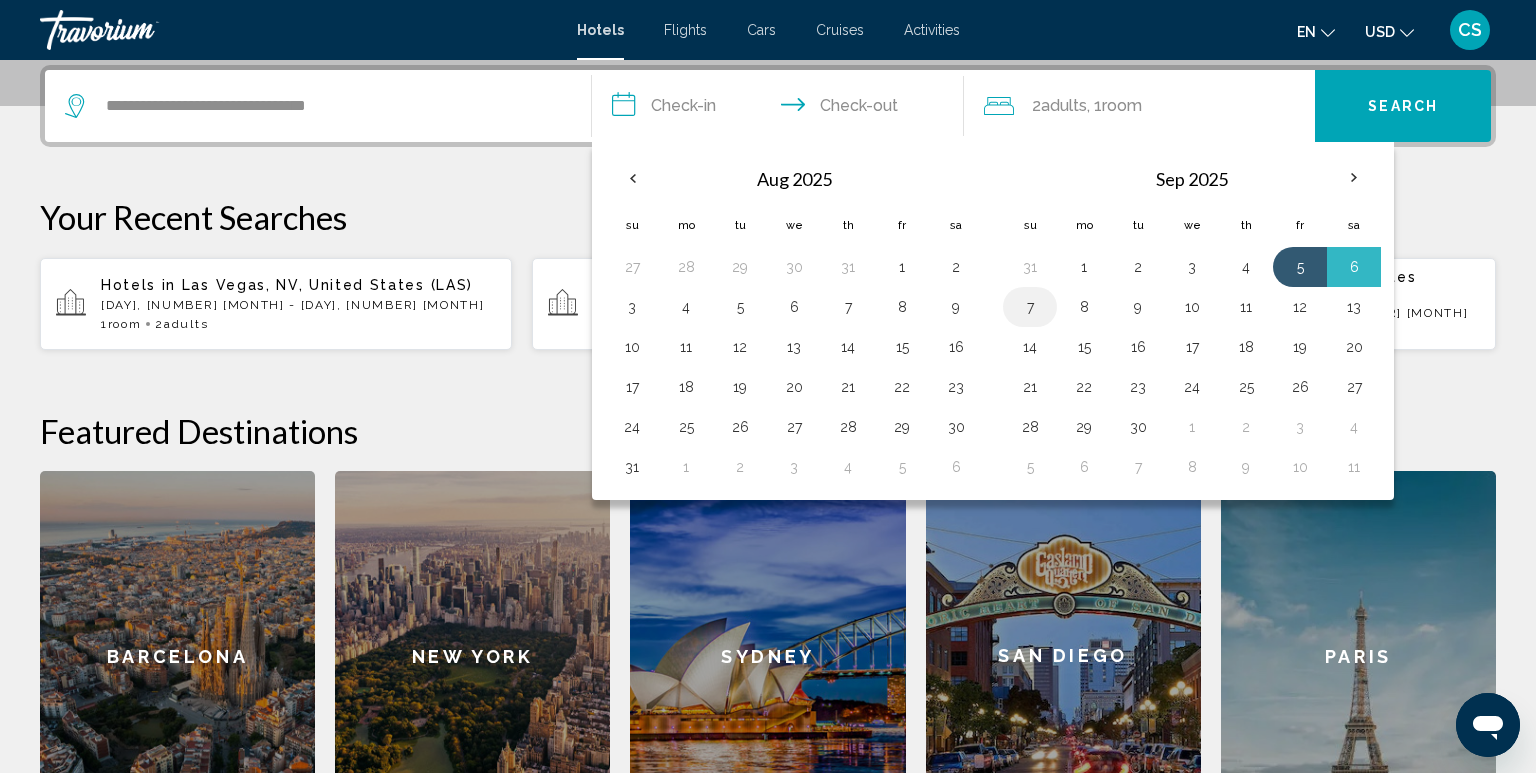 click on "7" at bounding box center [1030, 307] 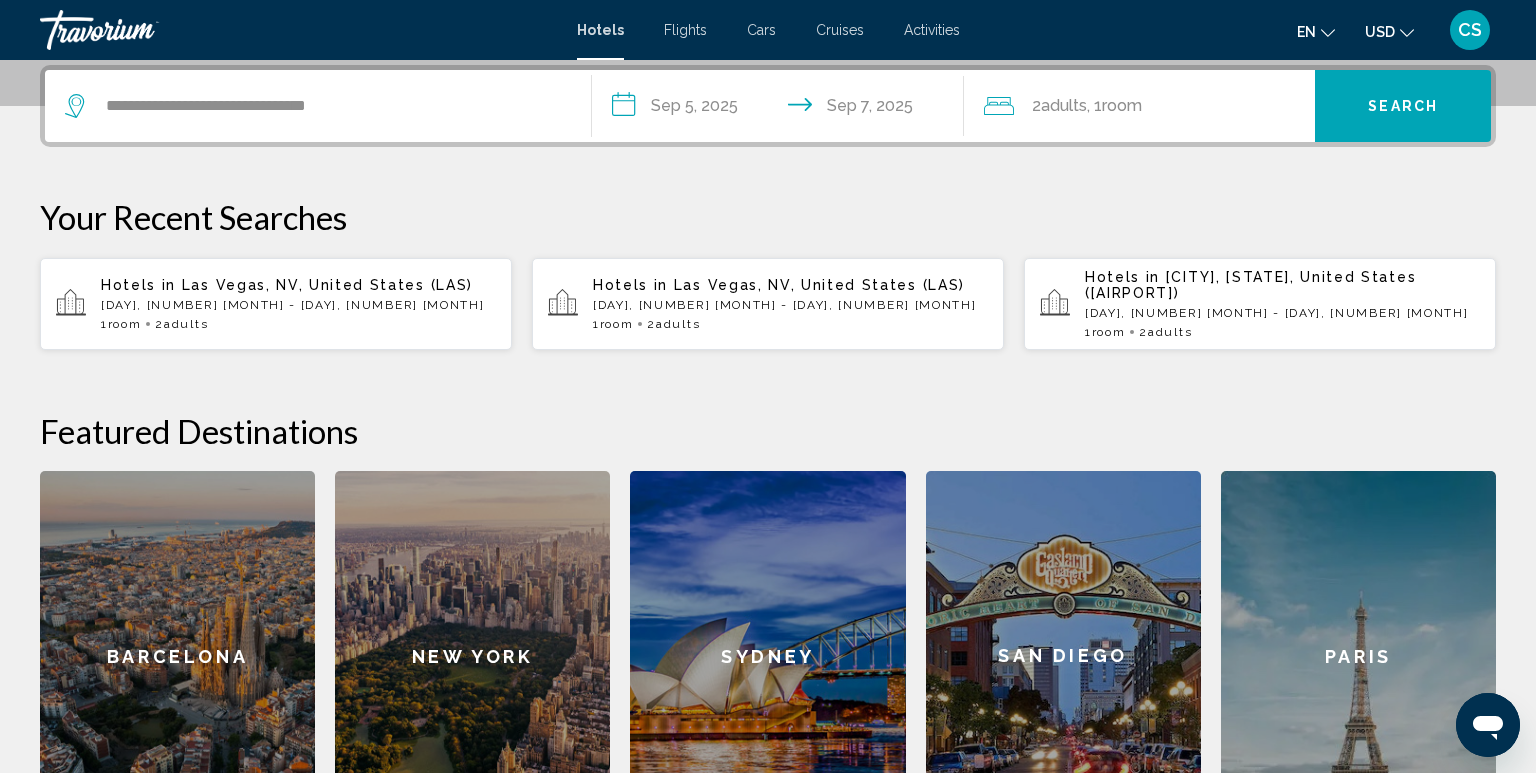 click on "2  Adult Adults , 1  Room rooms" 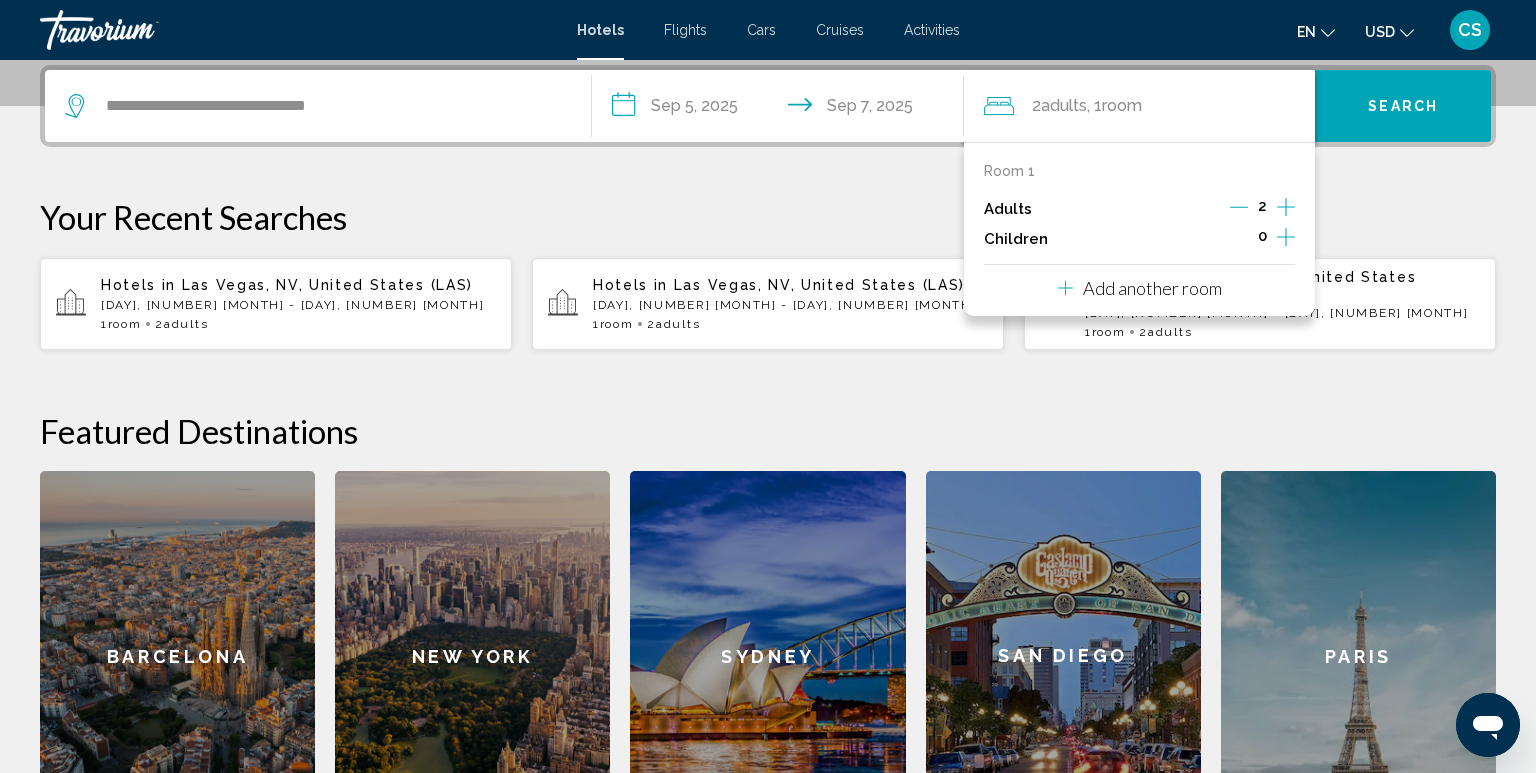 click 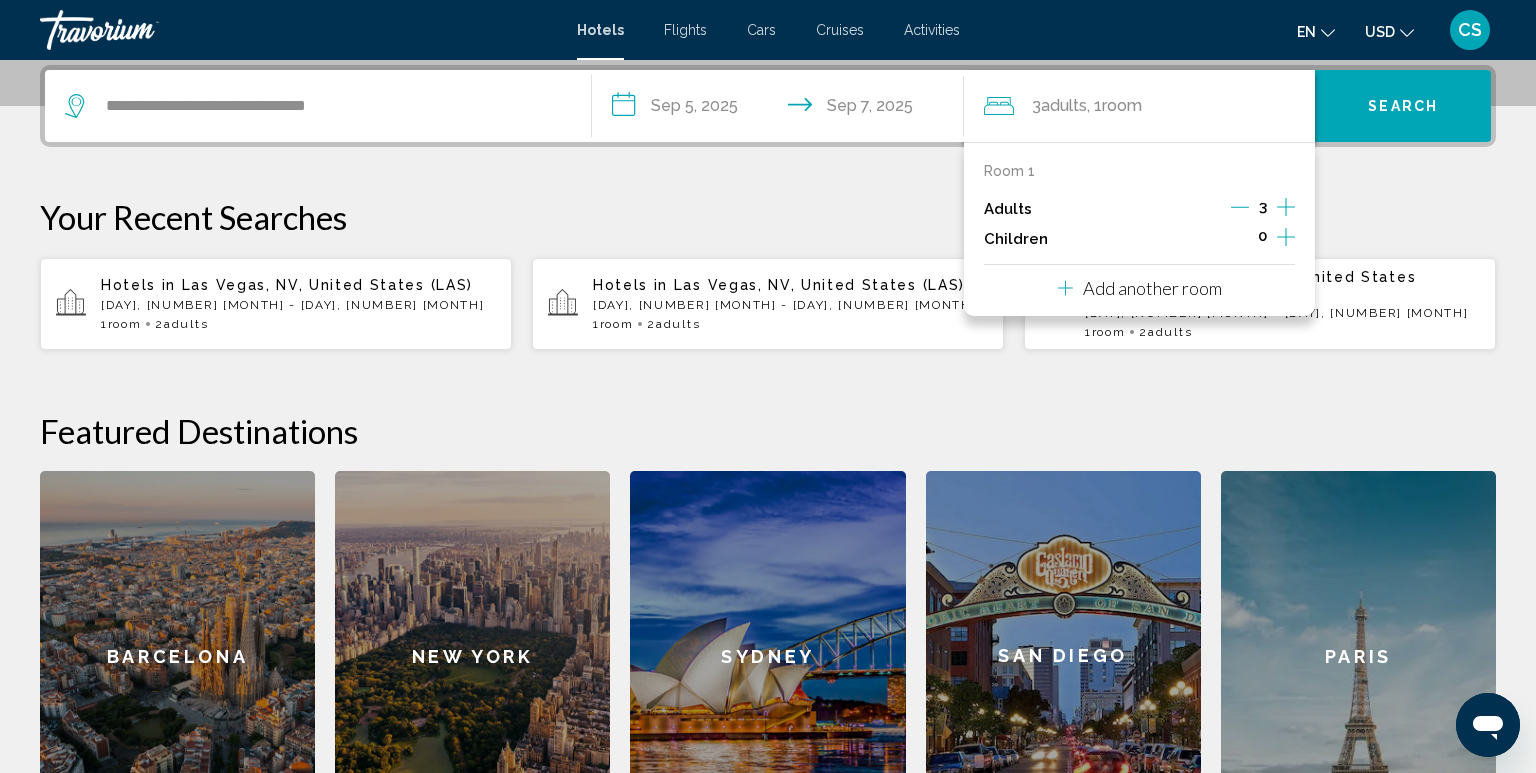 click 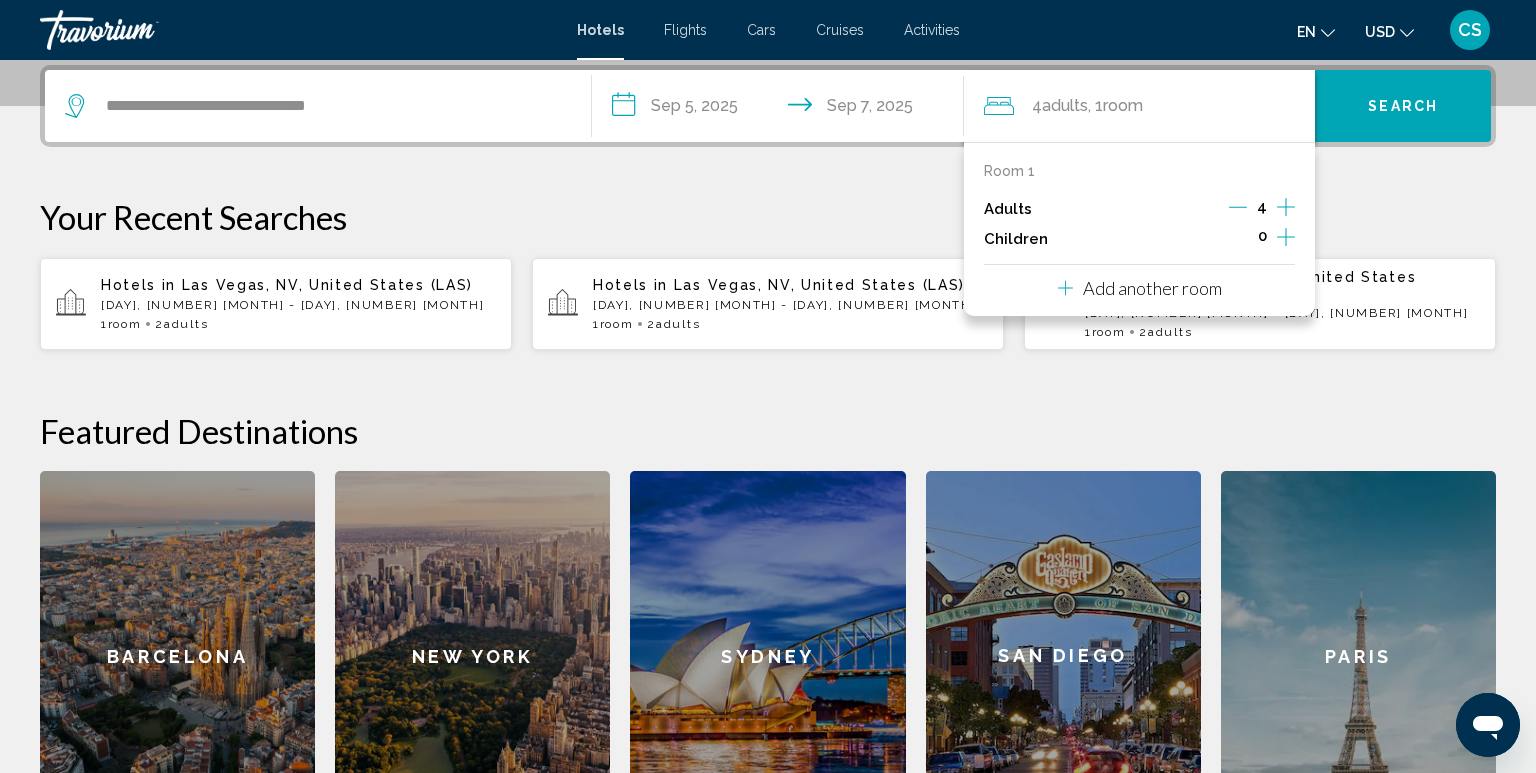 click 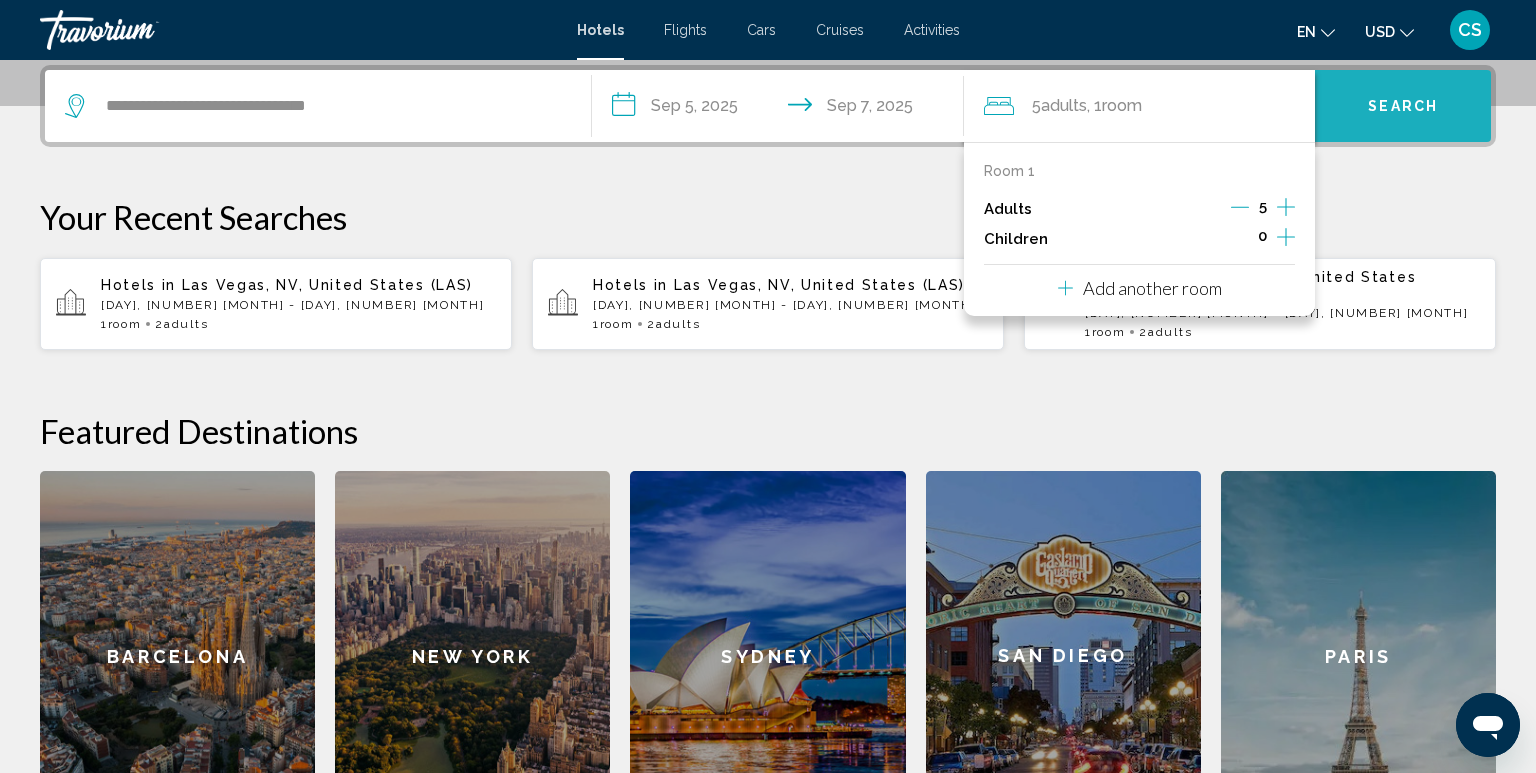 click on "Search" at bounding box center [1403, 107] 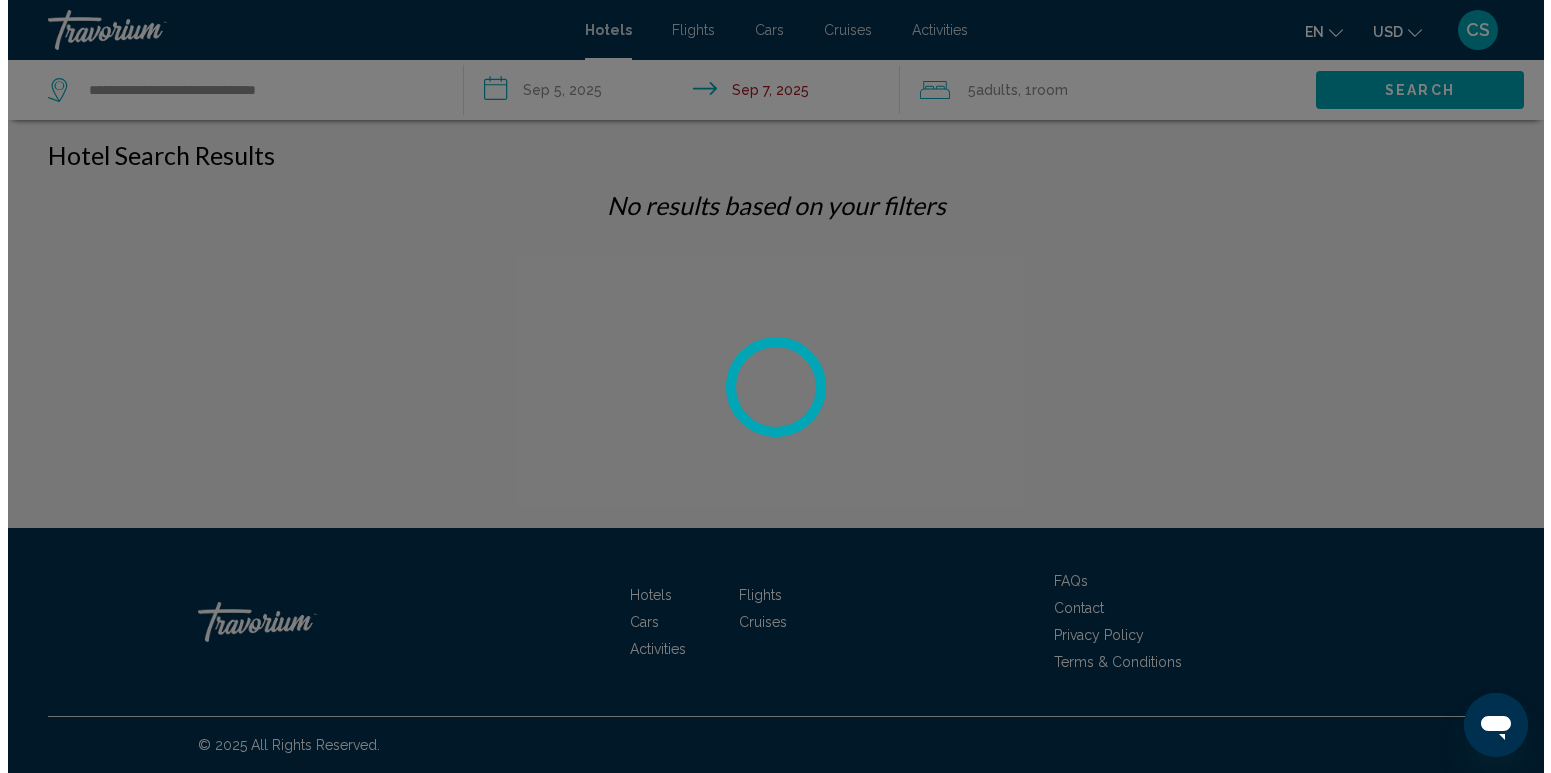 scroll, scrollTop: 0, scrollLeft: 0, axis: both 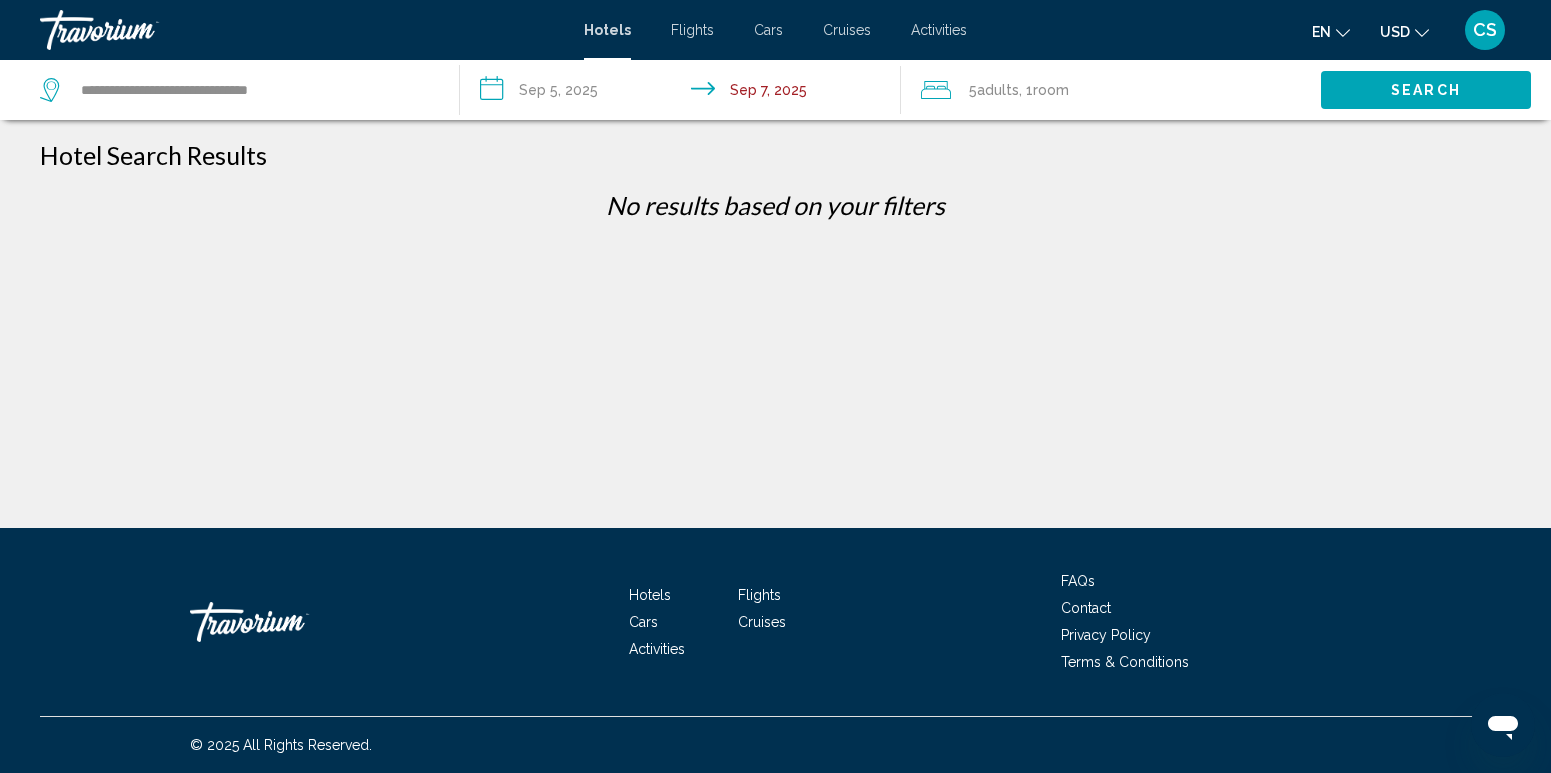 click on "Adults" 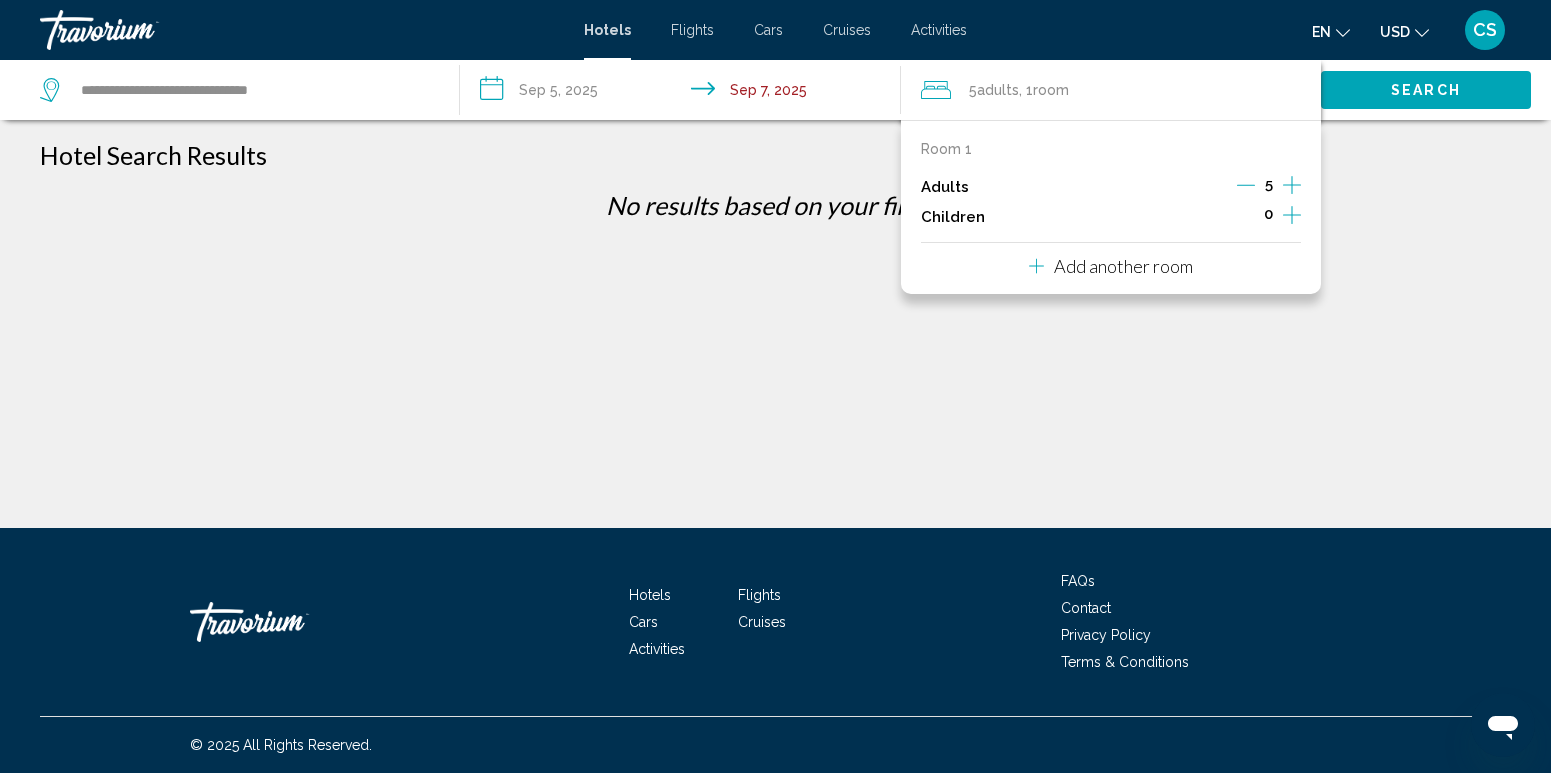click 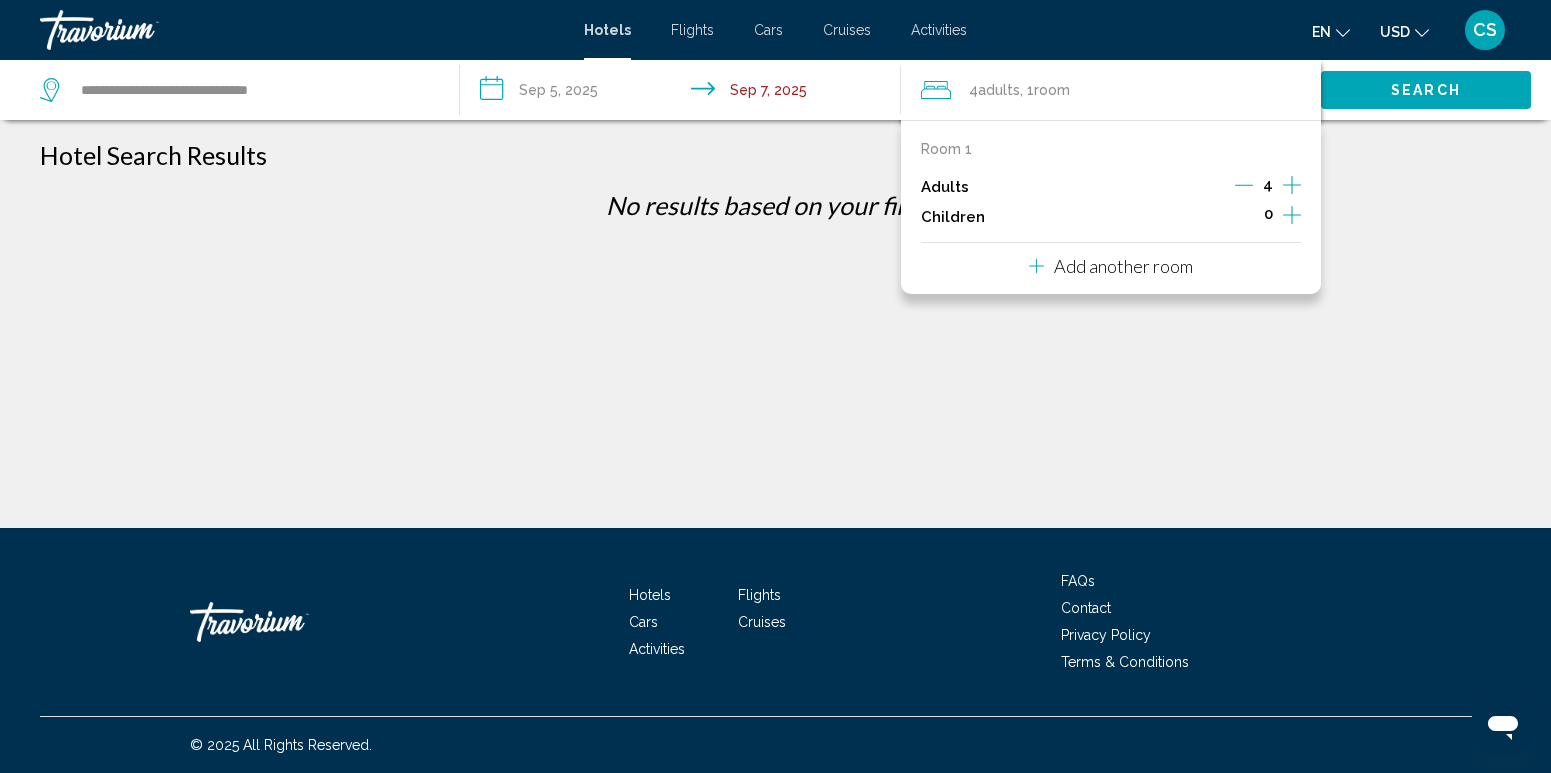 click on "Hotel Search Results No results based on your filters" at bounding box center (775, 187) 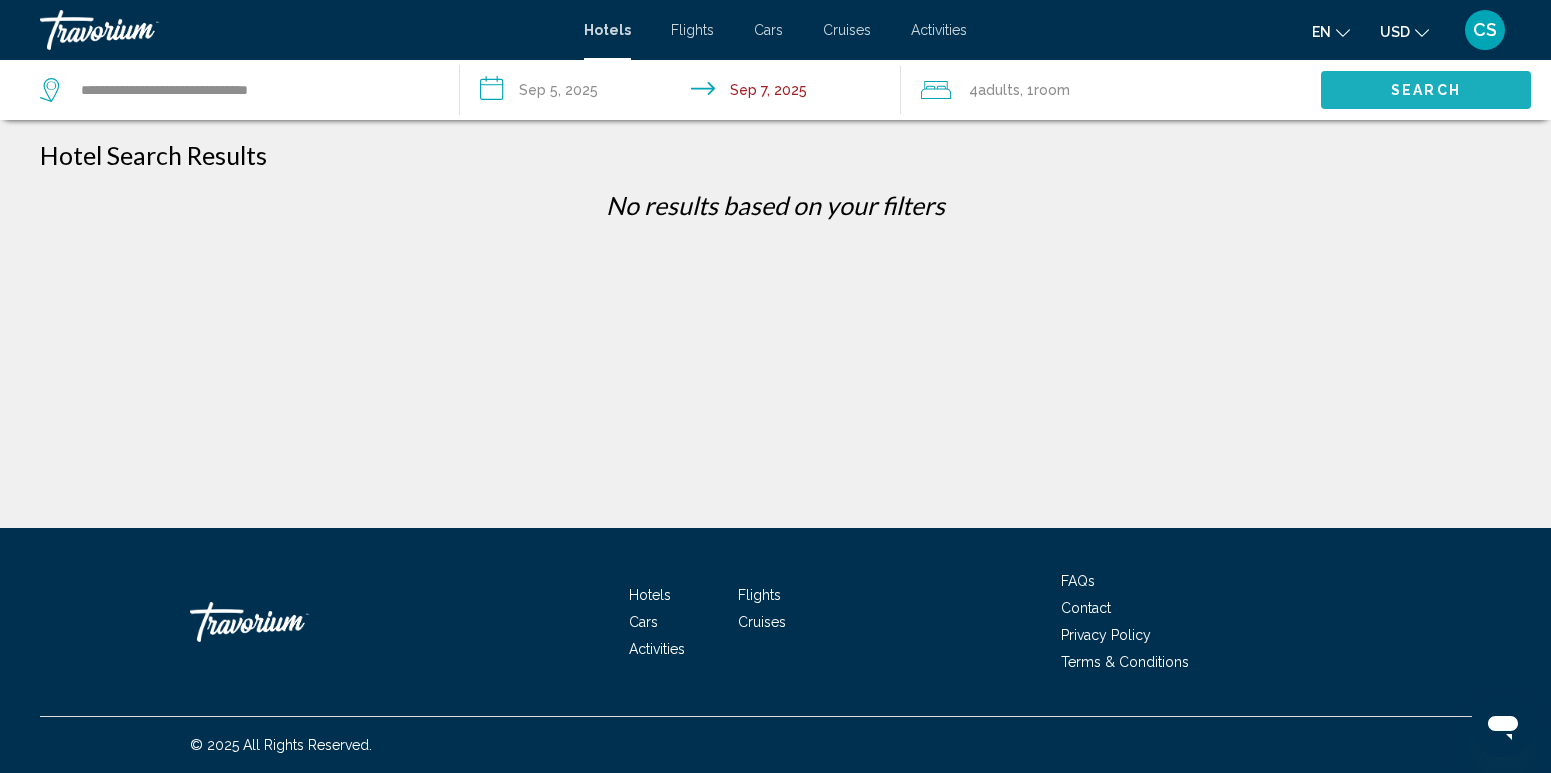 click on "Search" 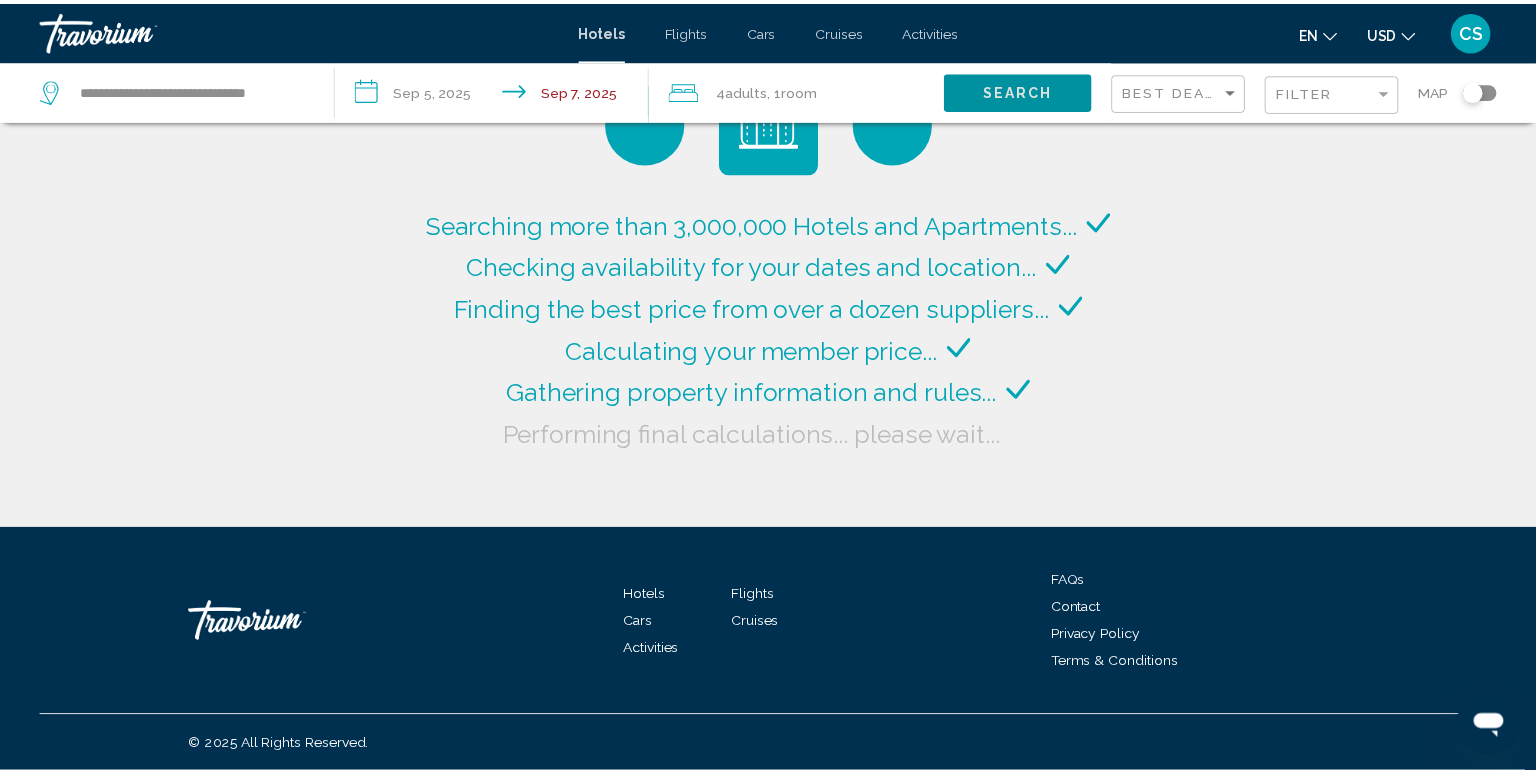scroll, scrollTop: 0, scrollLeft: 0, axis: both 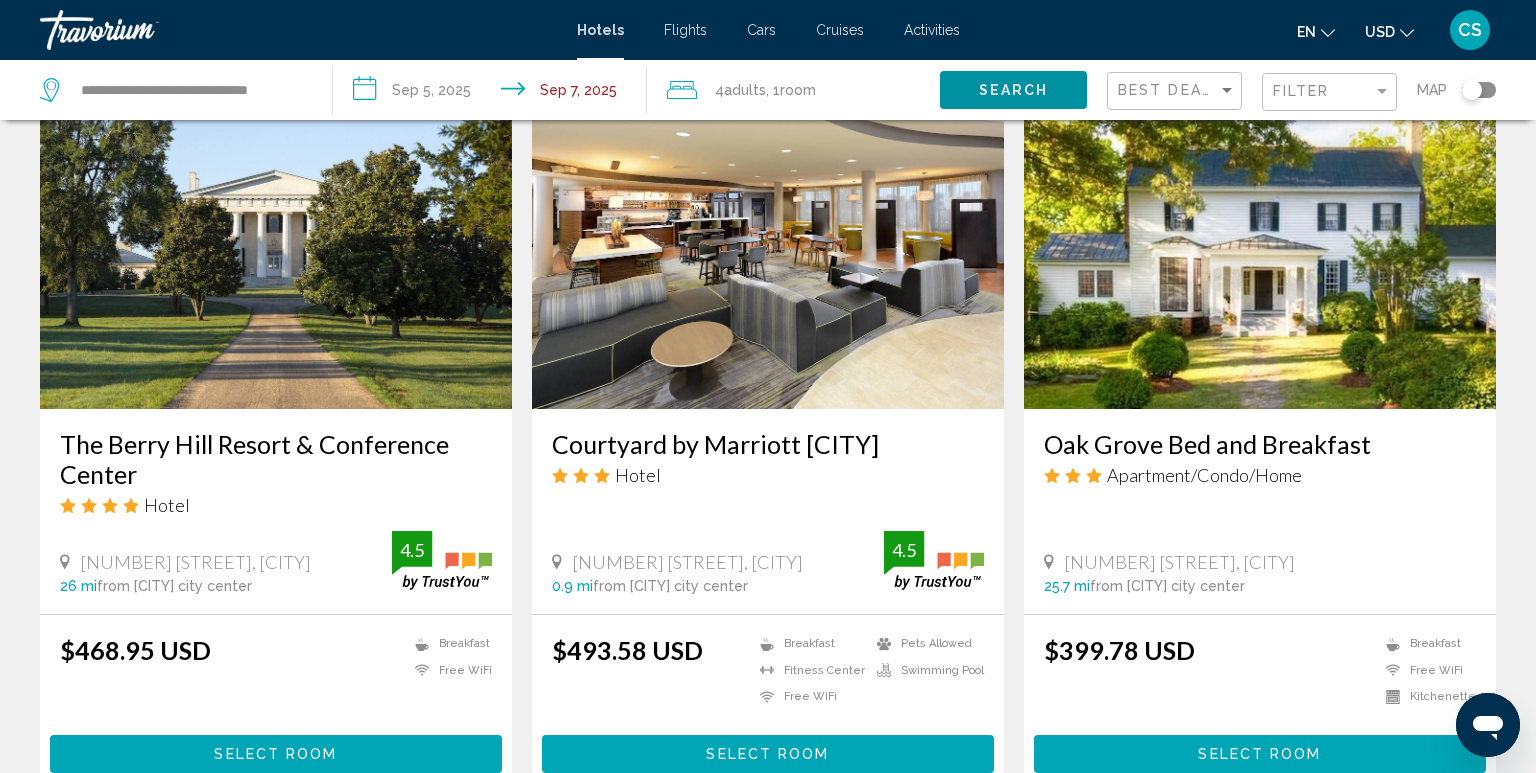 click on "Courtyard by Marriott Danville" at bounding box center (768, 444) 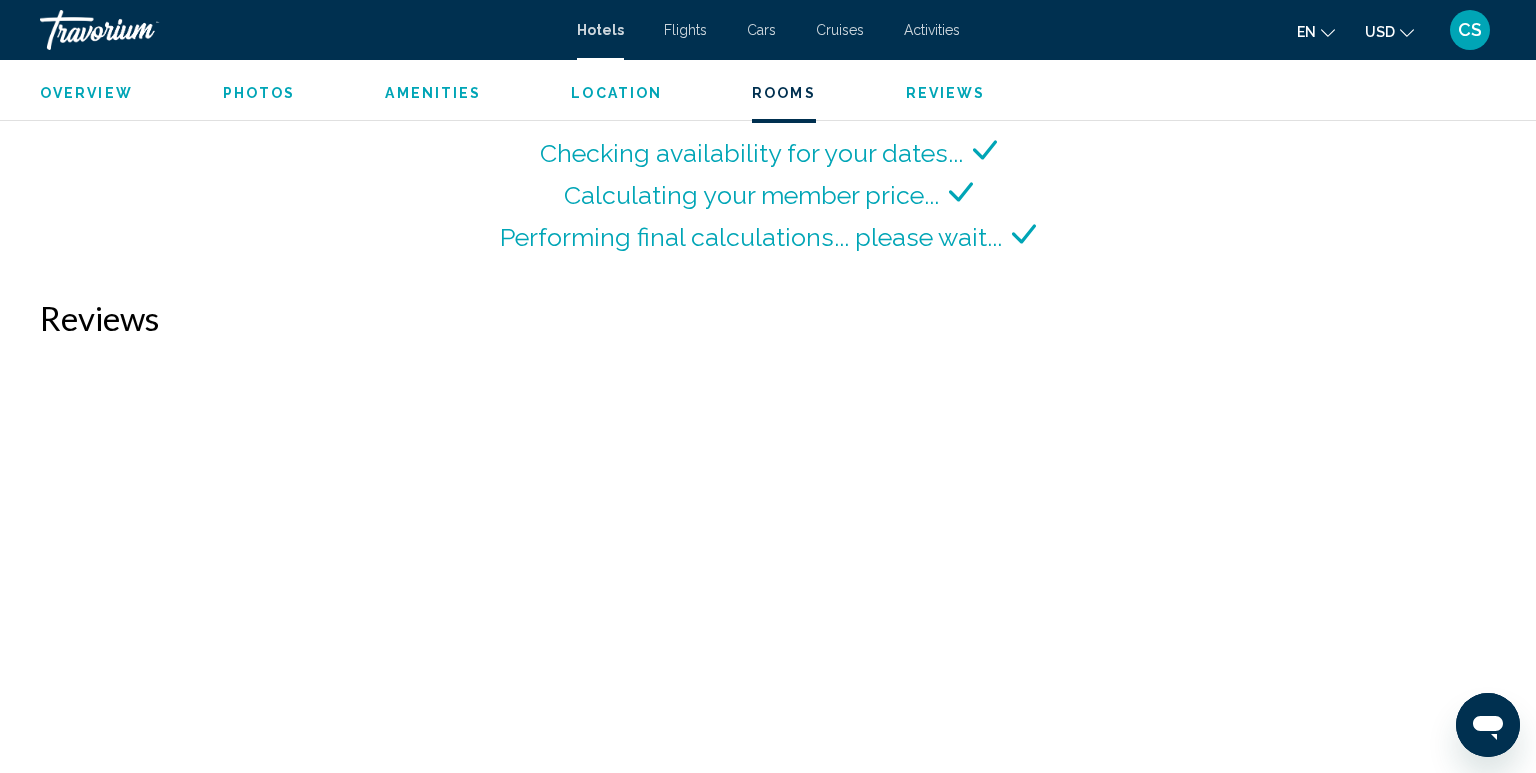 scroll, scrollTop: 2825, scrollLeft: 0, axis: vertical 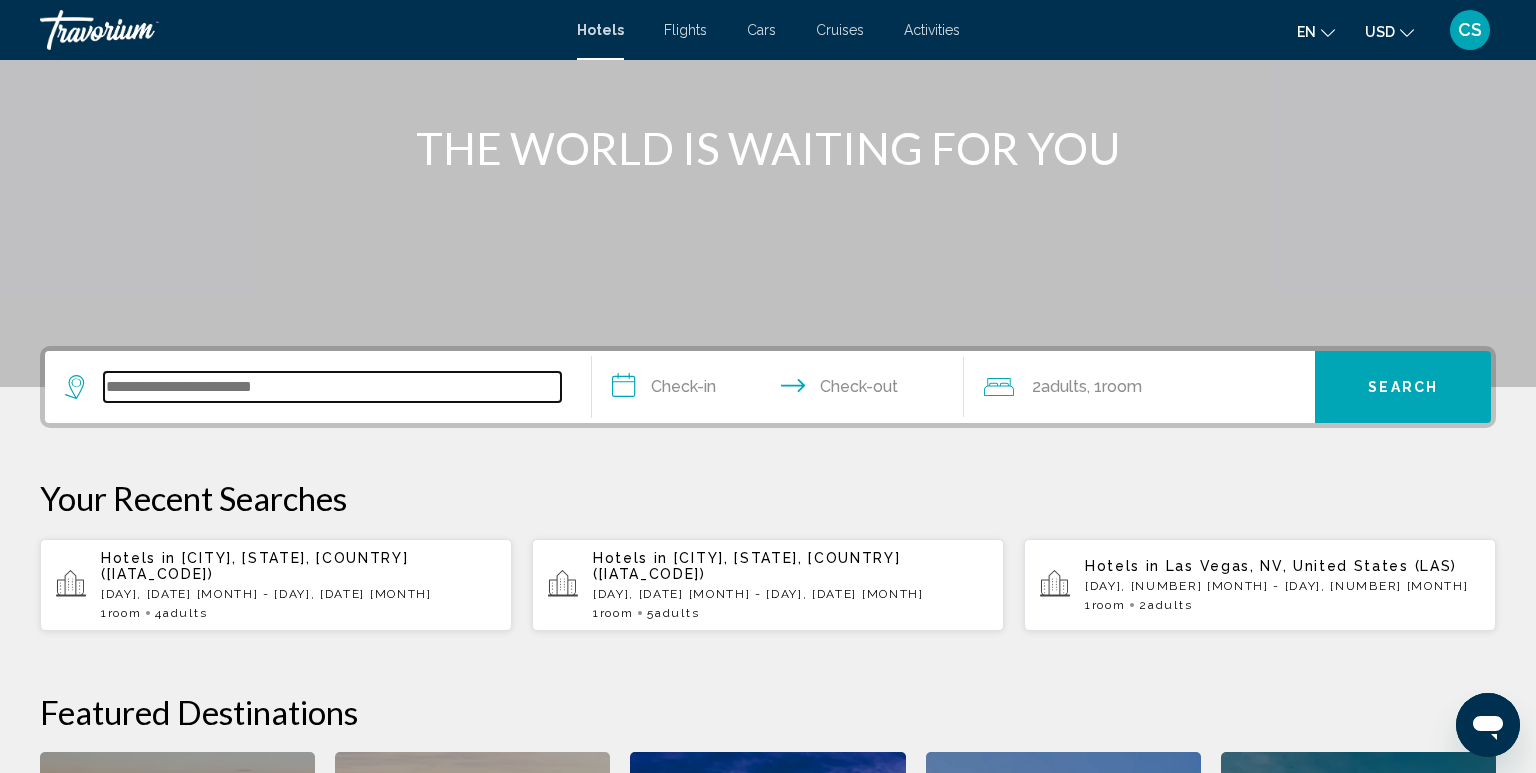 click at bounding box center (332, 387) 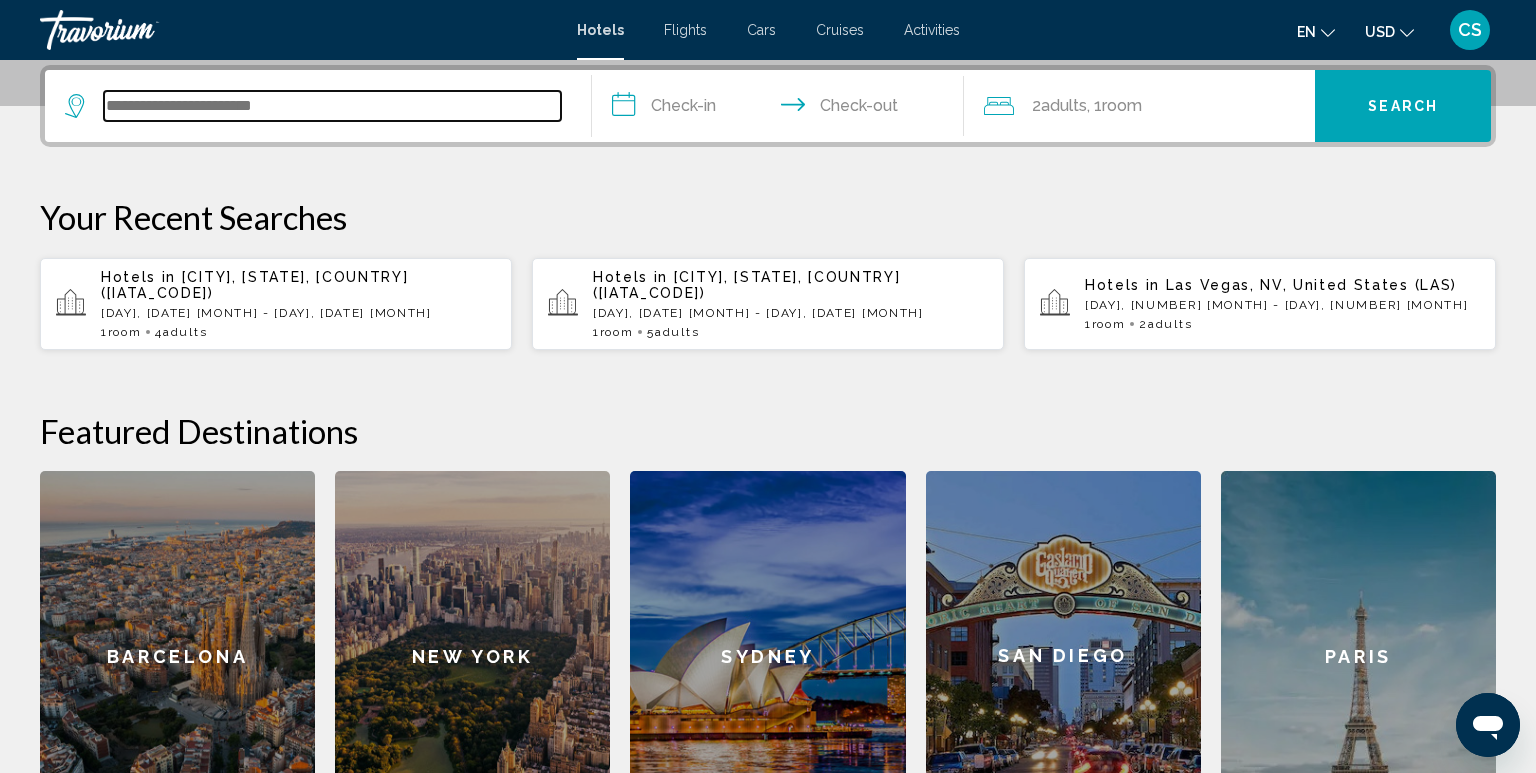 scroll, scrollTop: 0, scrollLeft: 0, axis: both 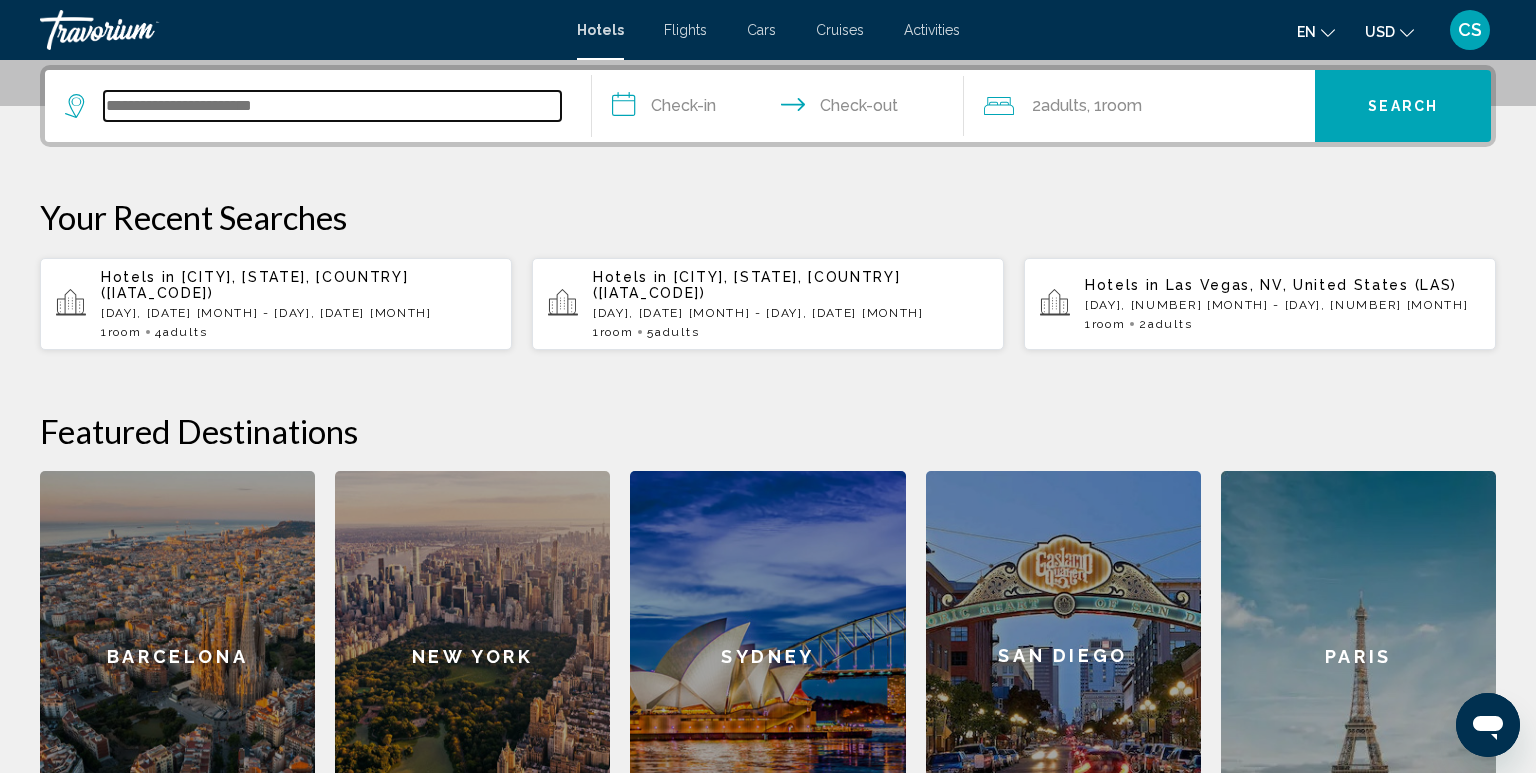 type on "*" 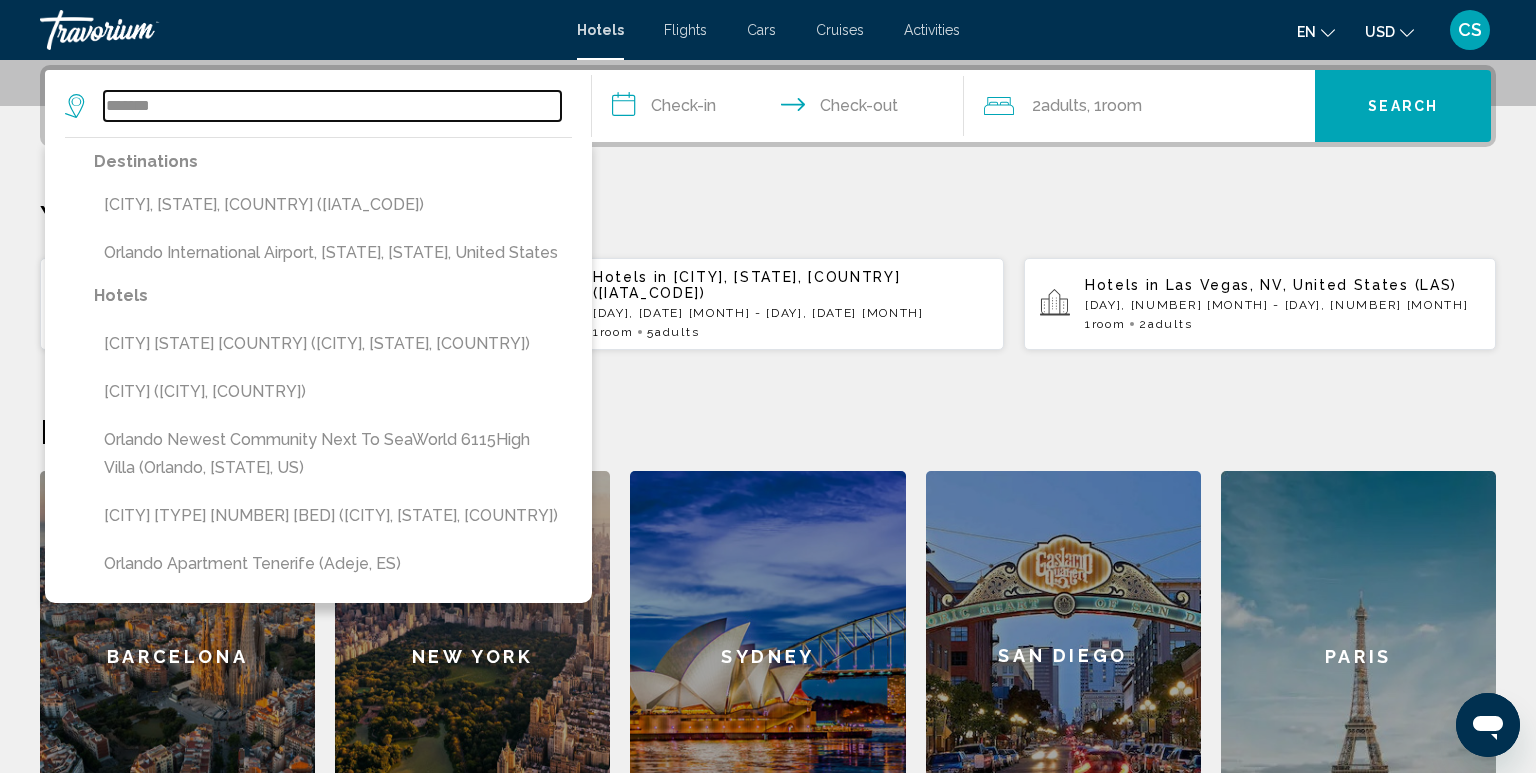 click on "*******" at bounding box center [332, 106] 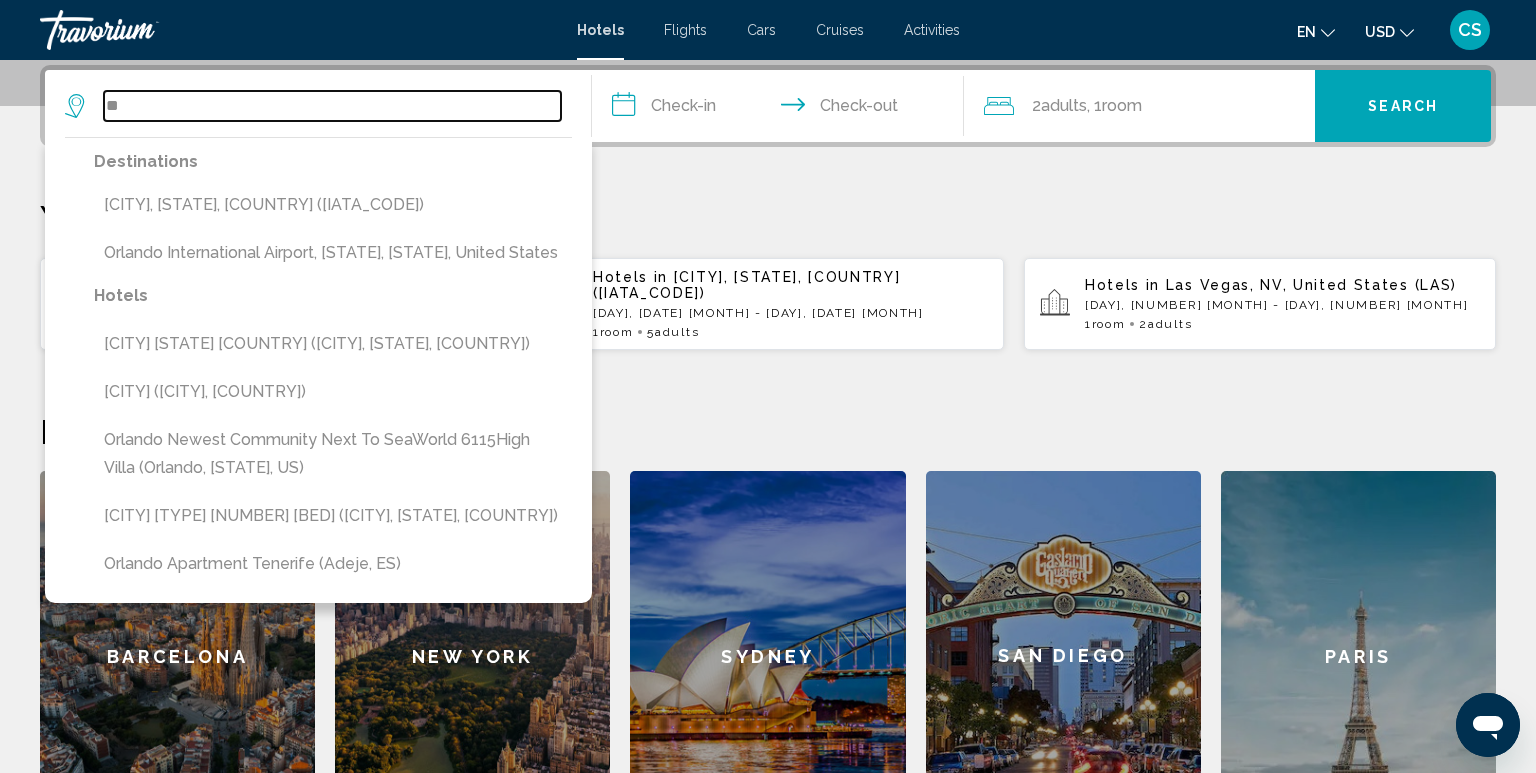 type on "*" 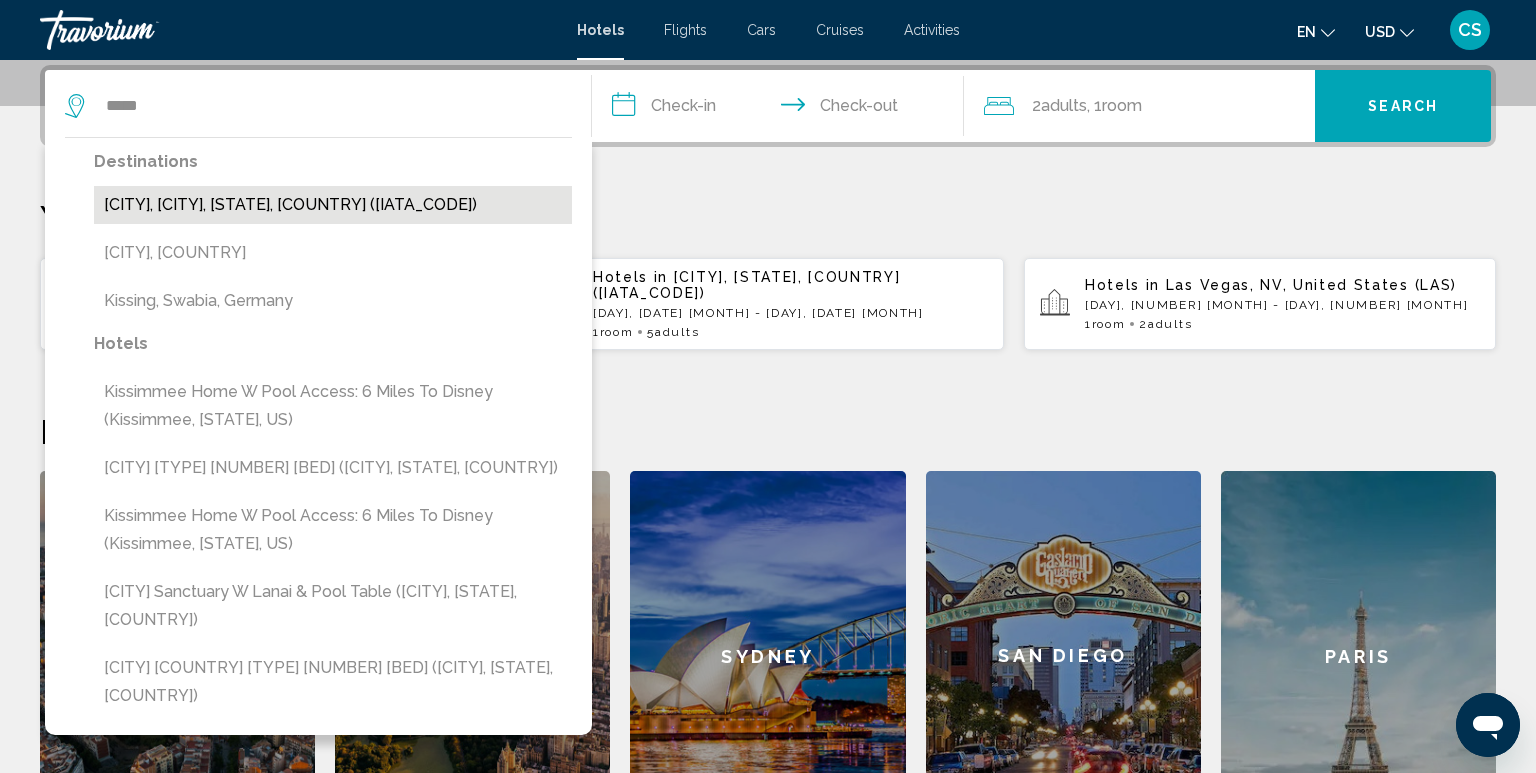 click on "[CITY], [CITY], [STATE], [COUNTRY] ([IATA_CODE])" at bounding box center (333, 205) 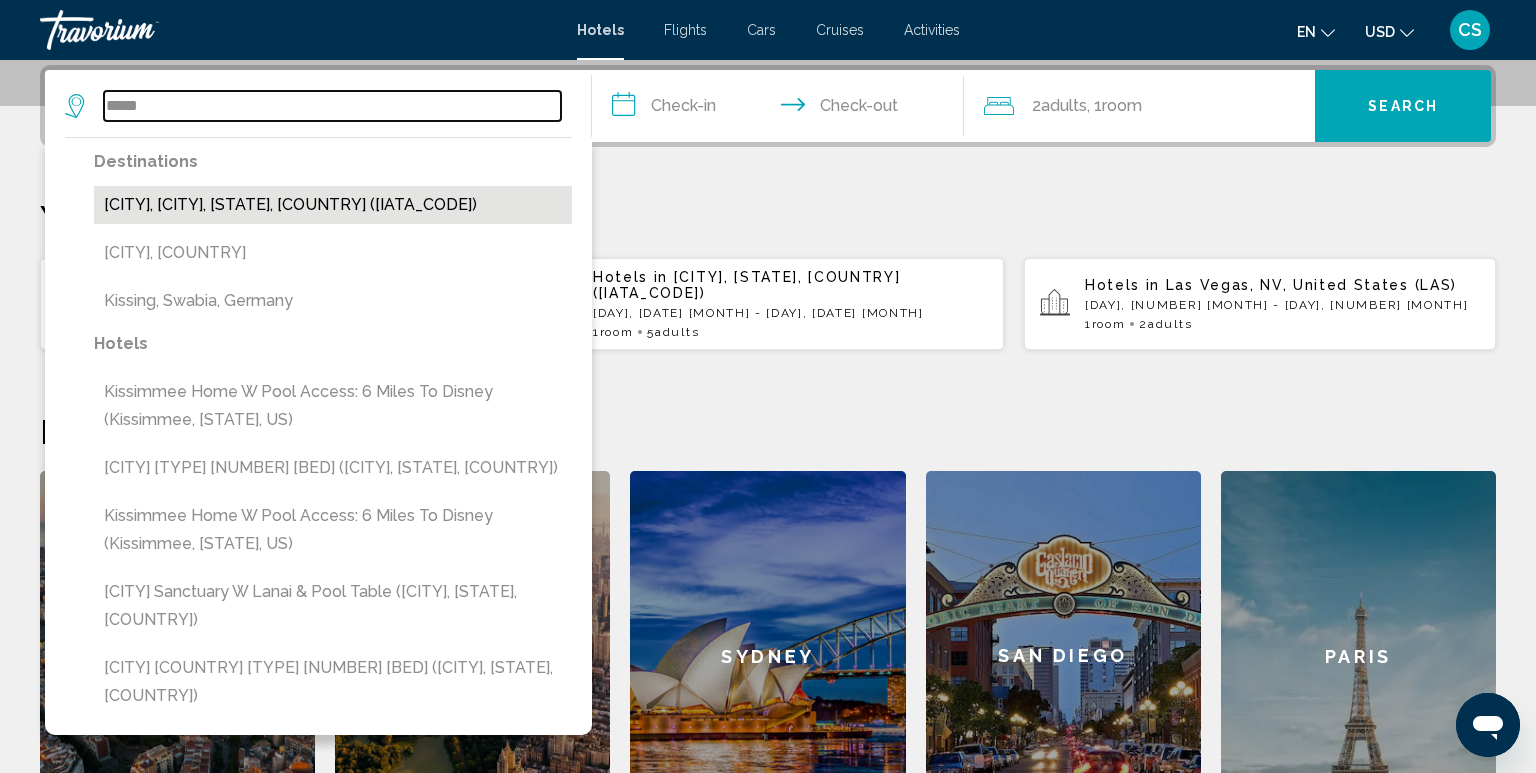 type on "**********" 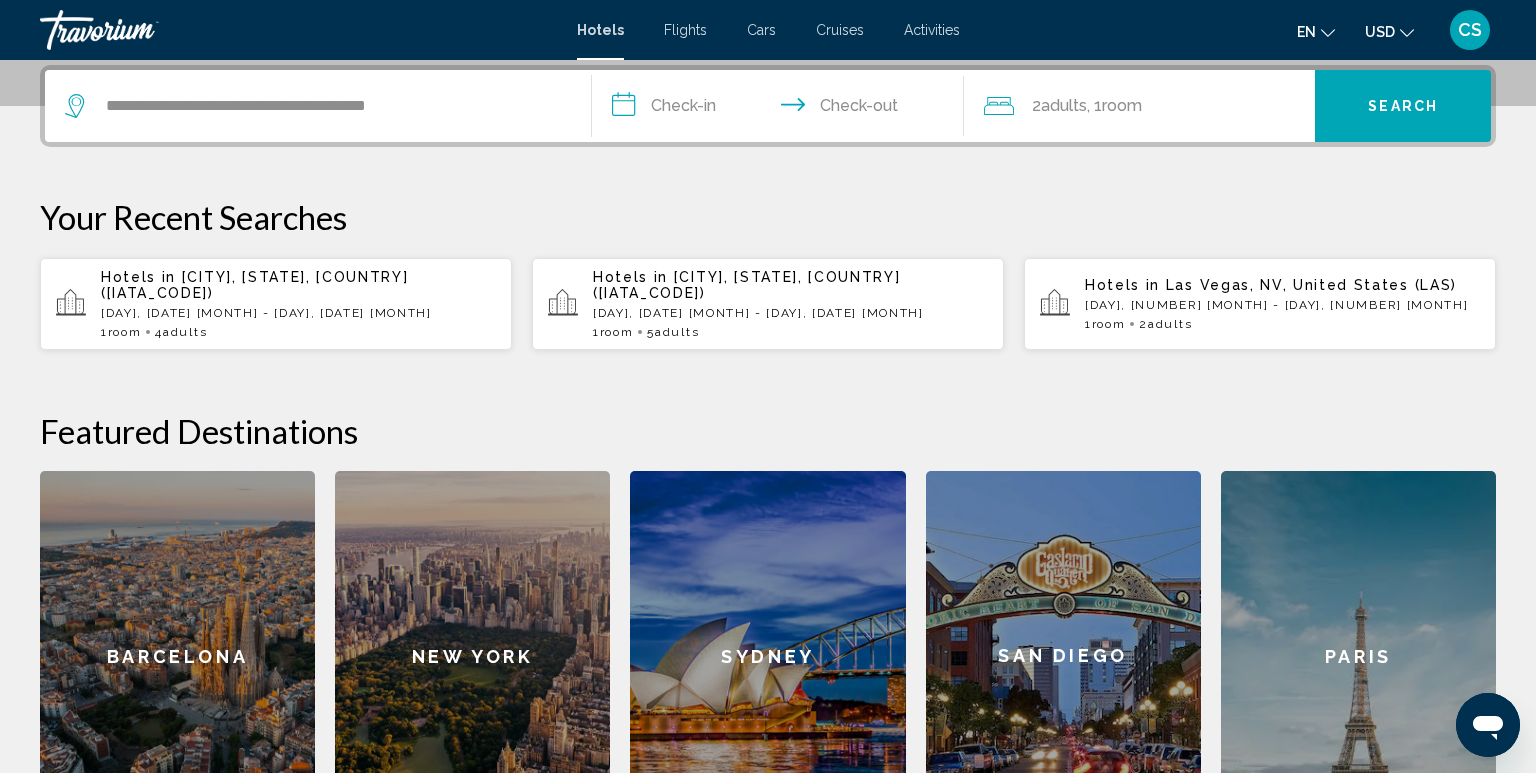 click on "**********" at bounding box center (782, 109) 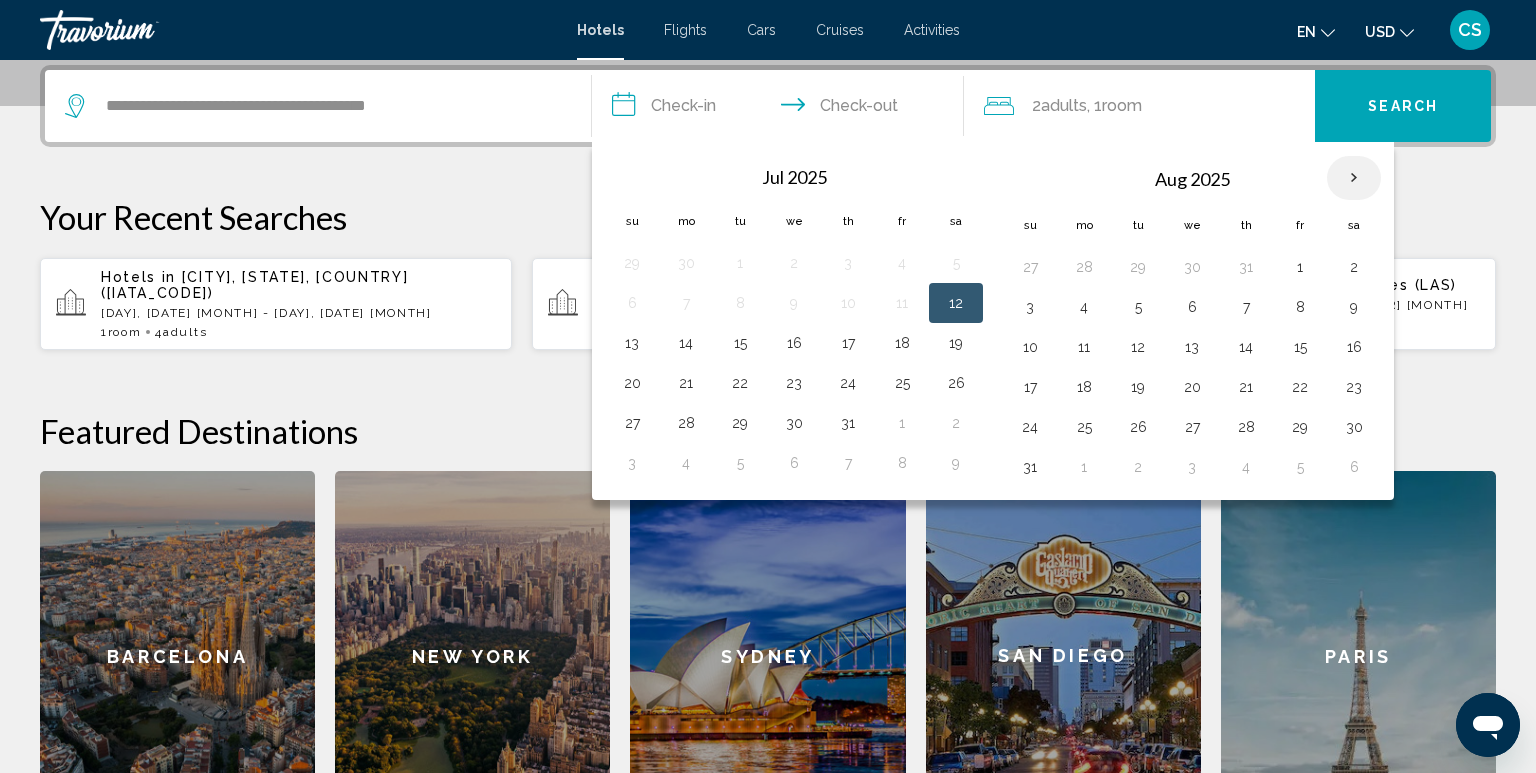 click at bounding box center [1354, 178] 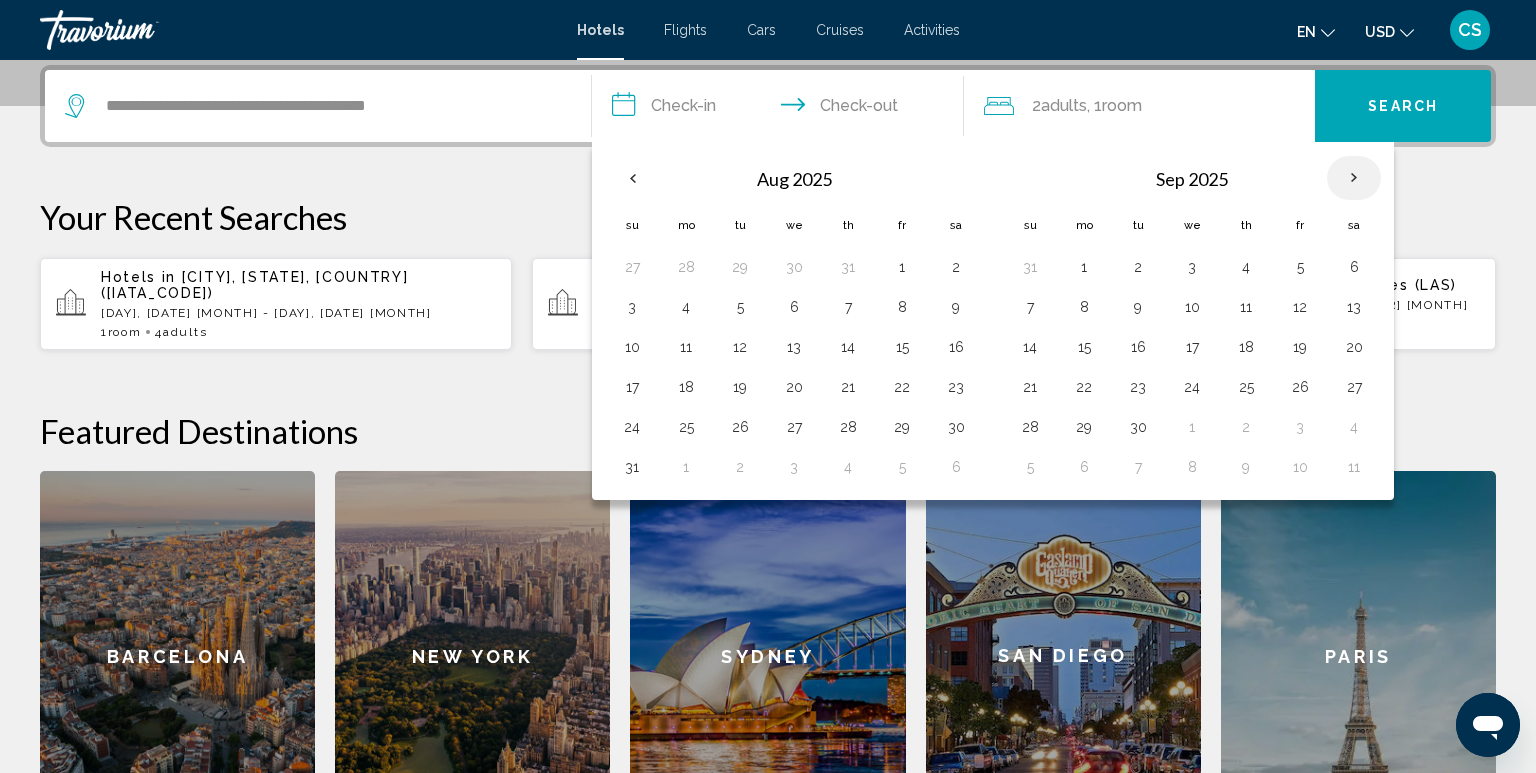 click at bounding box center (1354, 178) 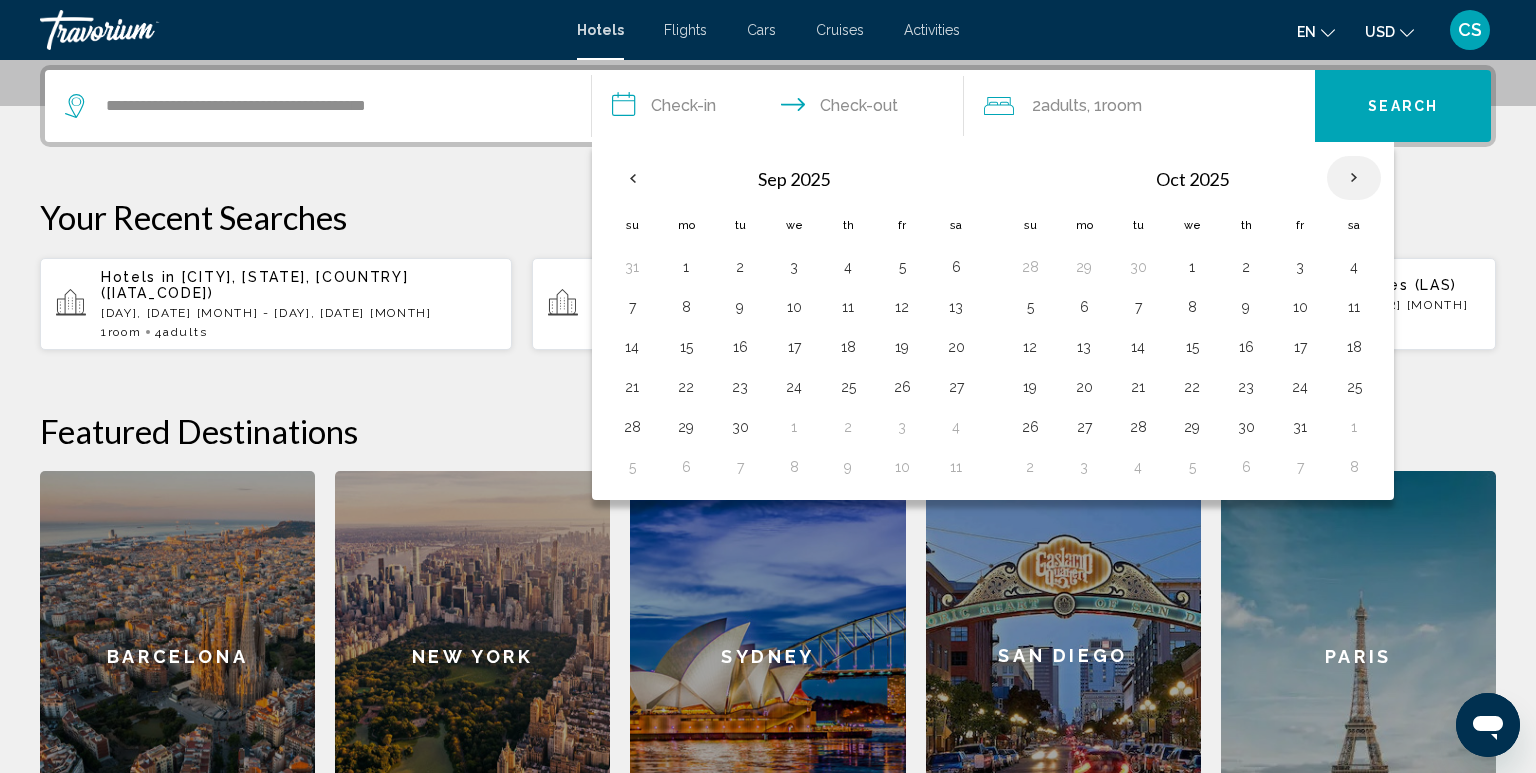 click at bounding box center (1354, 178) 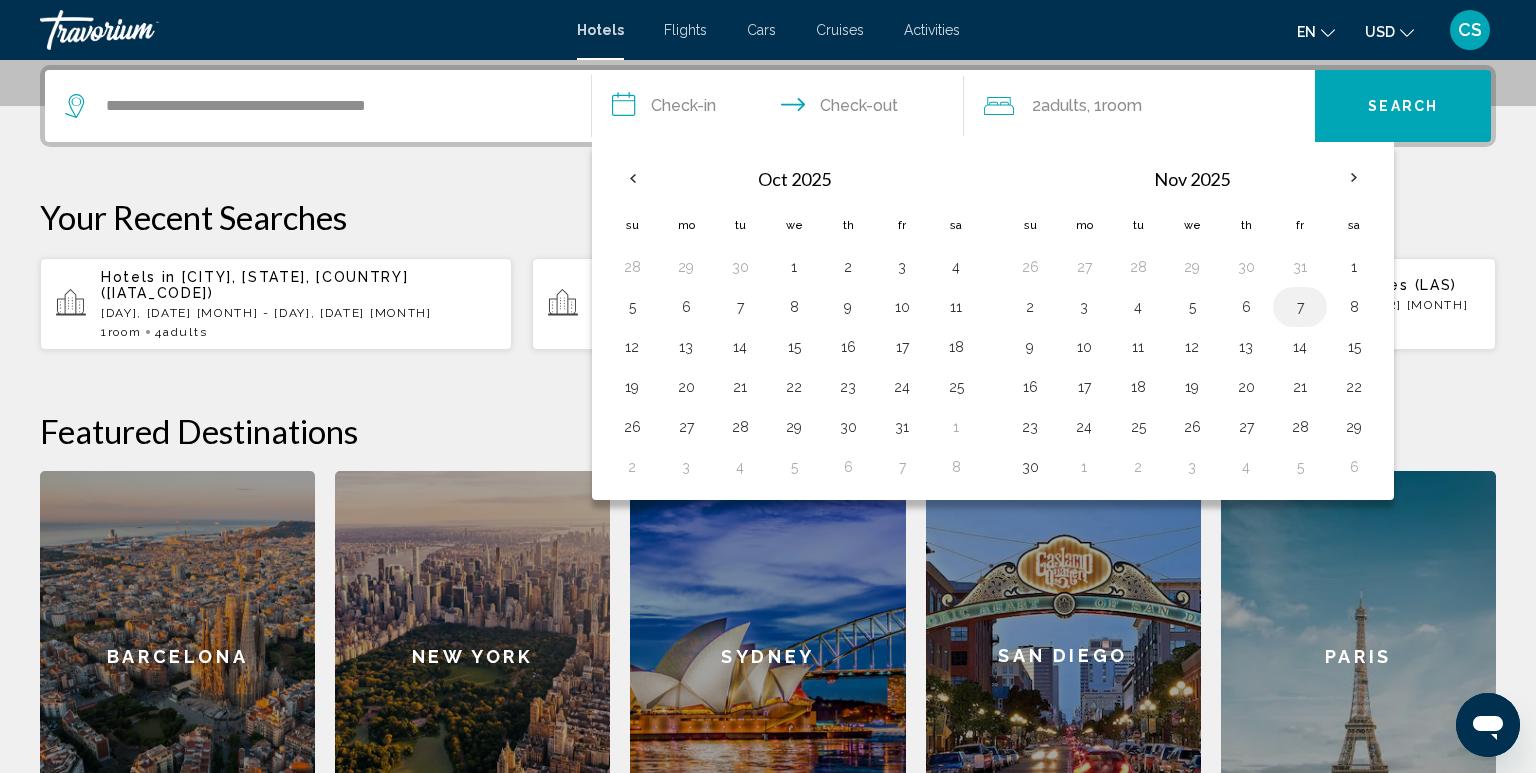 click on "7" at bounding box center (1300, 307) 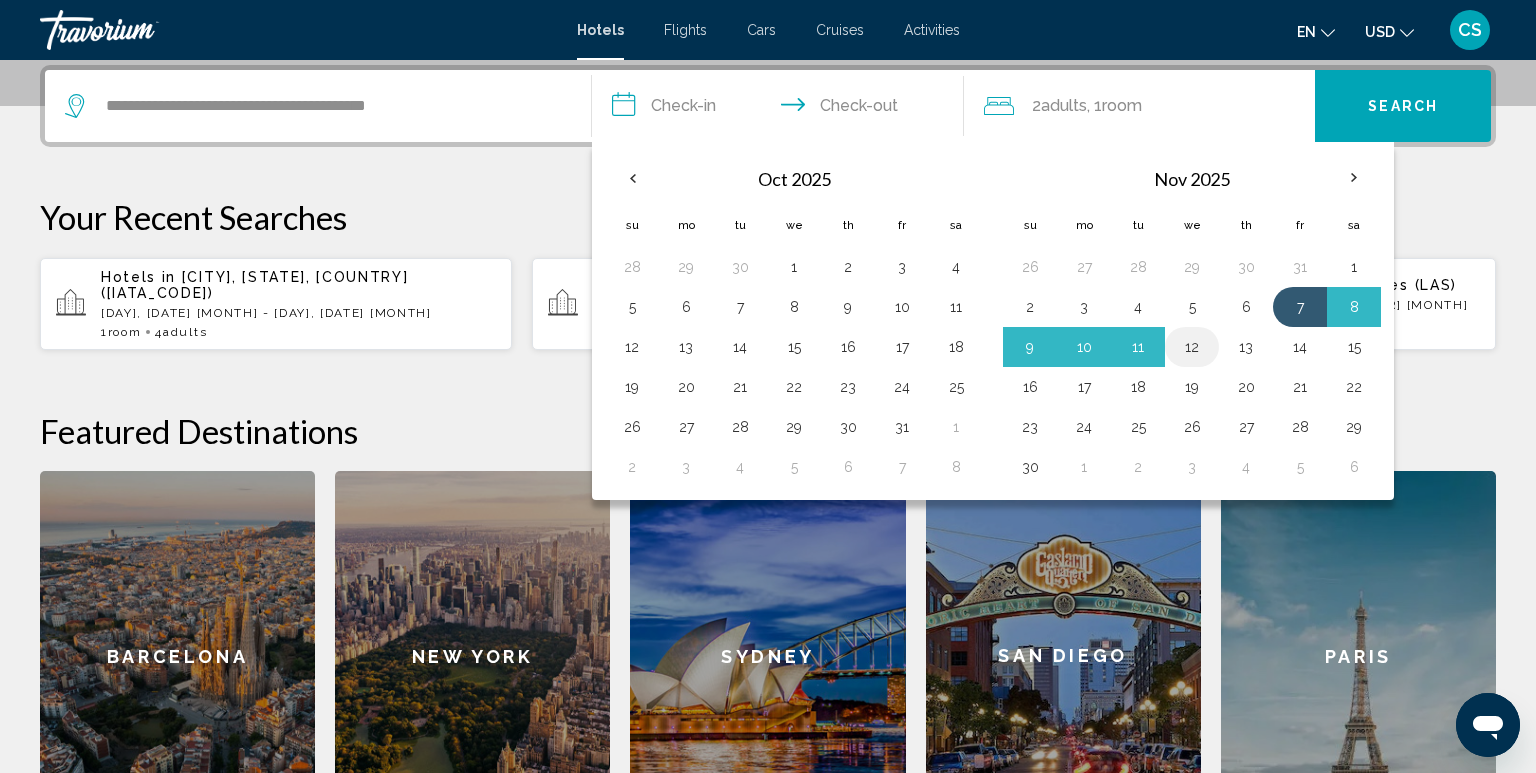 click on "12" at bounding box center [1192, 347] 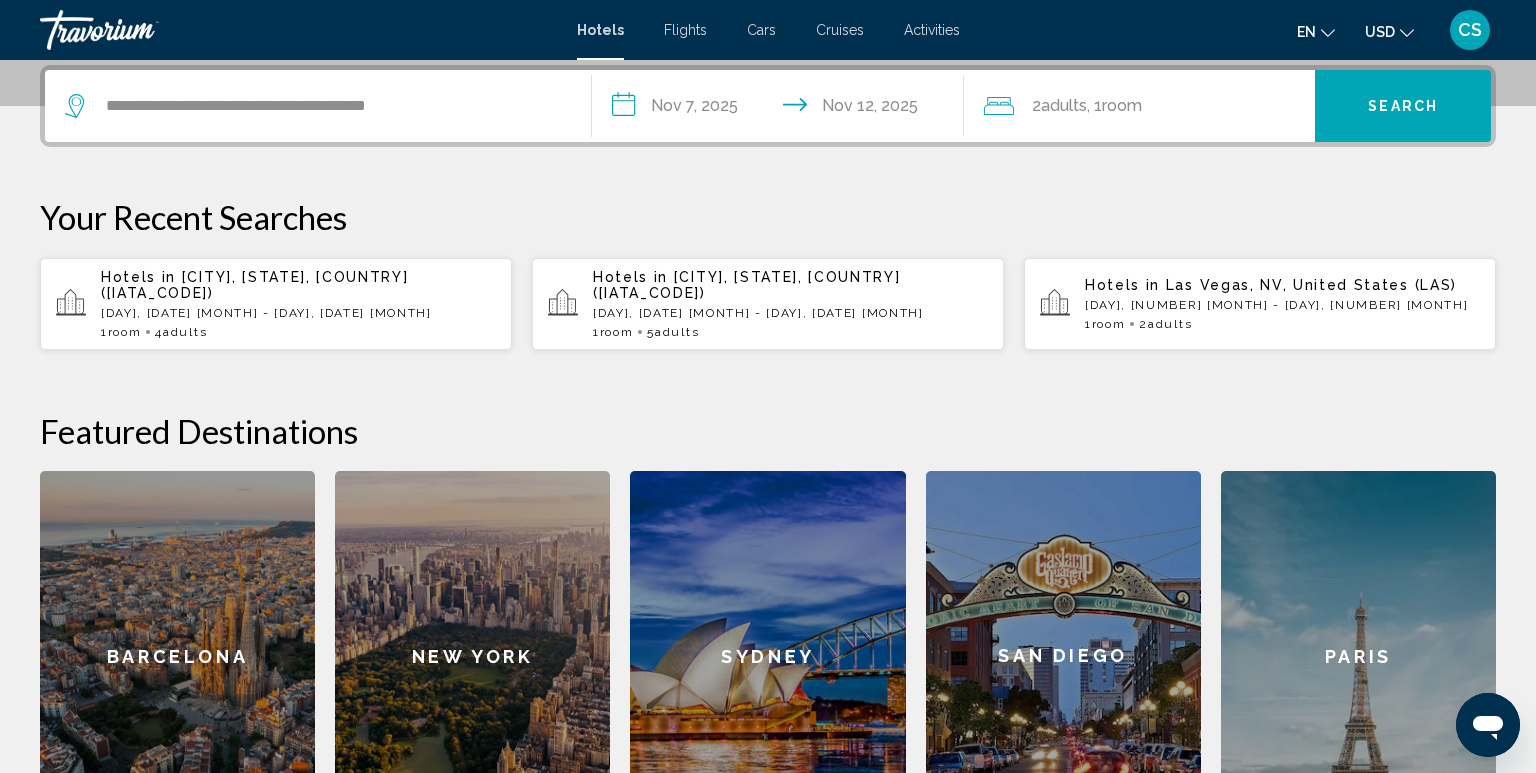 click on "2  Adult Adults , 1  Room rooms" 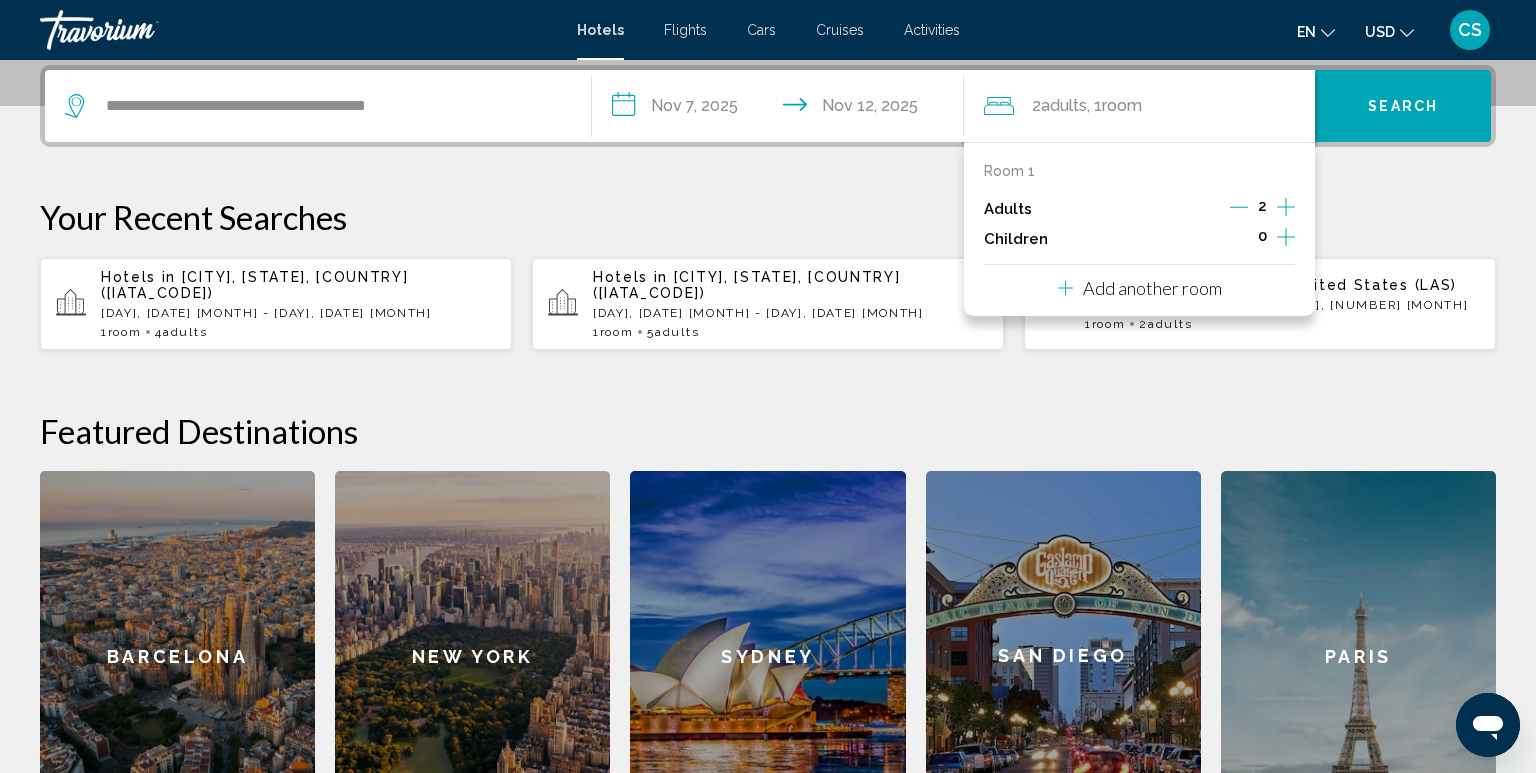 click 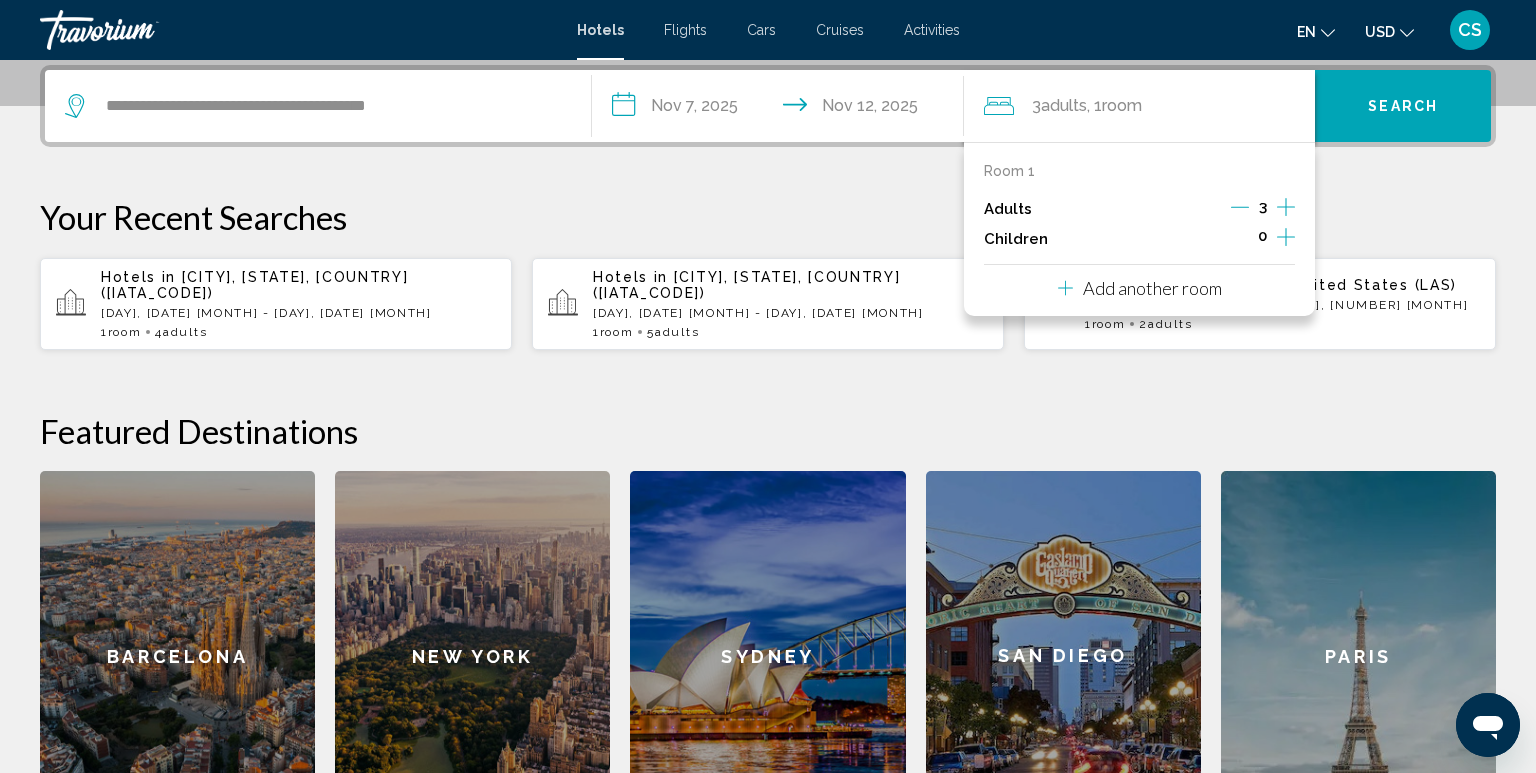 click 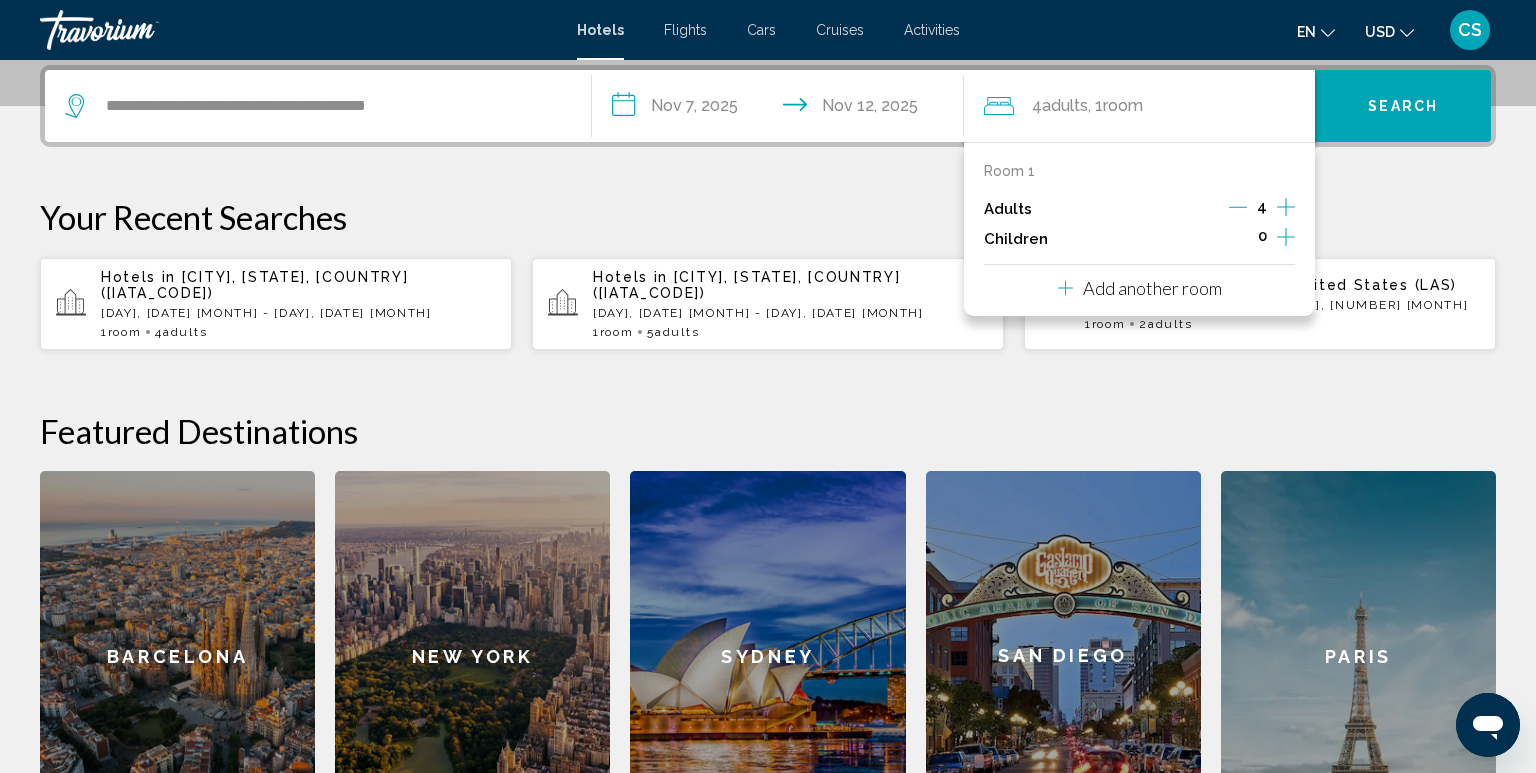 click 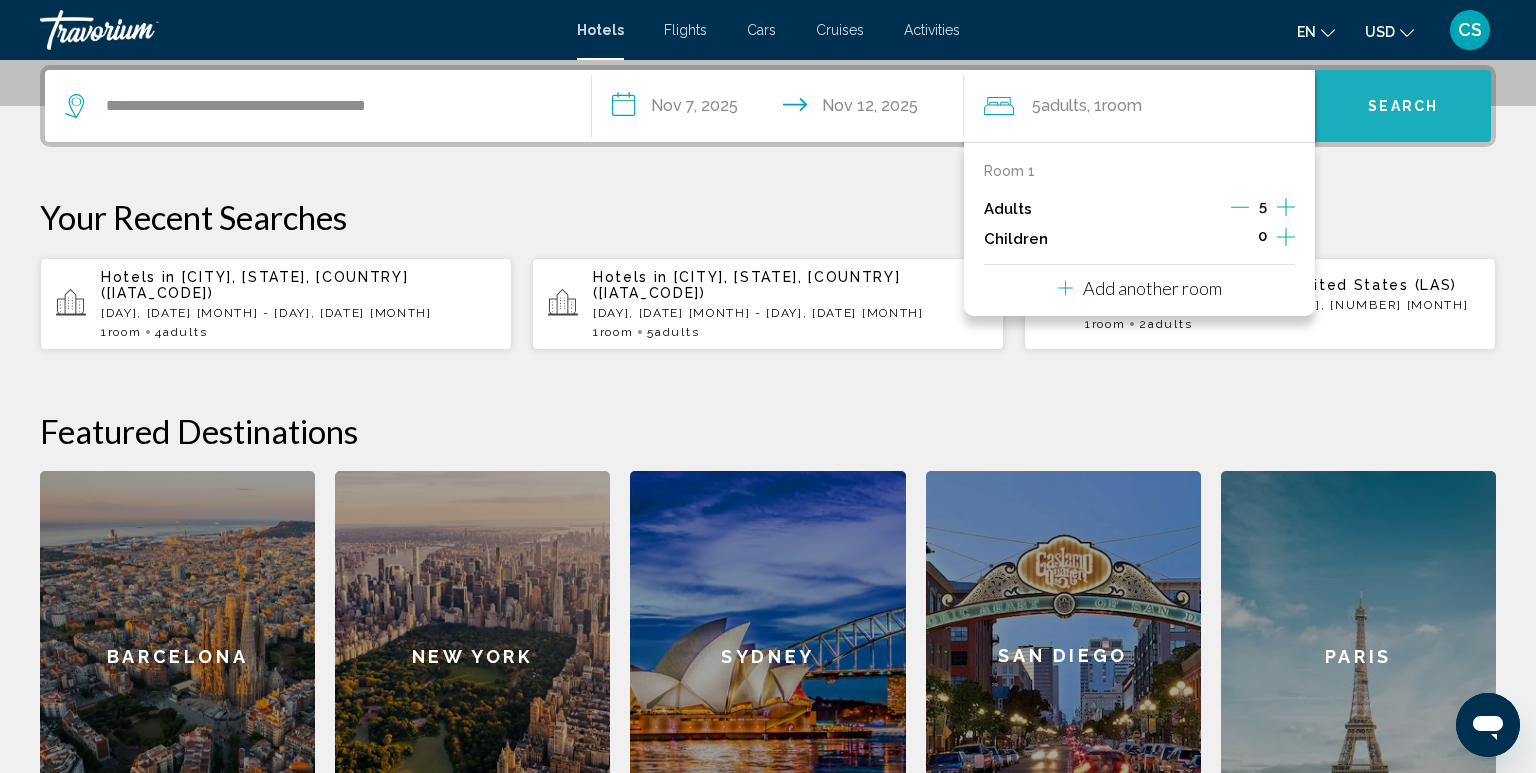 click on "Search" at bounding box center (1403, 107) 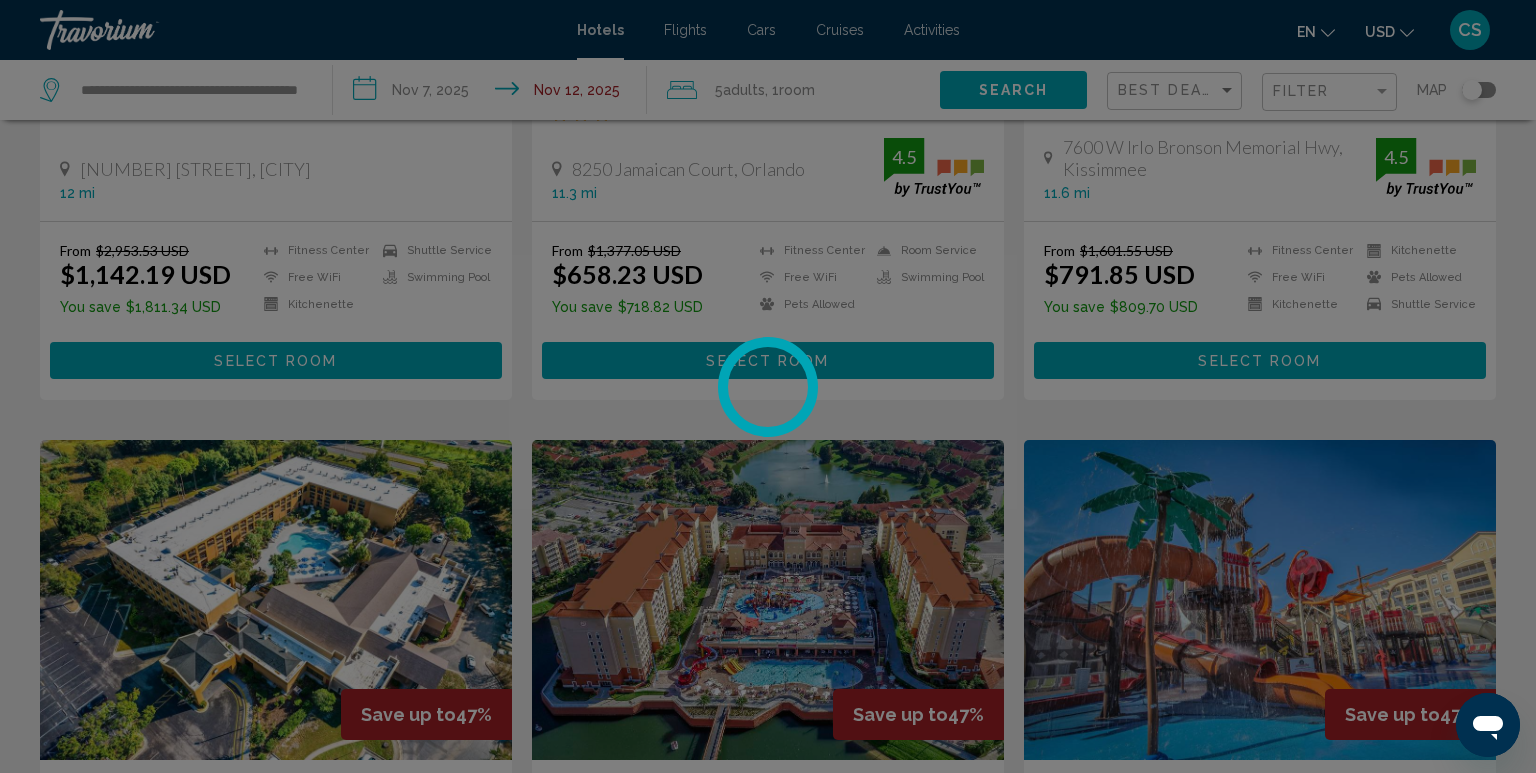 scroll, scrollTop: 0, scrollLeft: 0, axis: both 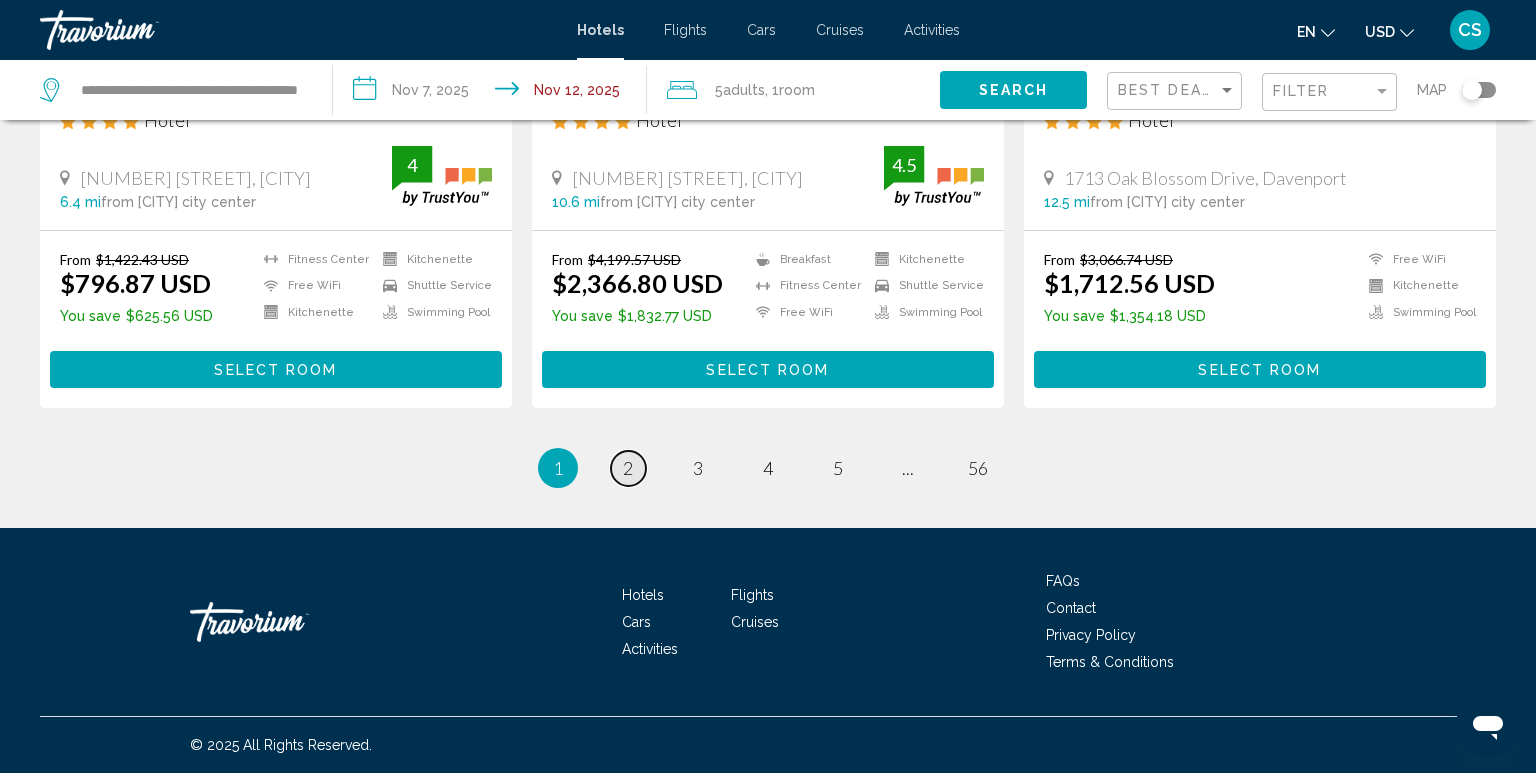 click on "page  2" at bounding box center (628, 468) 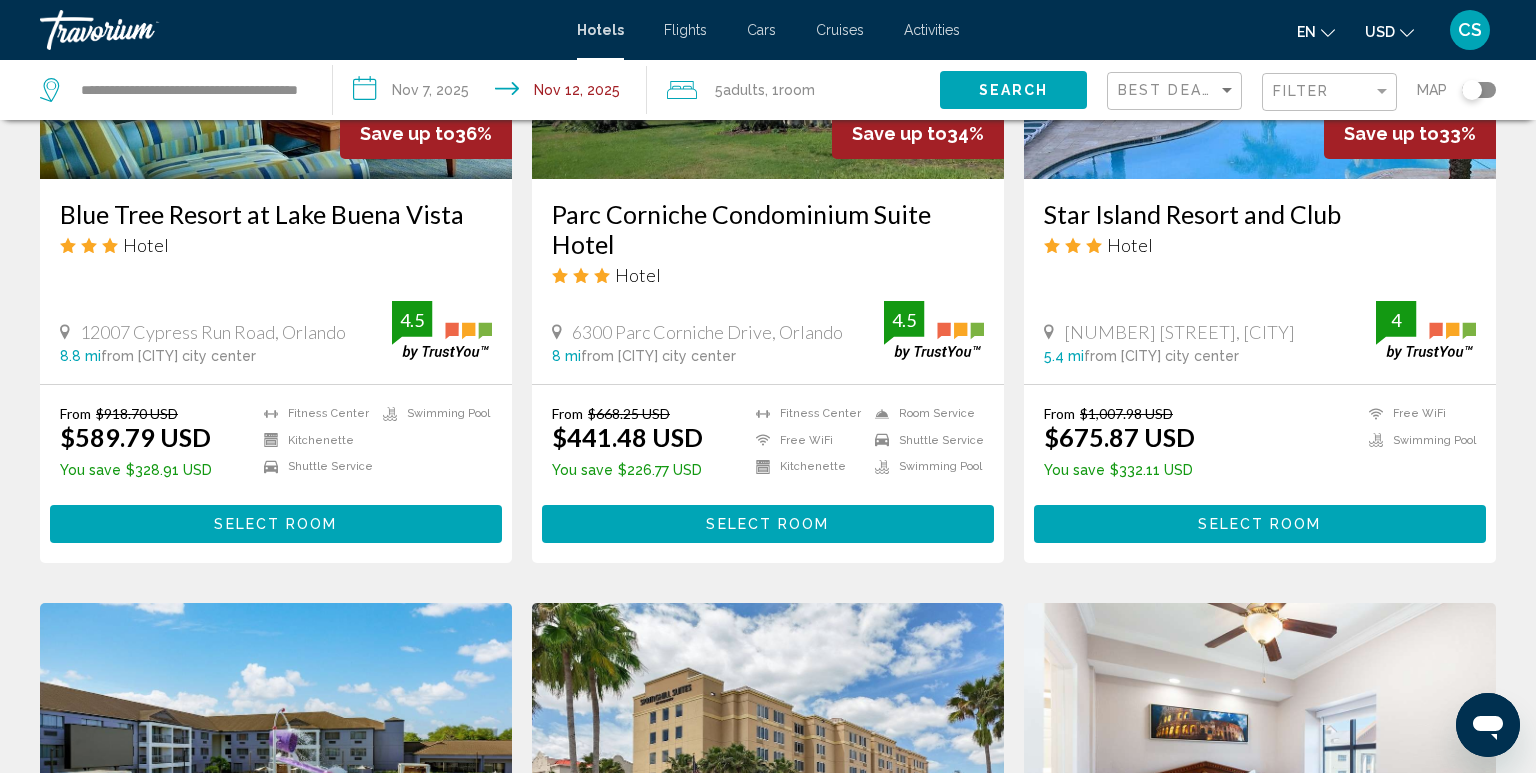scroll, scrollTop: 1037, scrollLeft: 0, axis: vertical 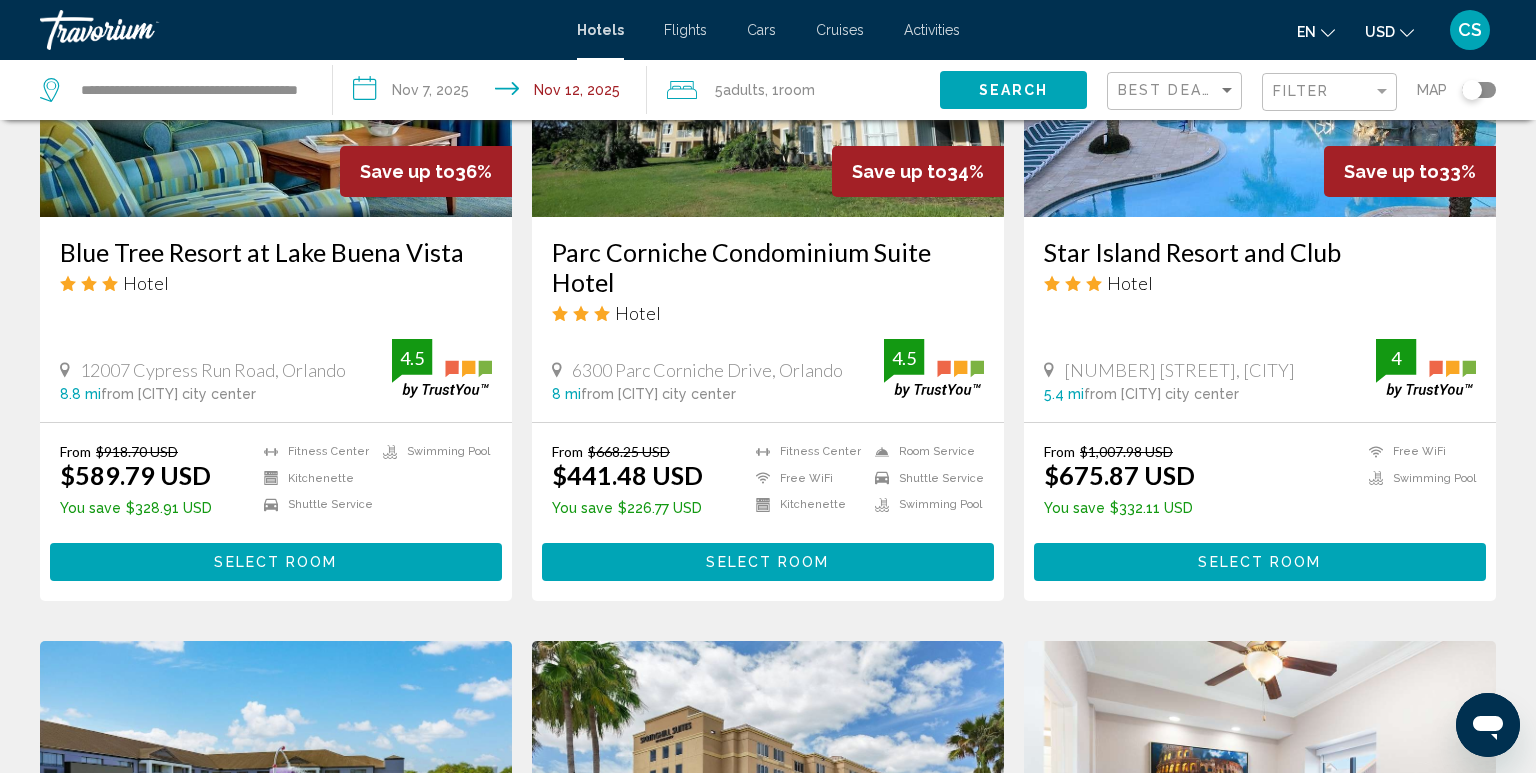 click on "Star Island Resort and Club" at bounding box center [1260, 252] 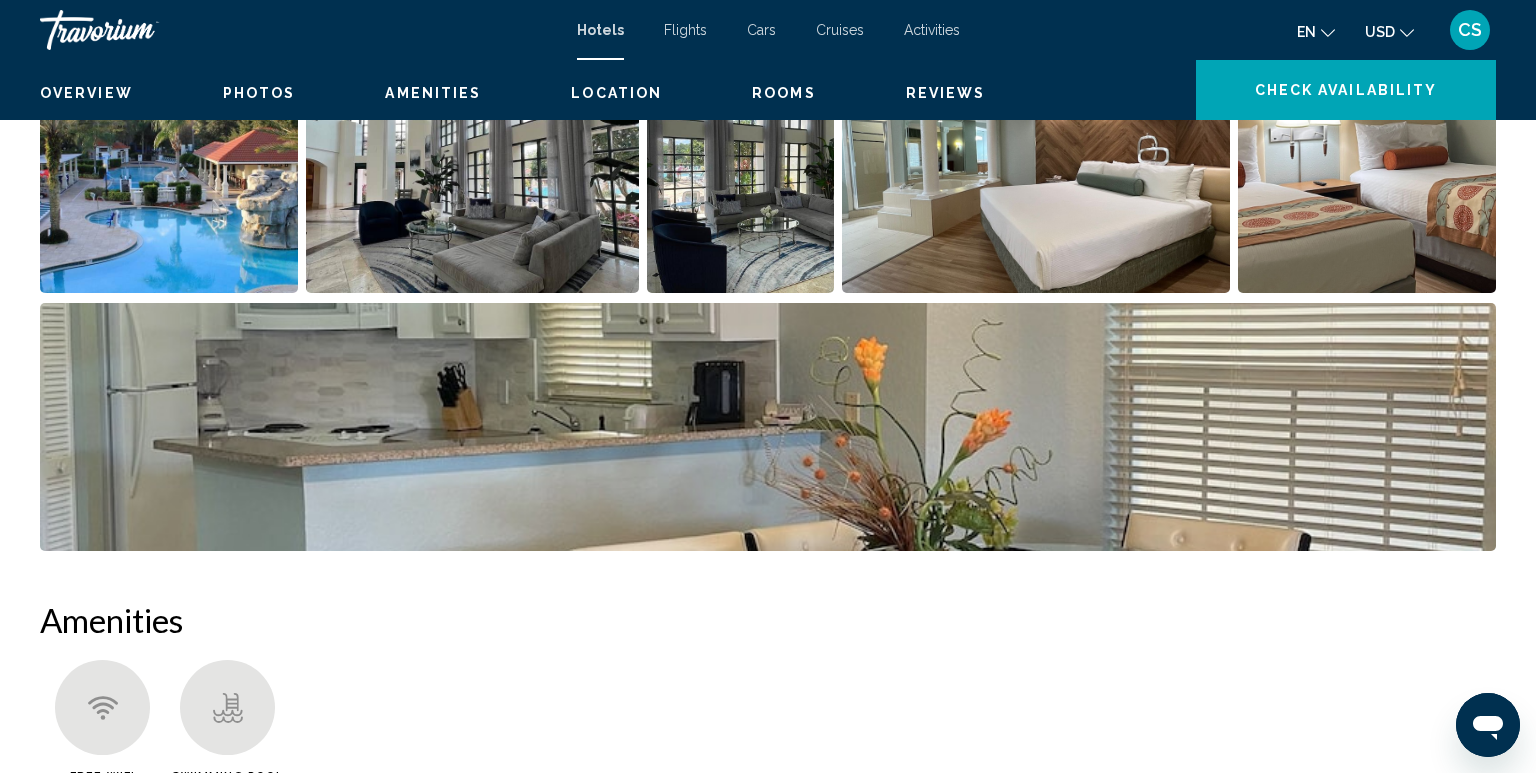 scroll, scrollTop: 1282, scrollLeft: 0, axis: vertical 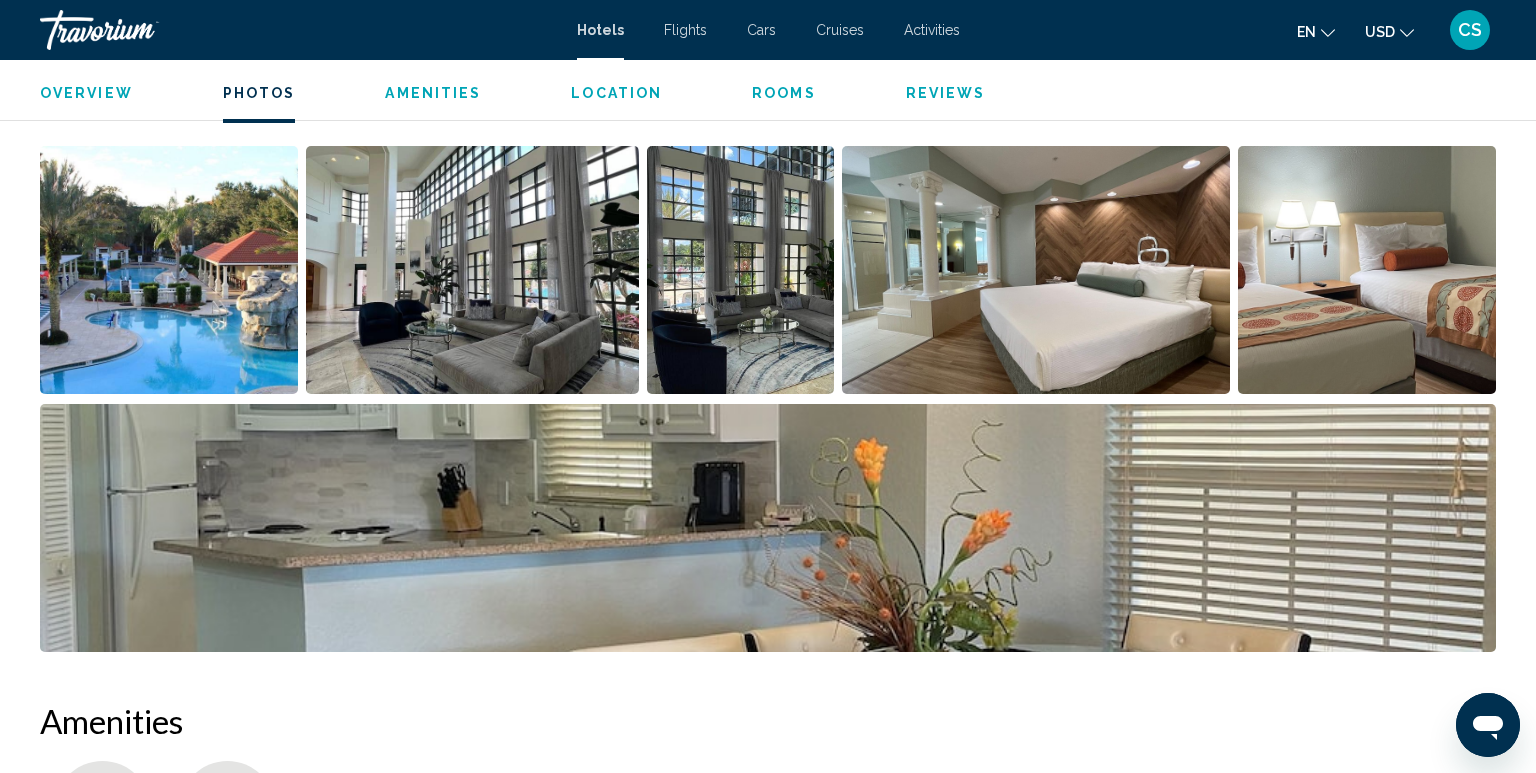 click at bounding box center (169, 270) 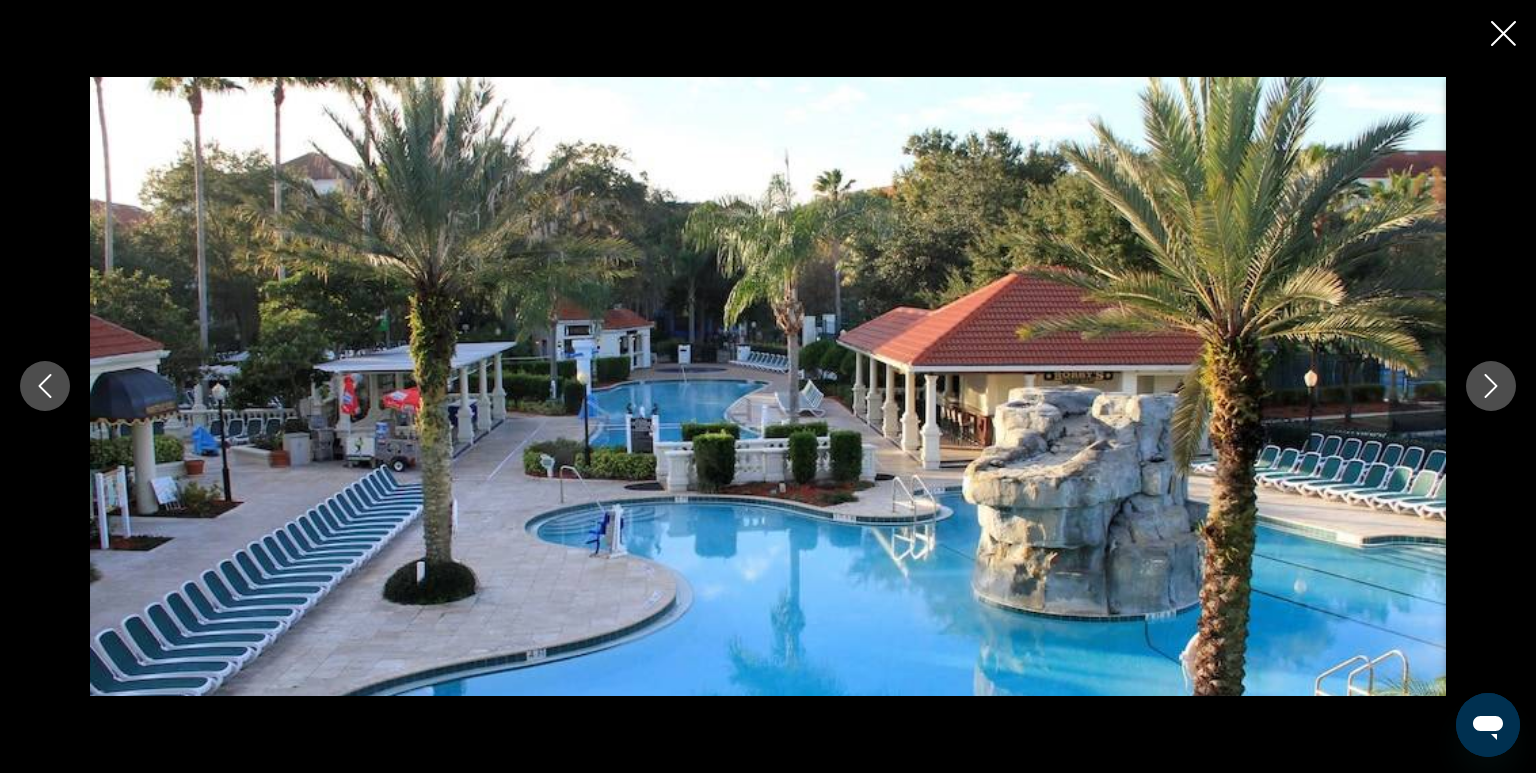 click 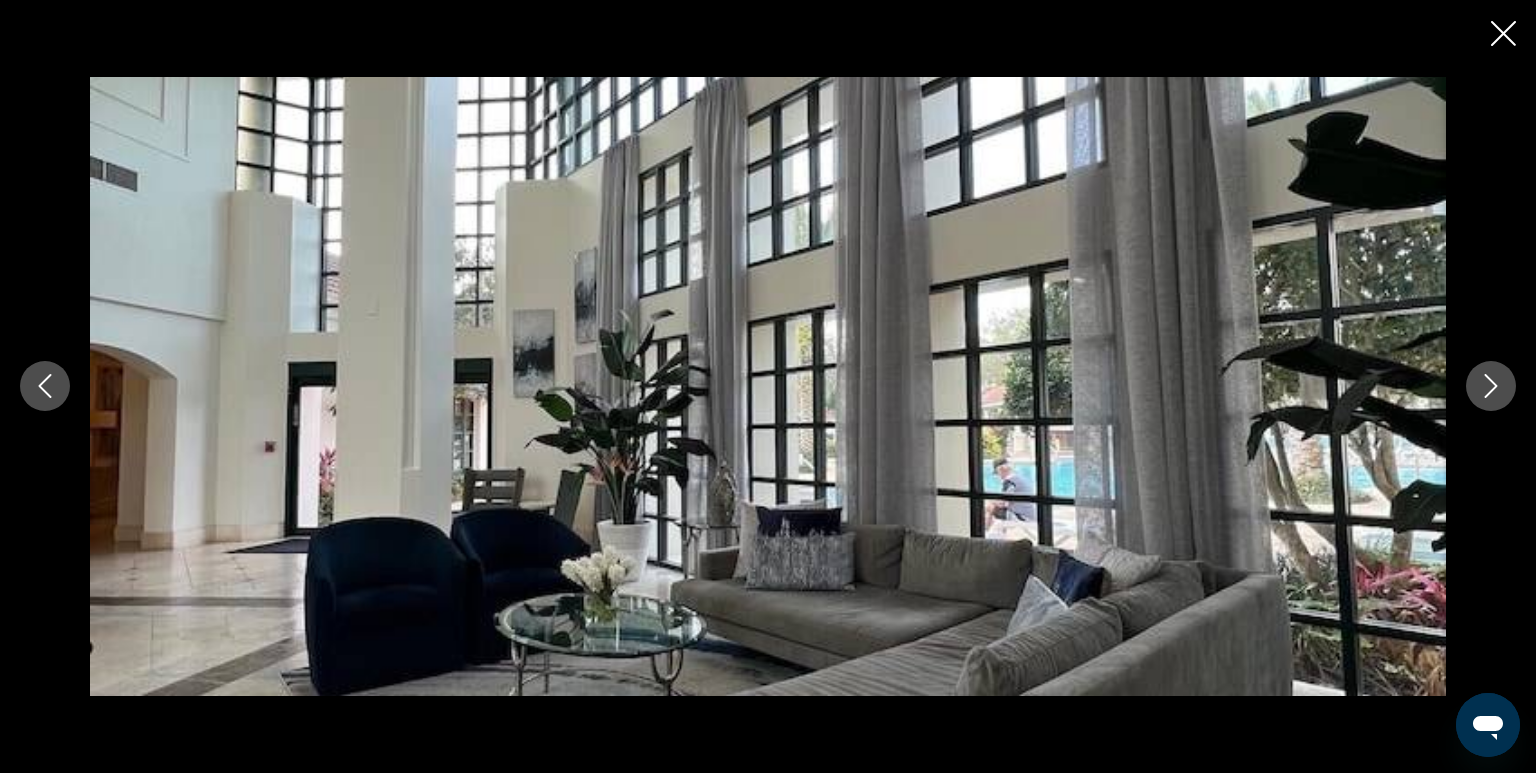 click 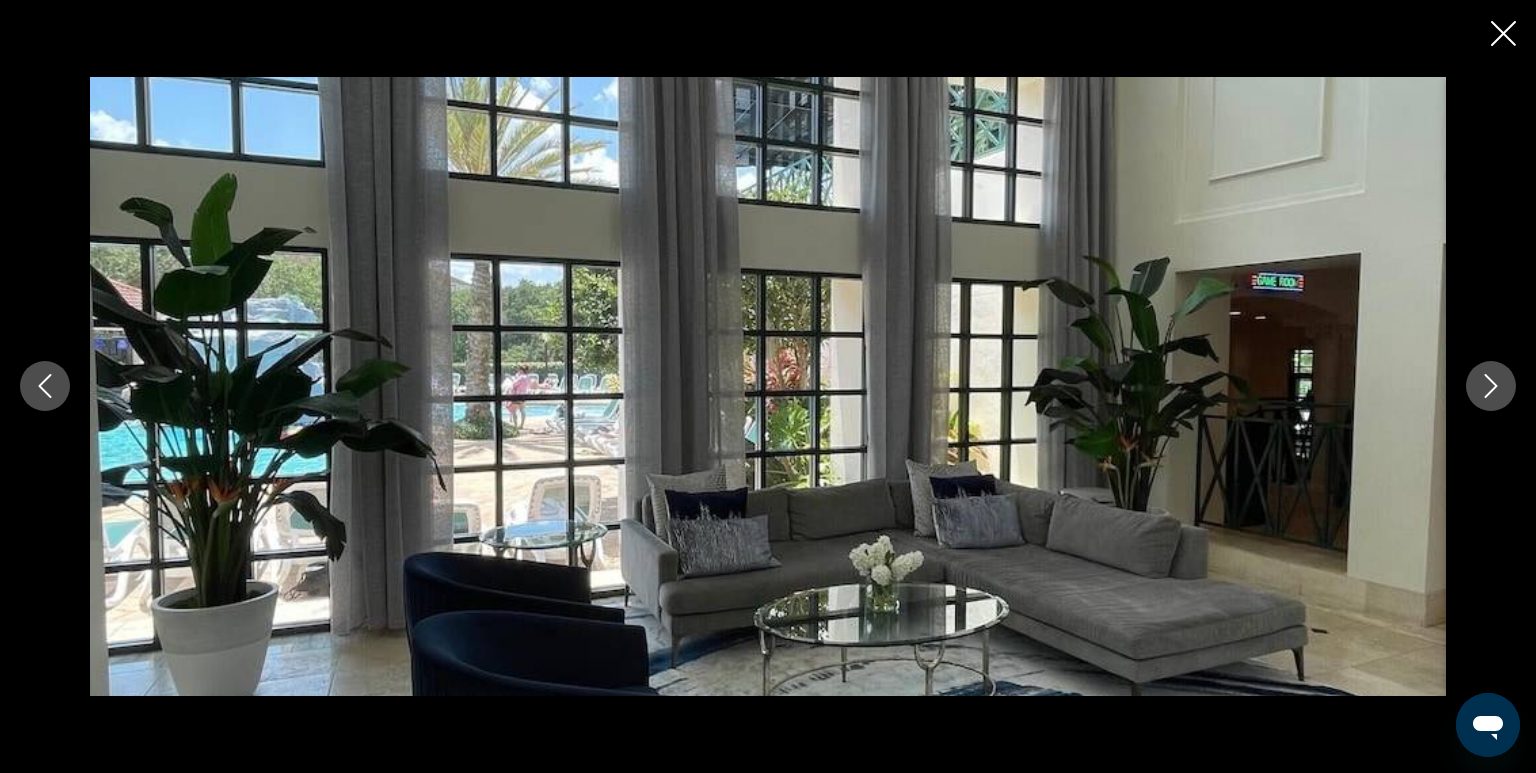 click 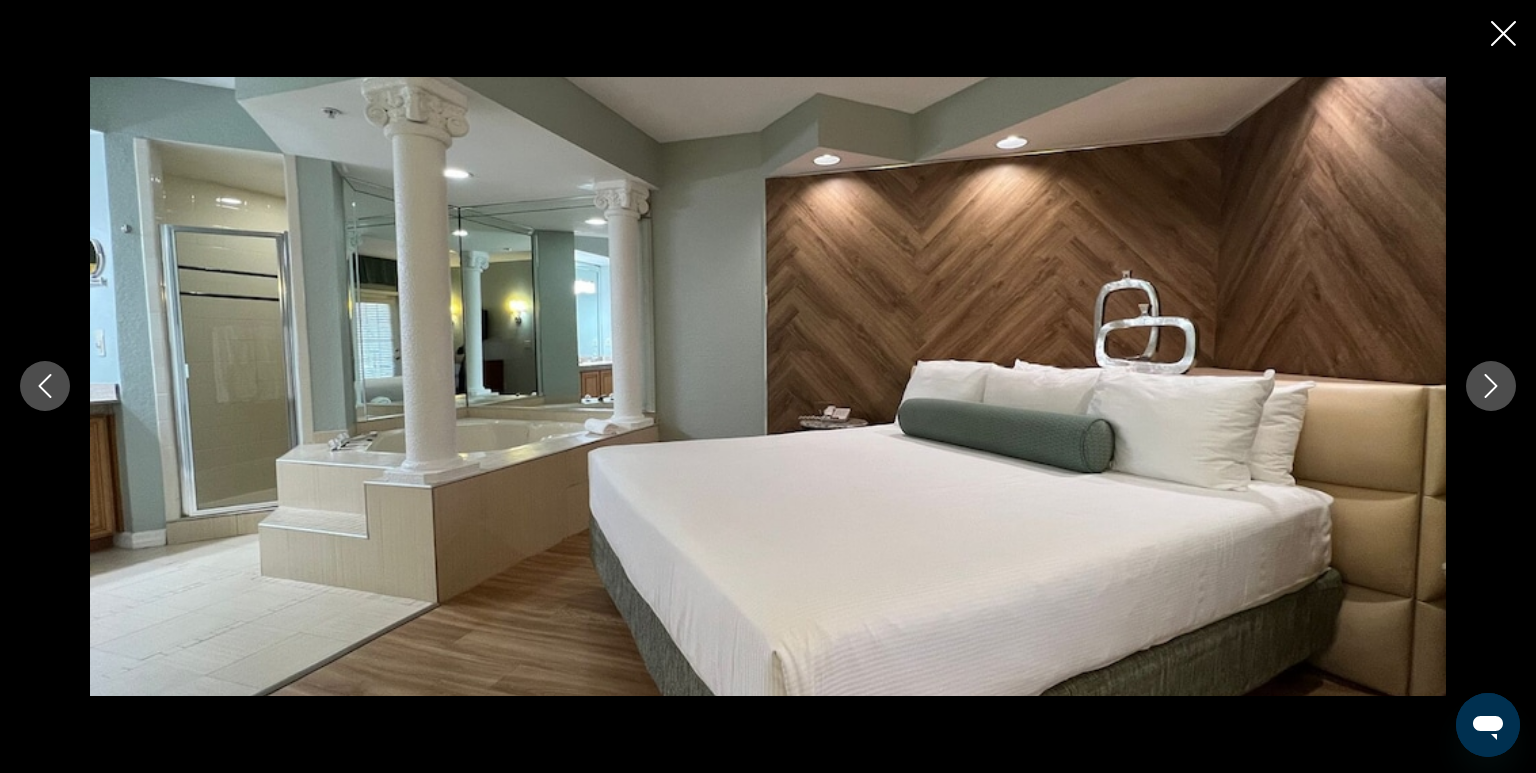 click 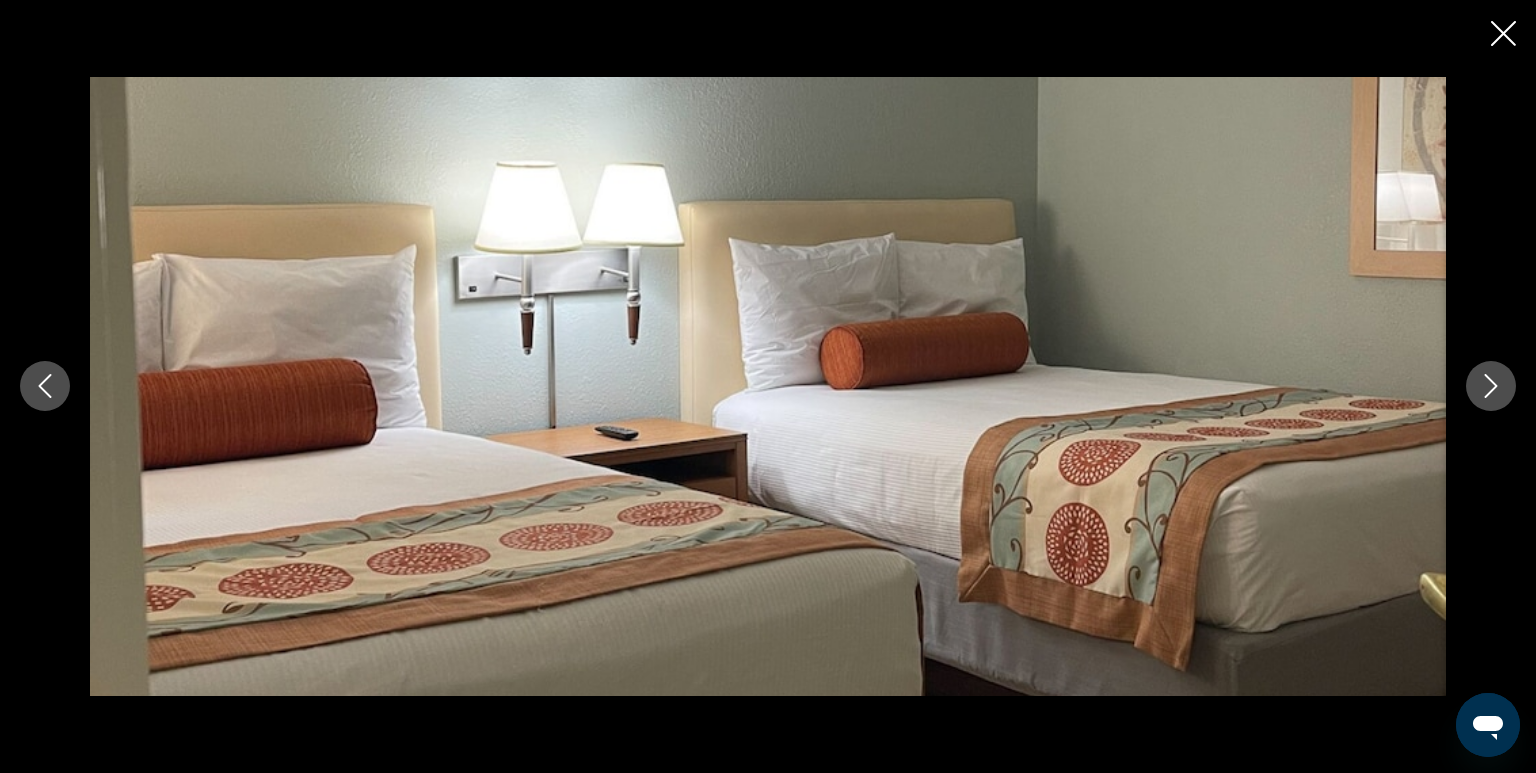 click 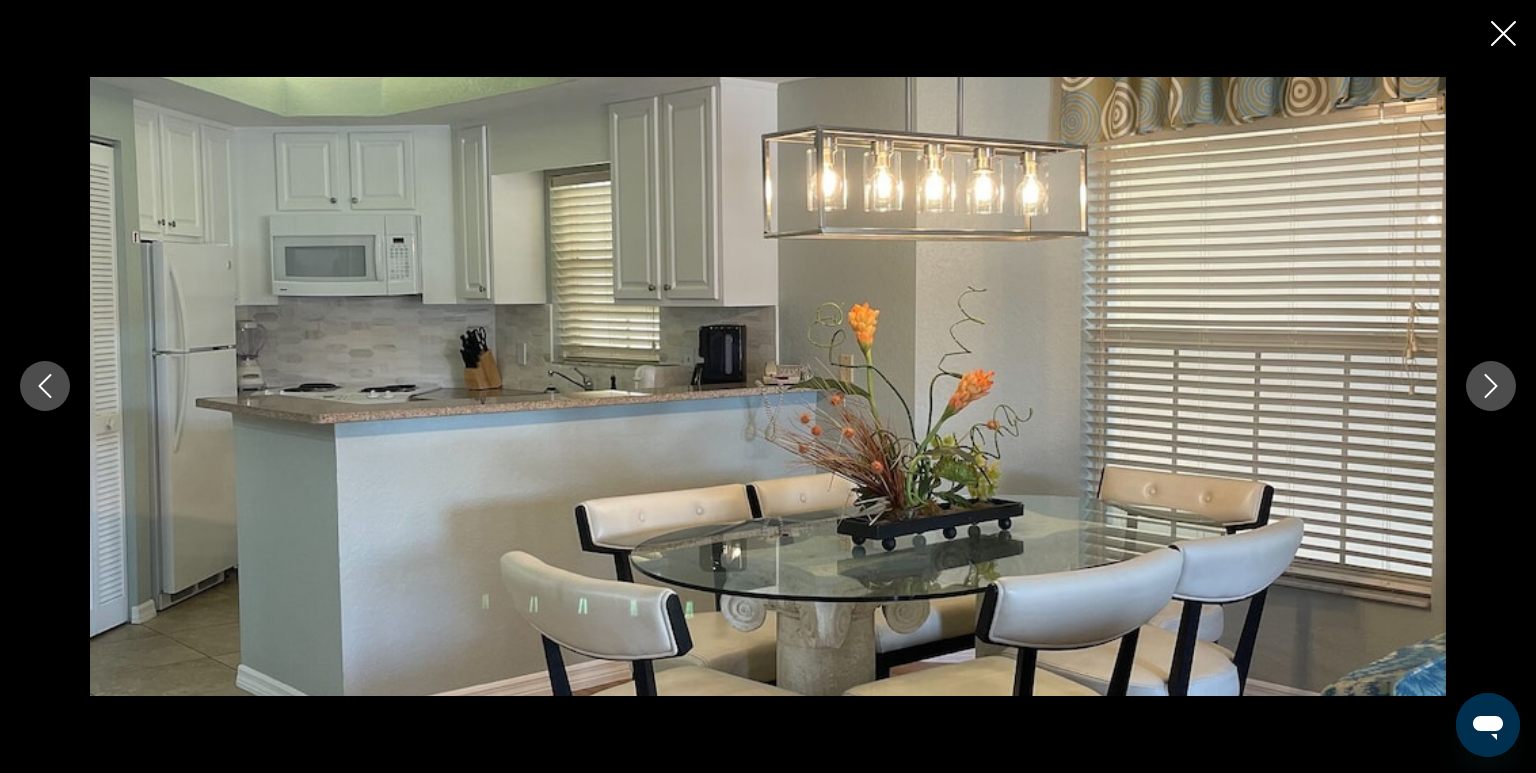 click 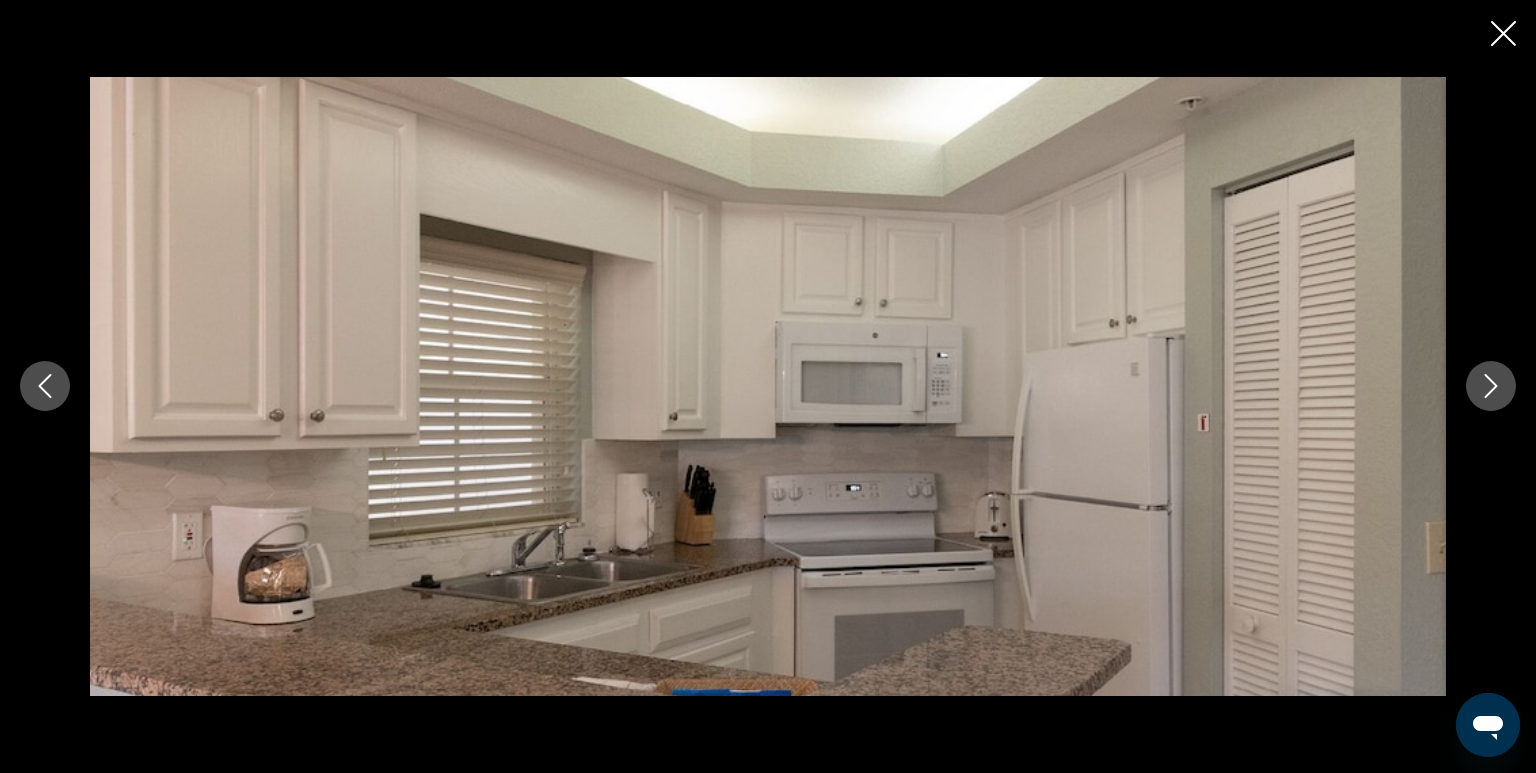 click 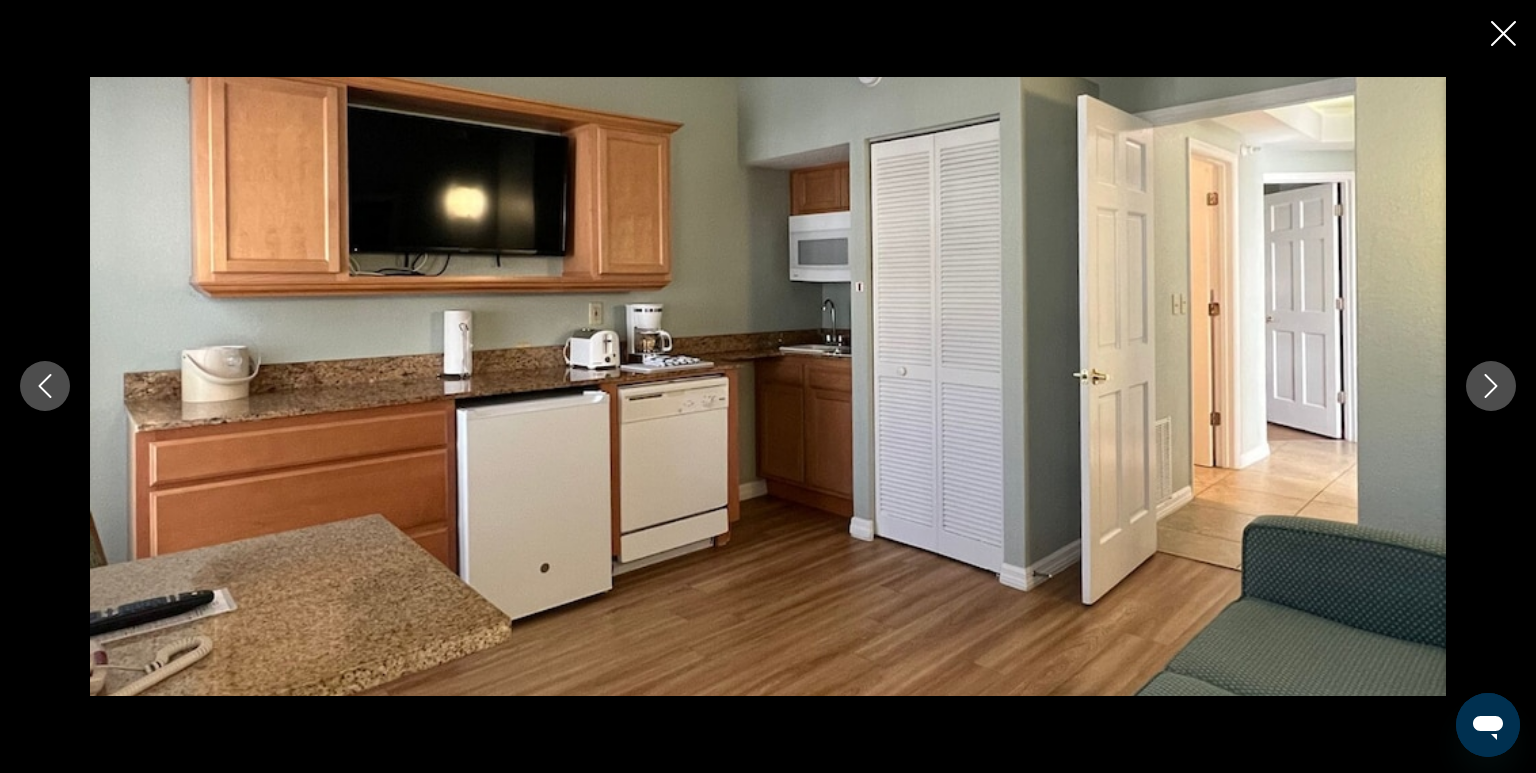 click 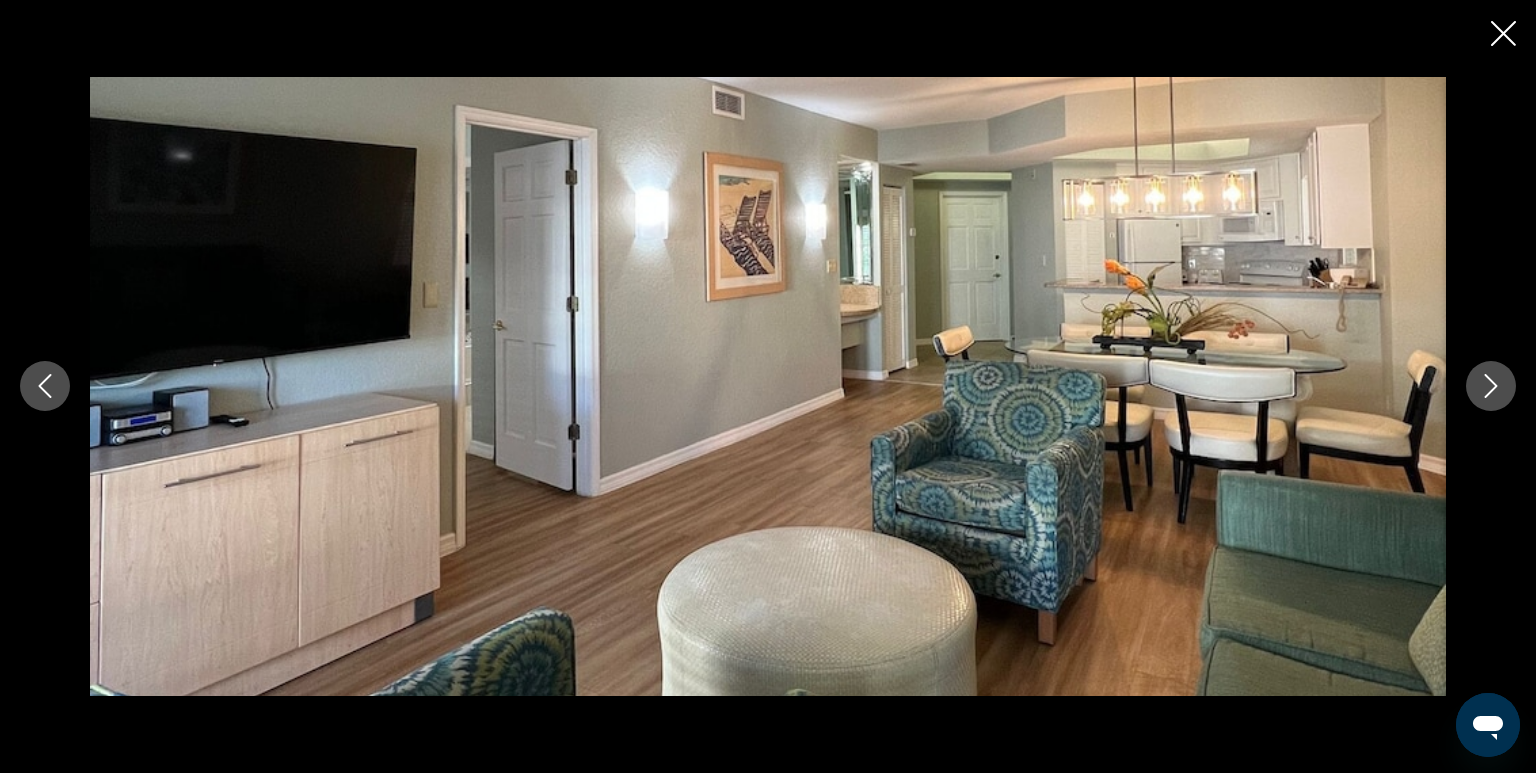 click 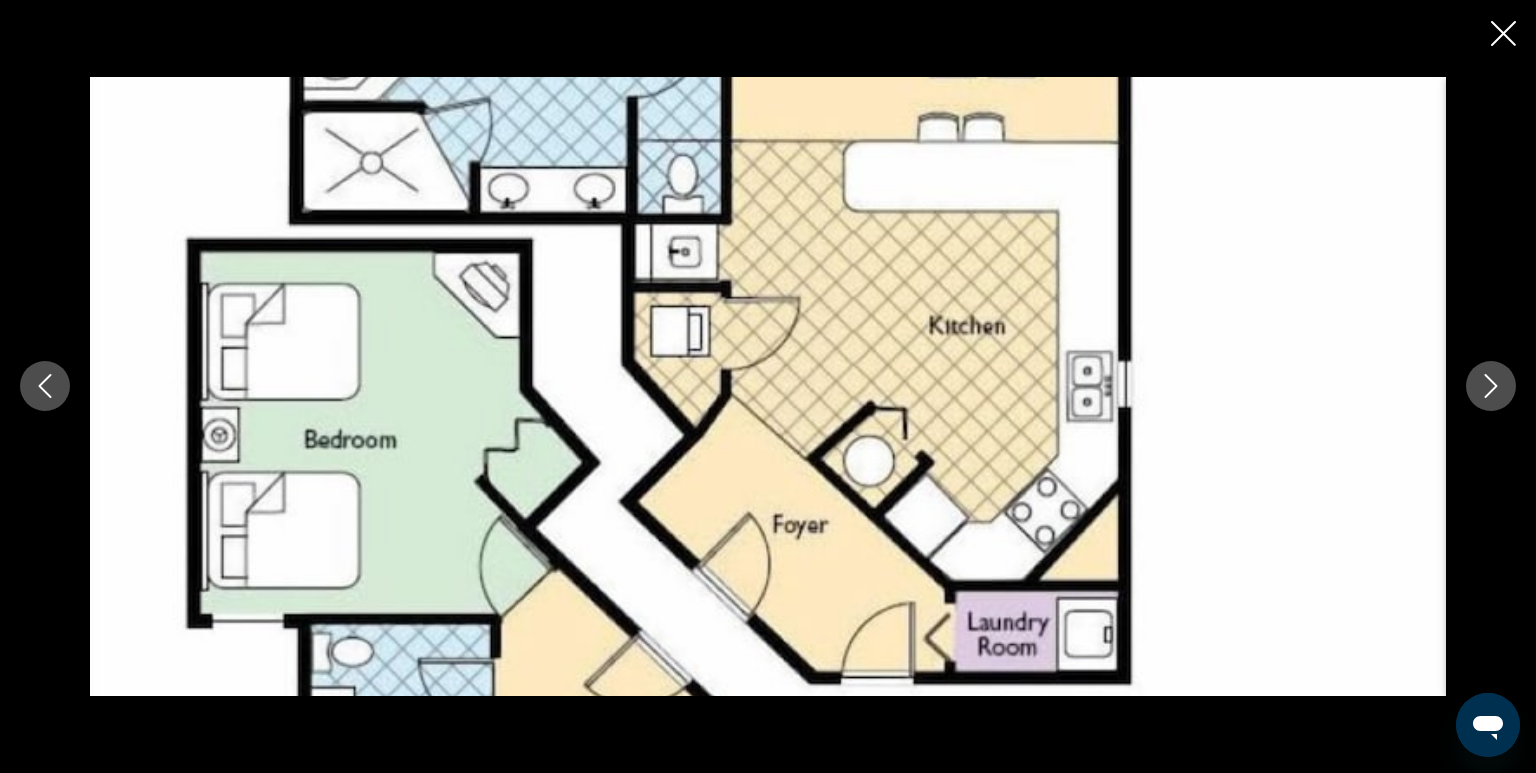 click 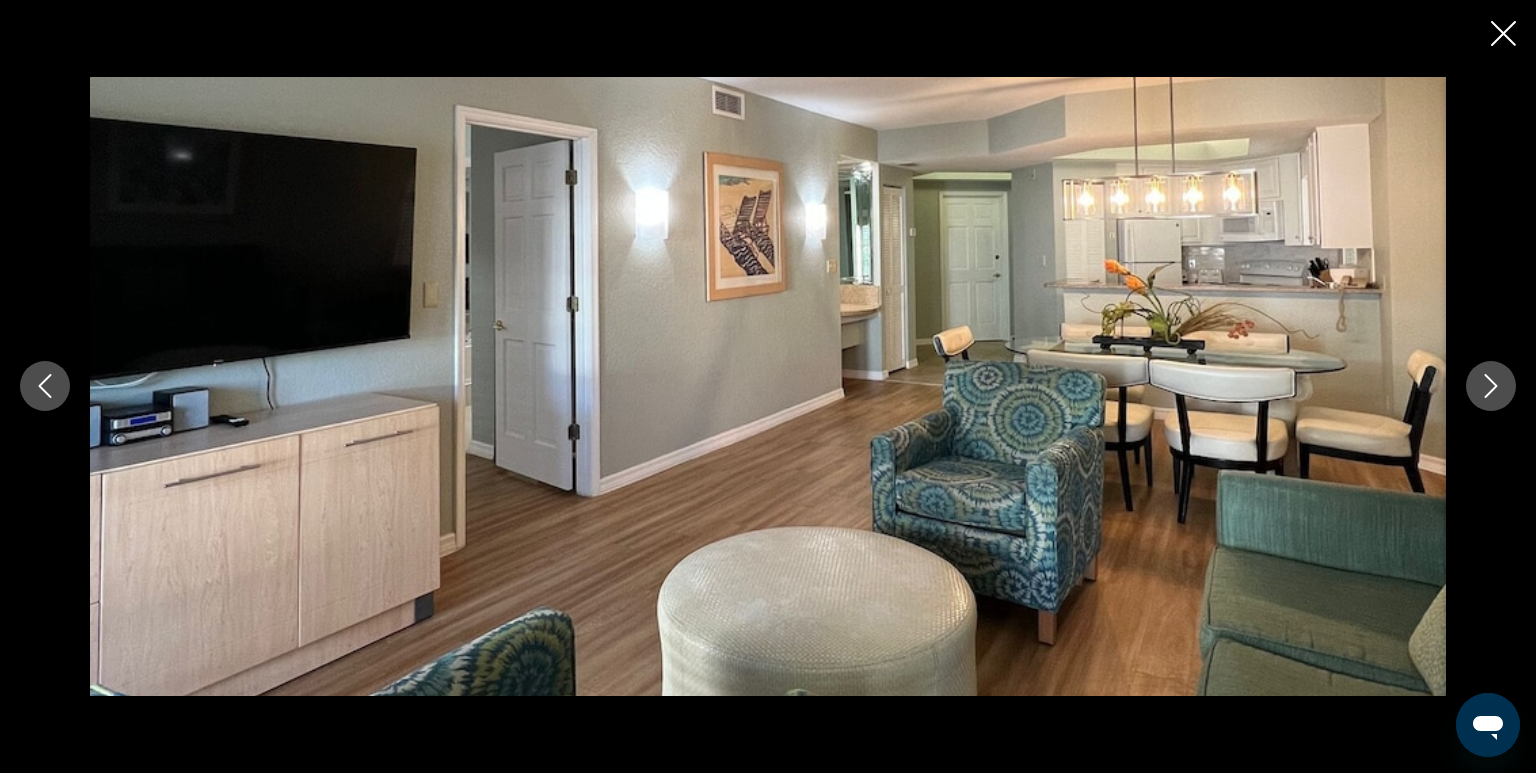 click 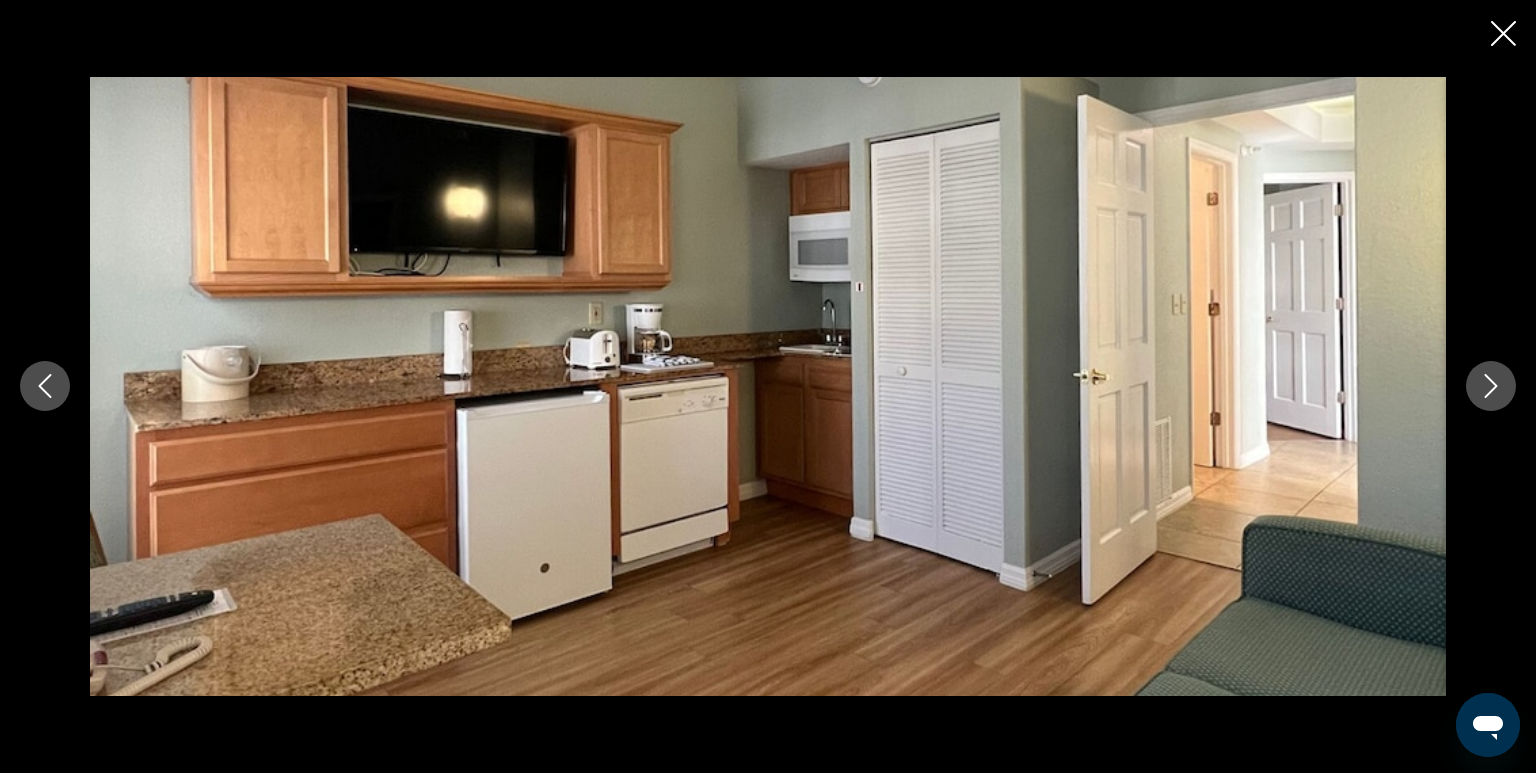 click 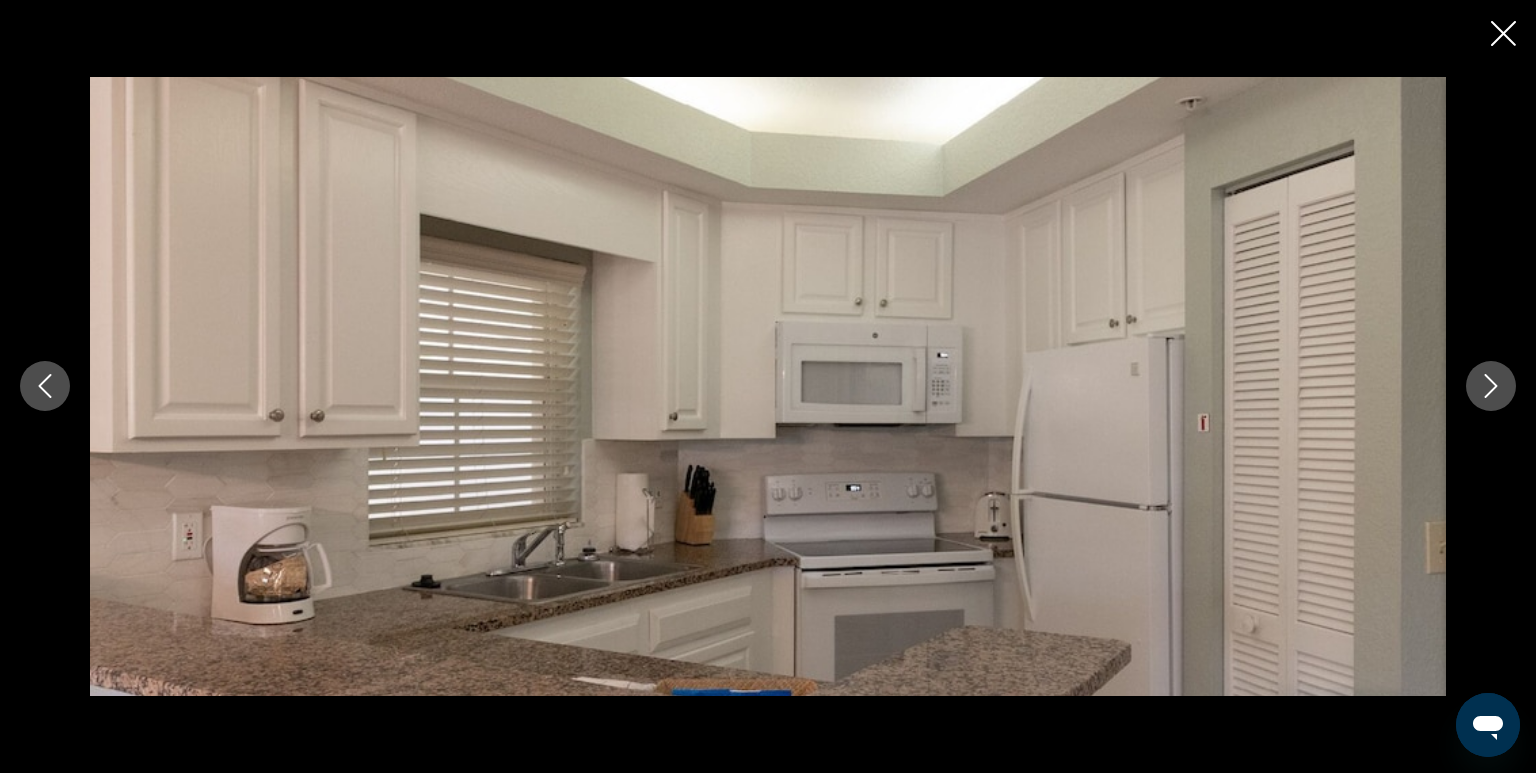 click 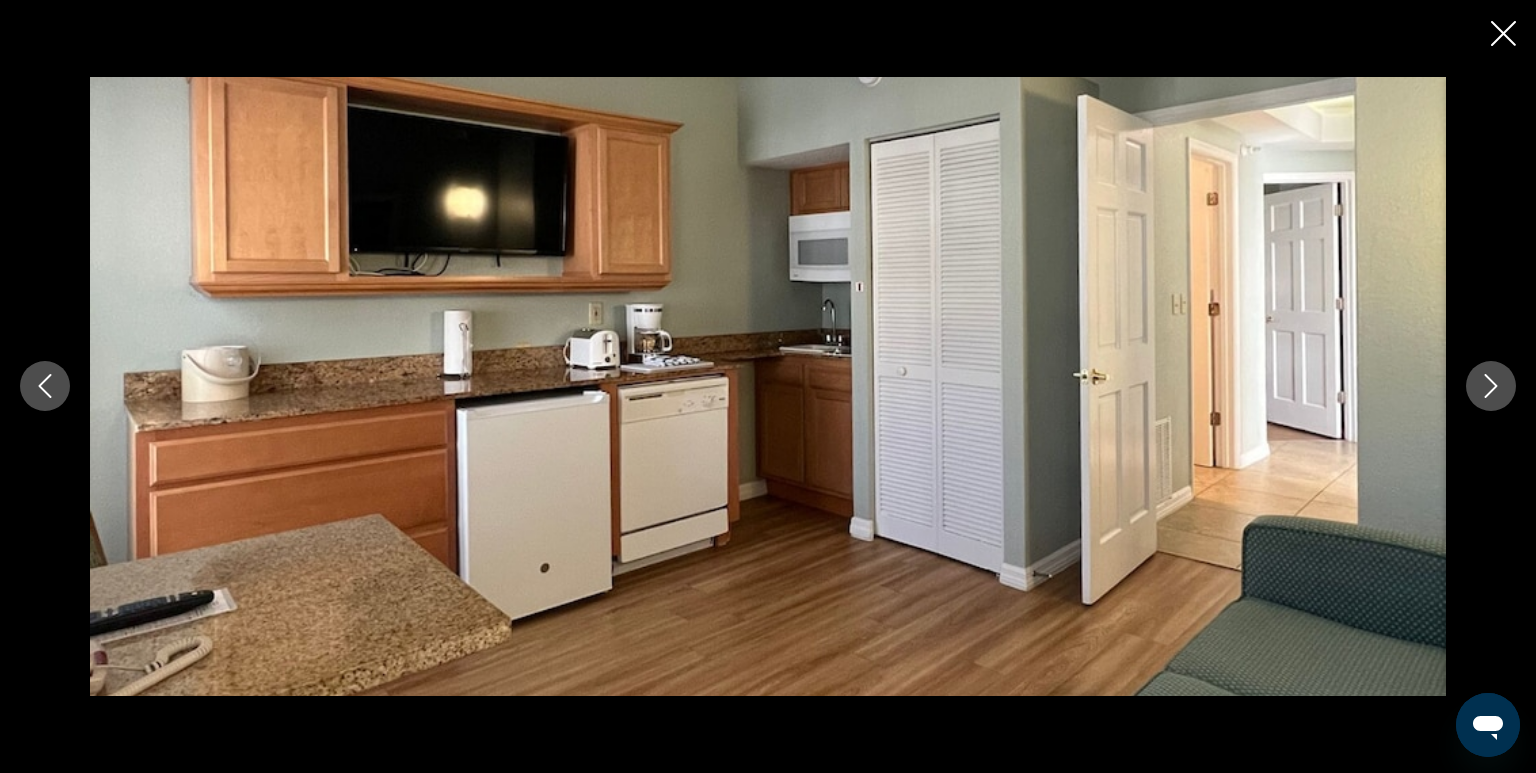 click 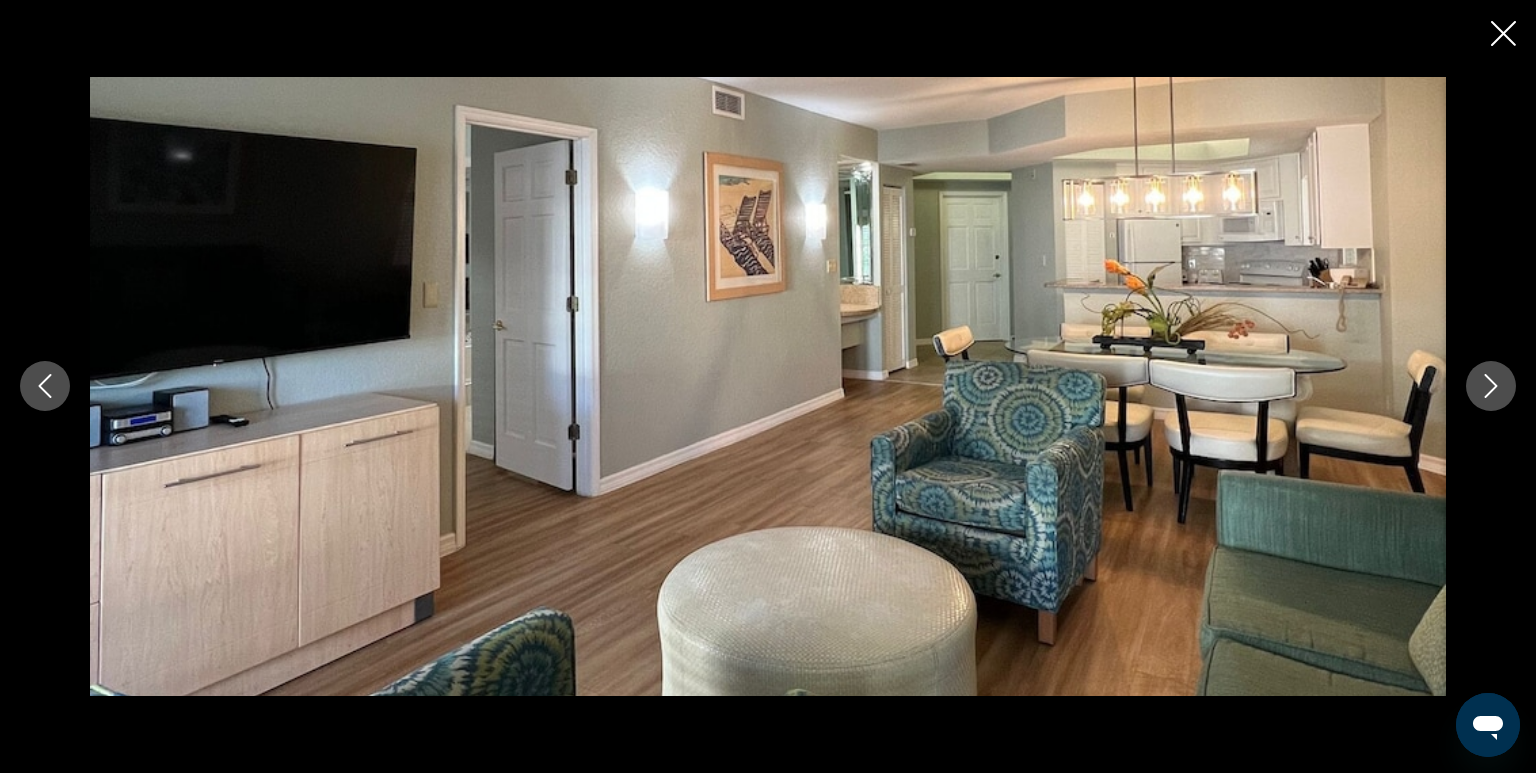 click 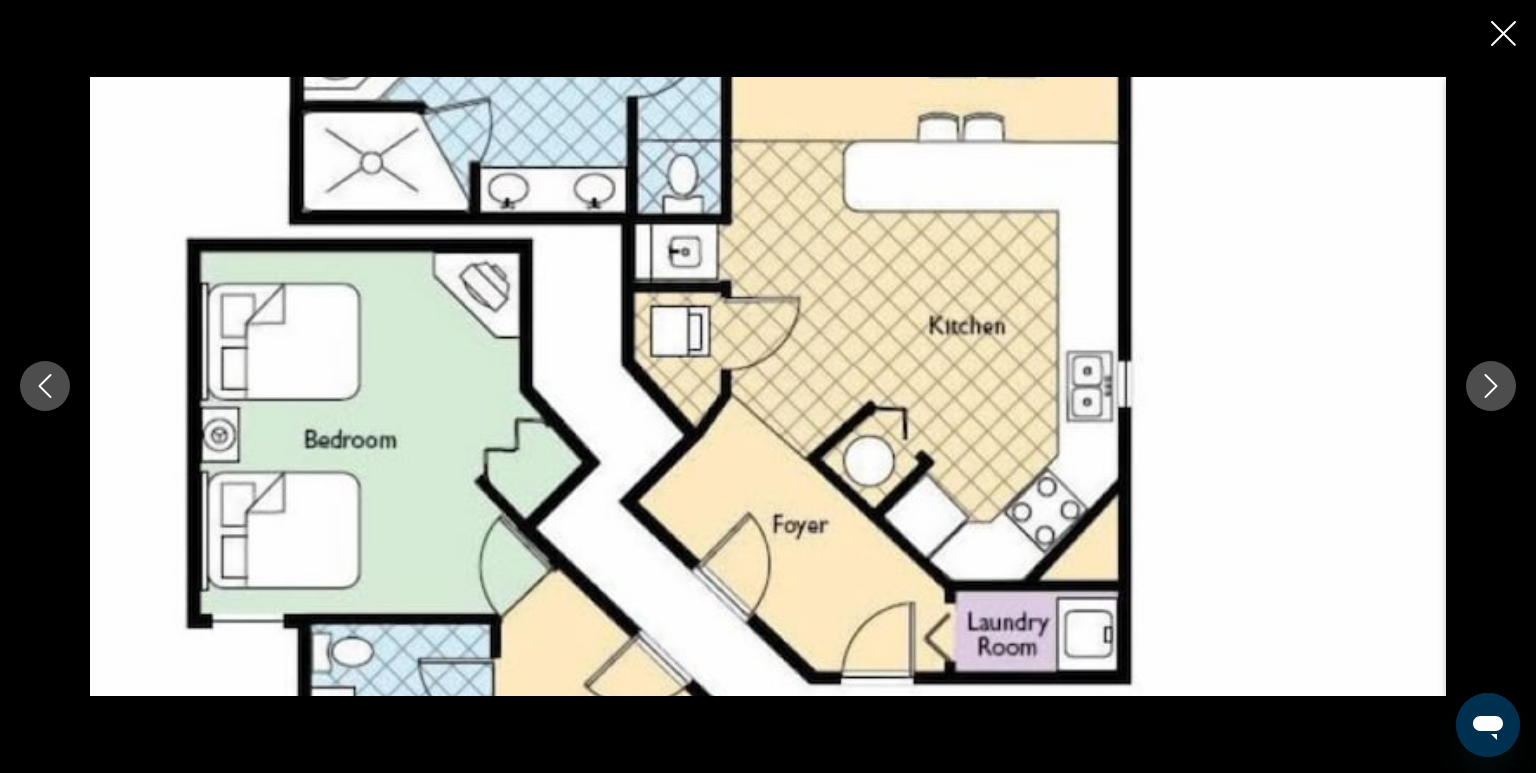 click 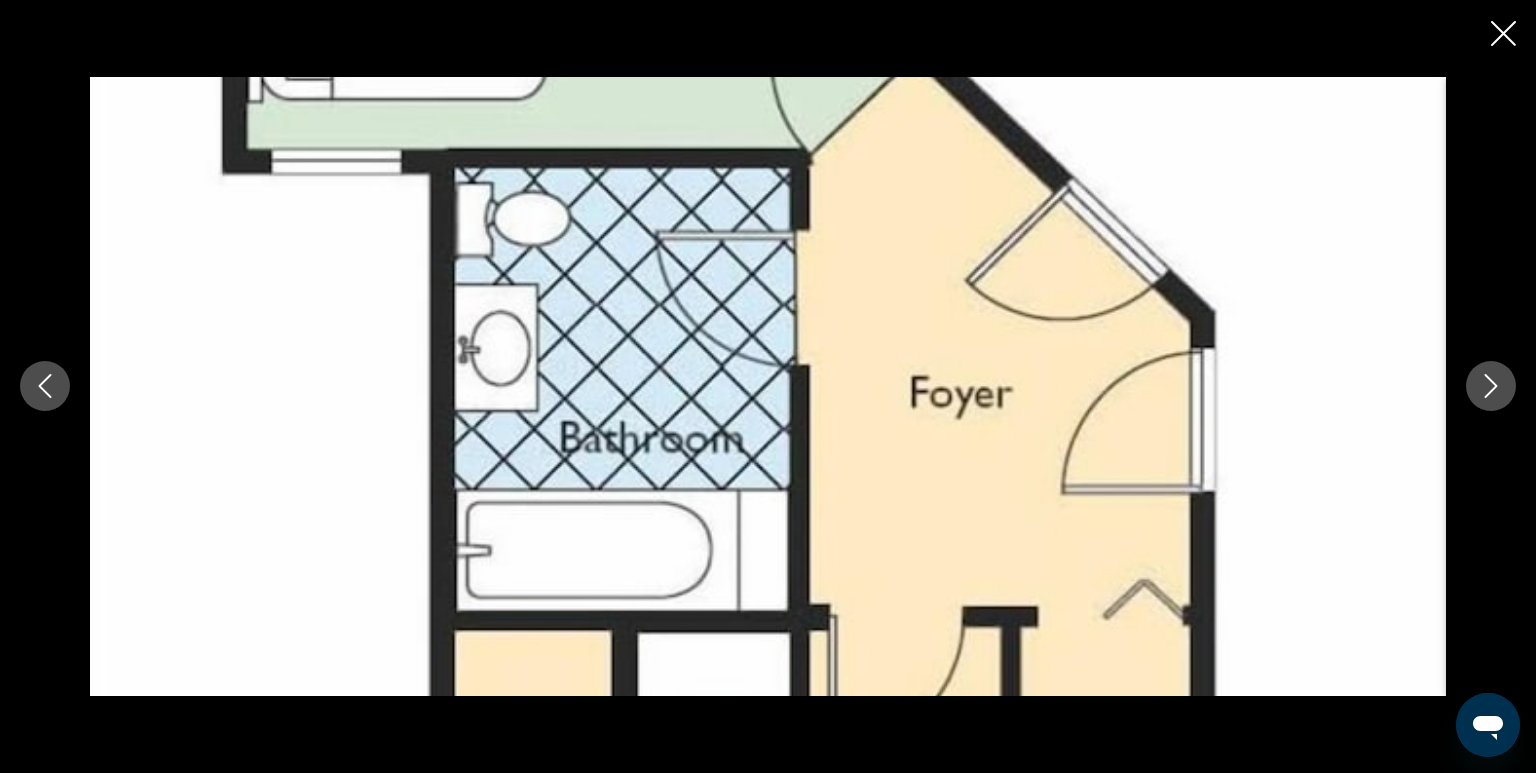 click 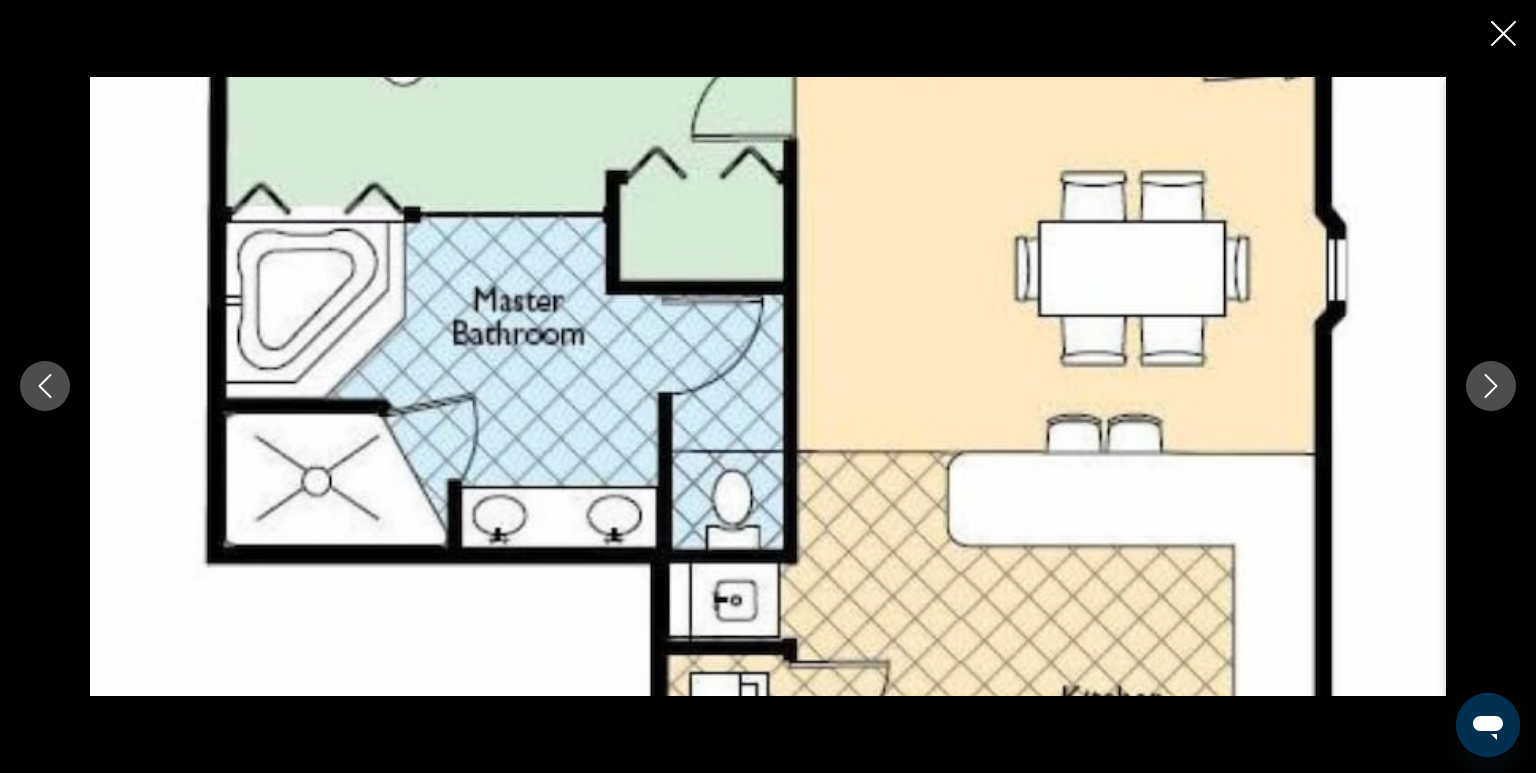 click 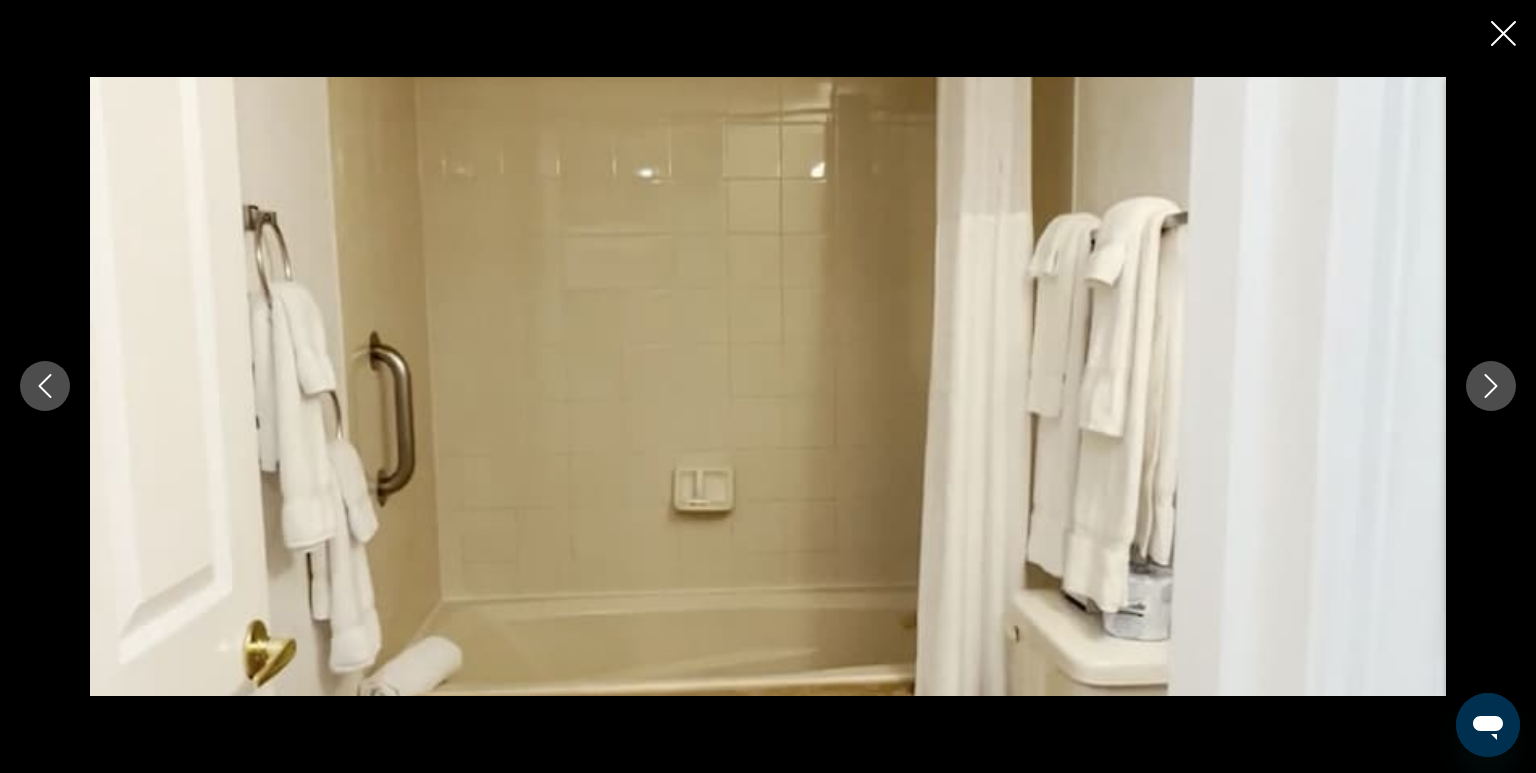 click 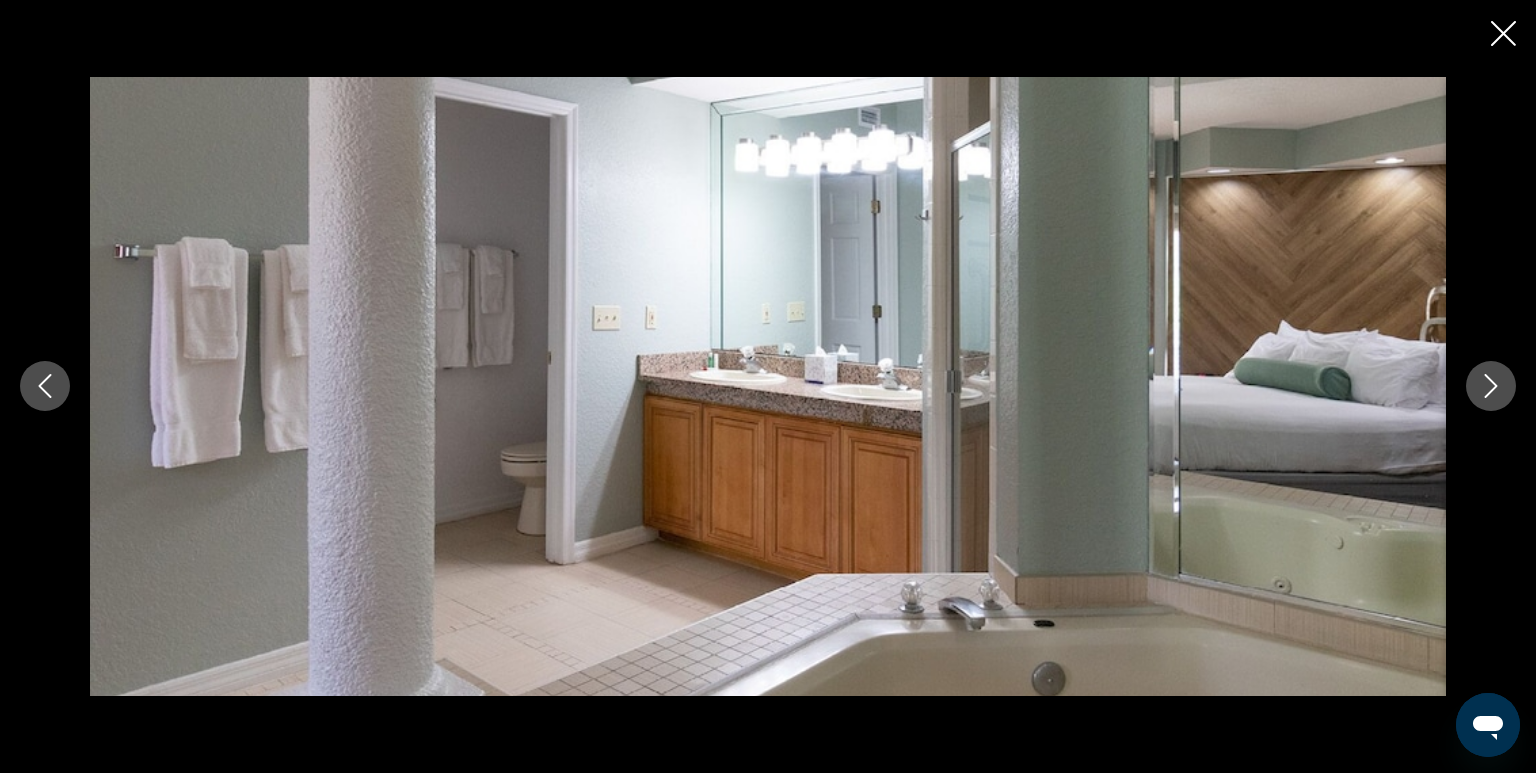 click 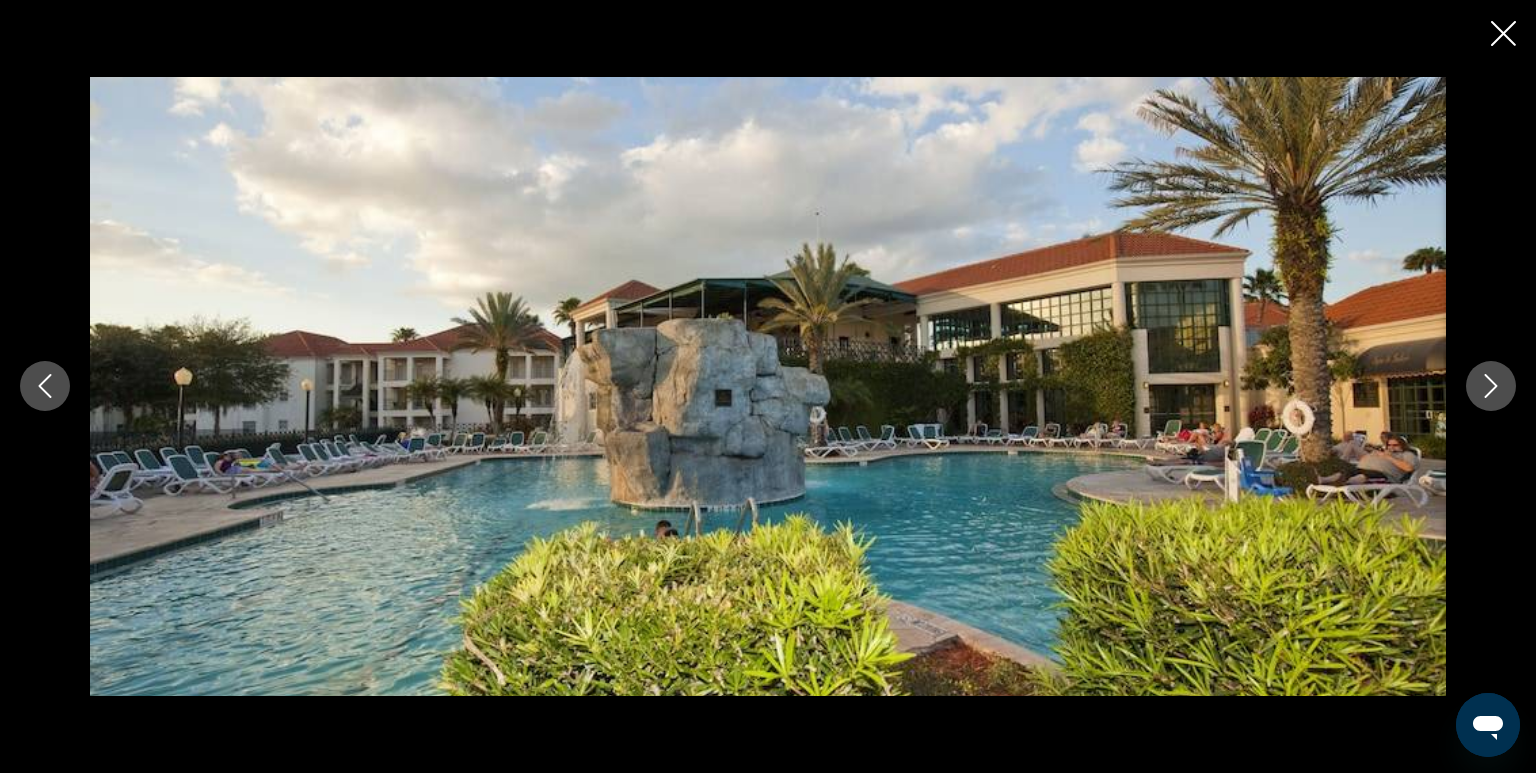 click 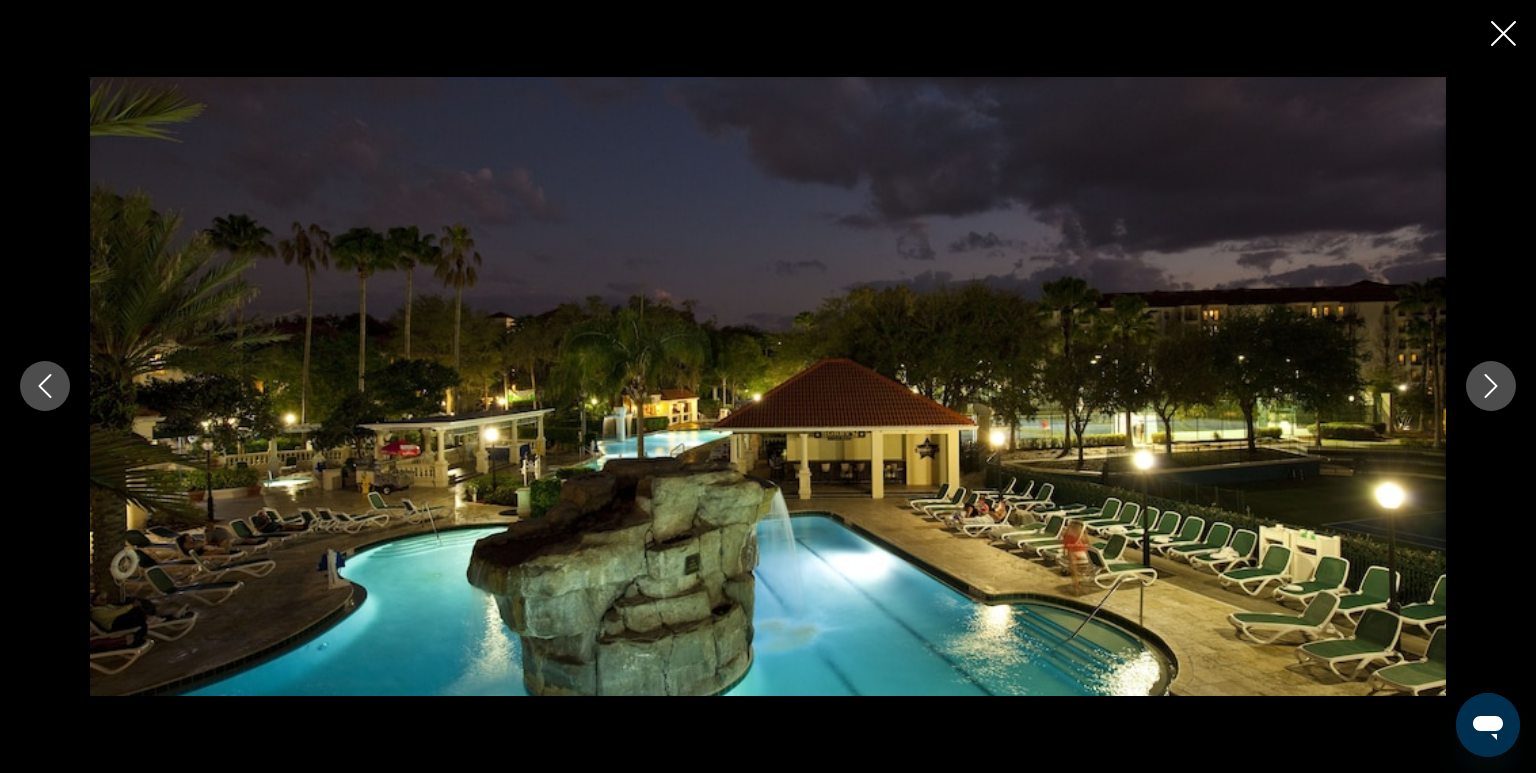 click 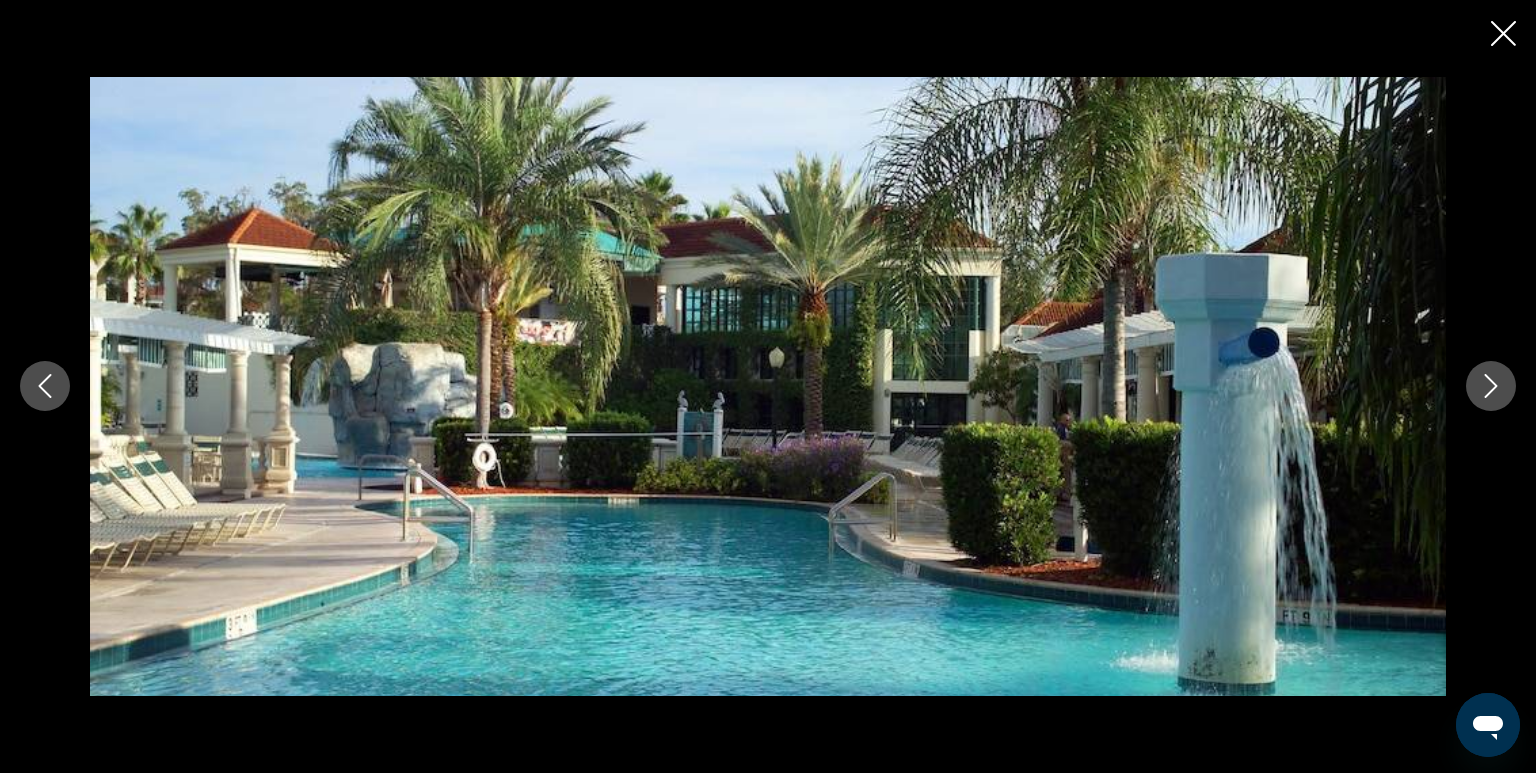 click 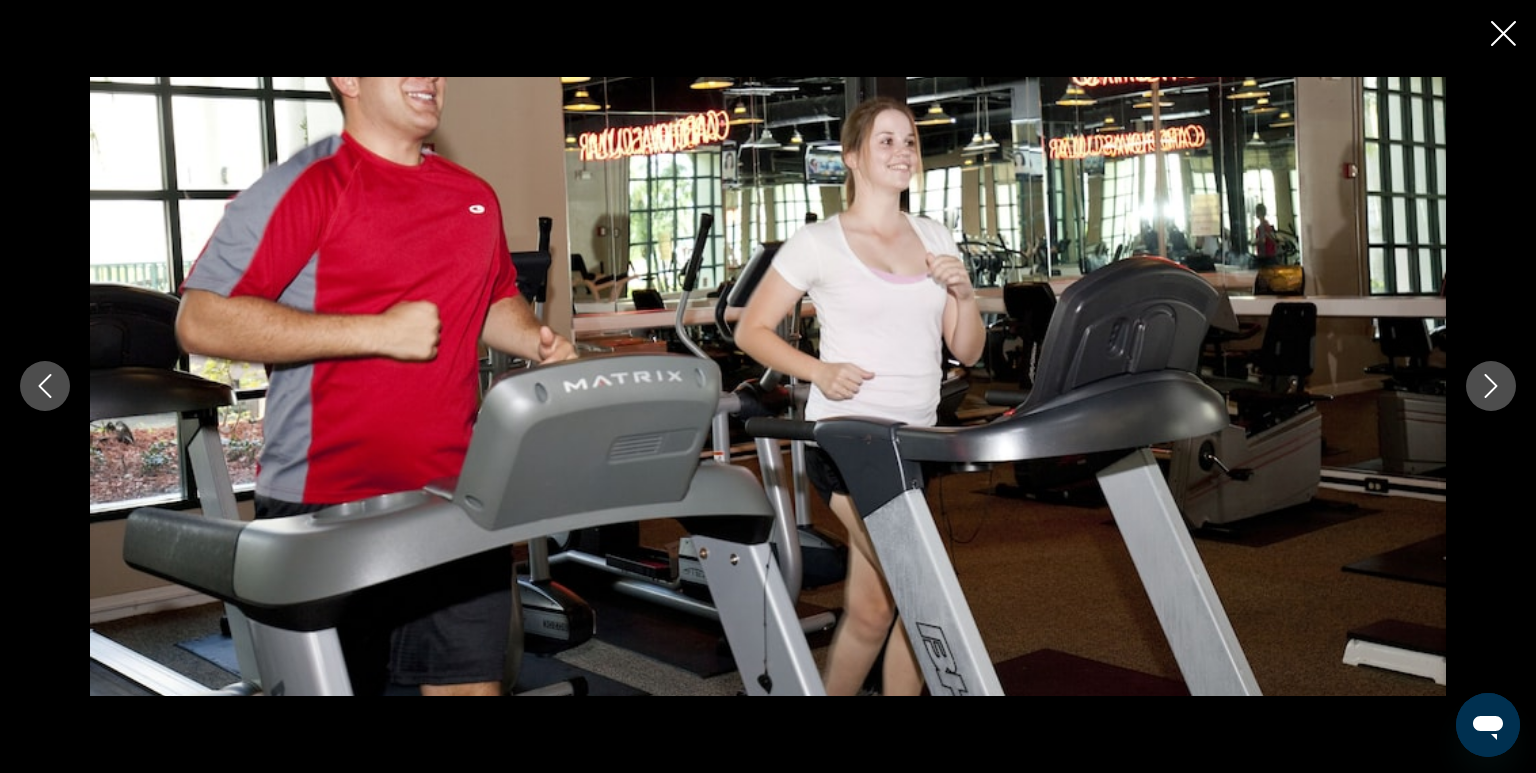 click 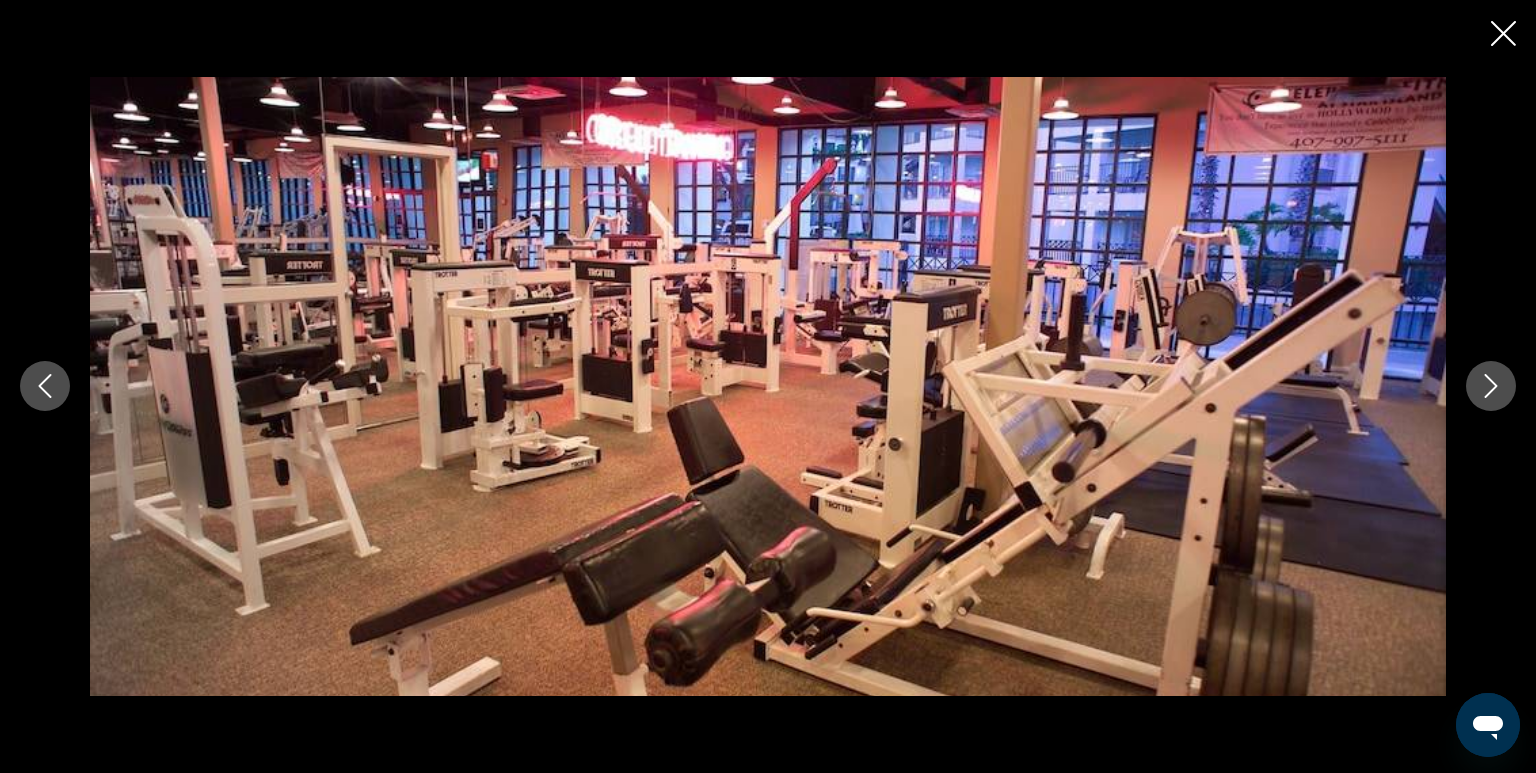 click 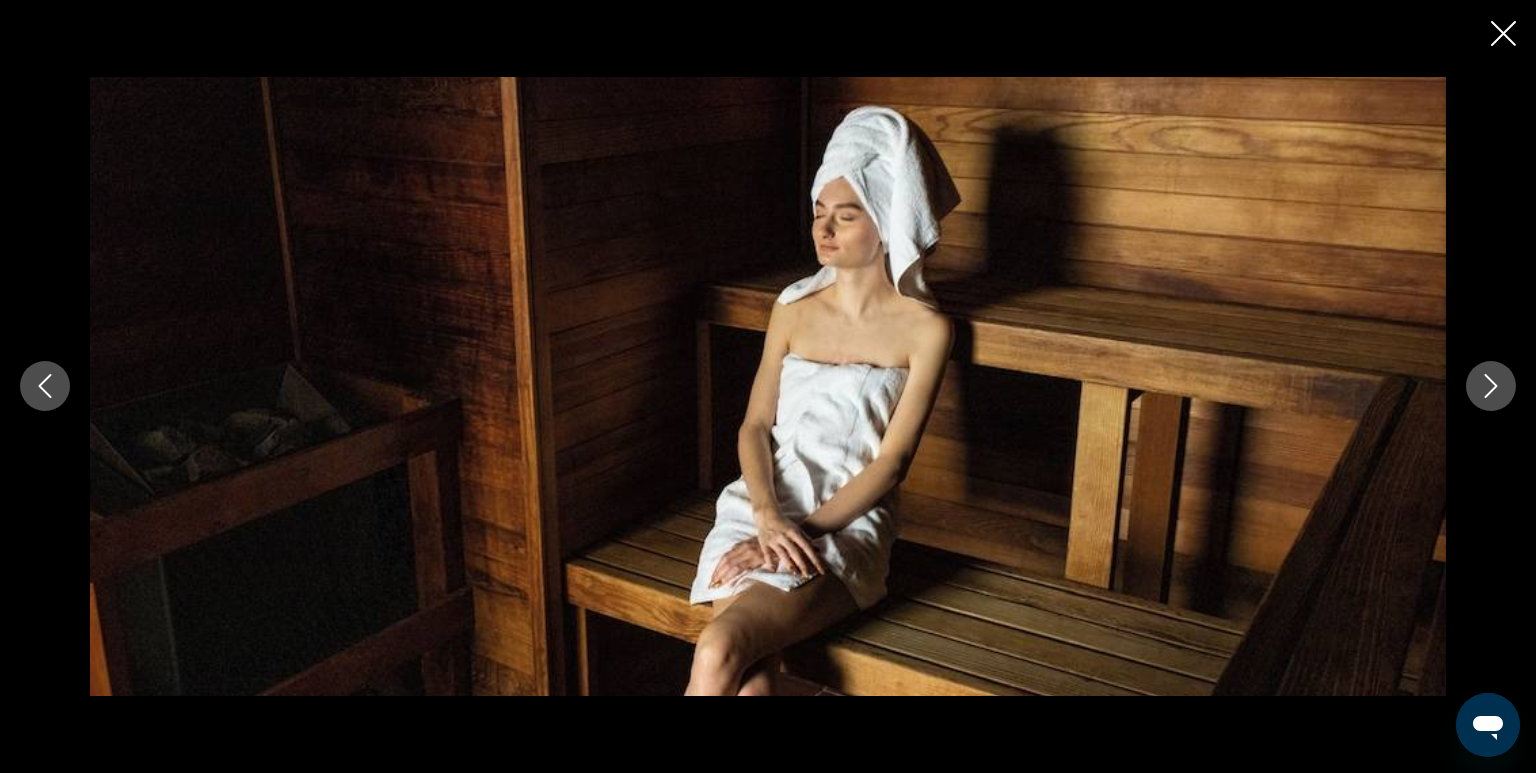 click 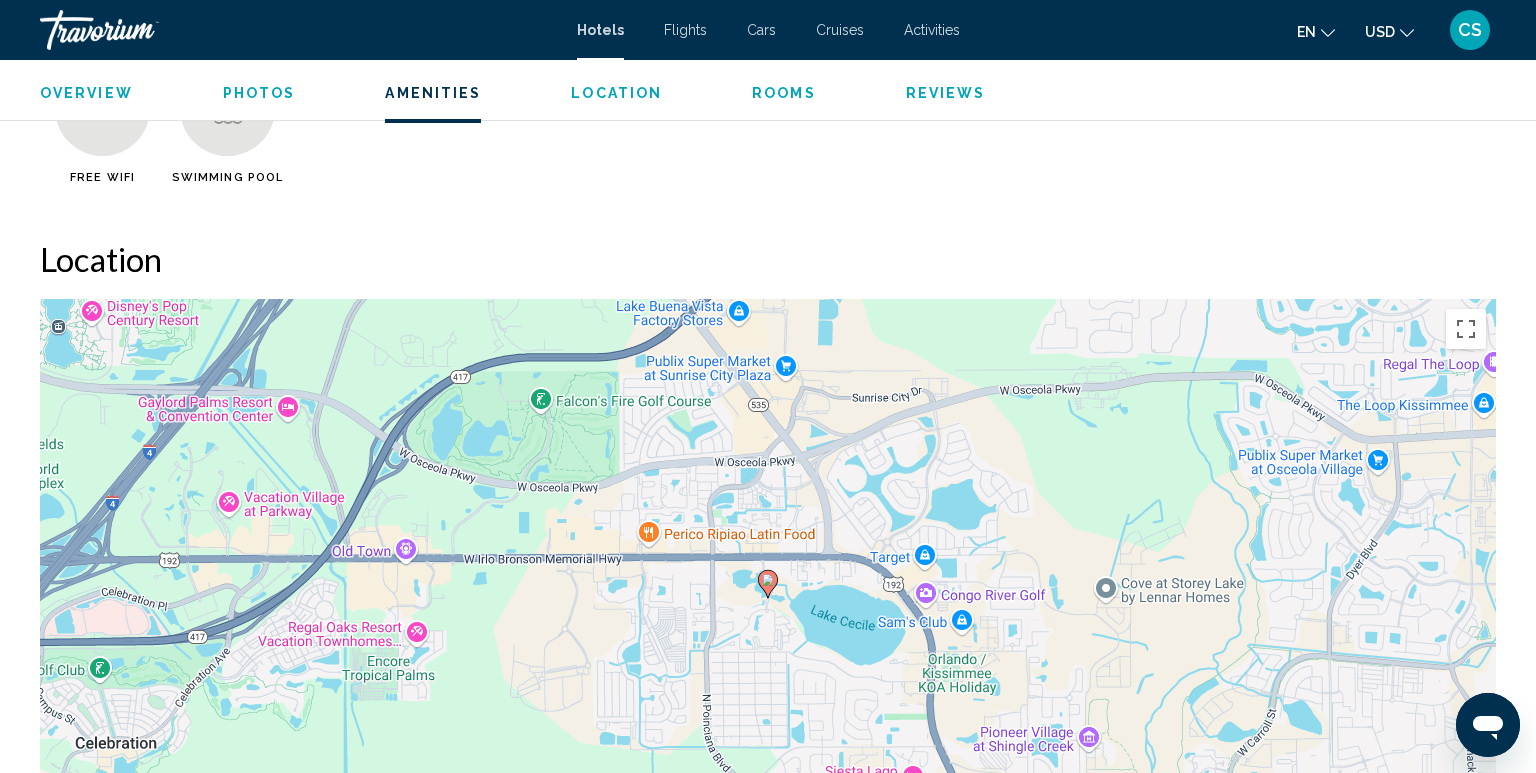 scroll, scrollTop: 1719, scrollLeft: 0, axis: vertical 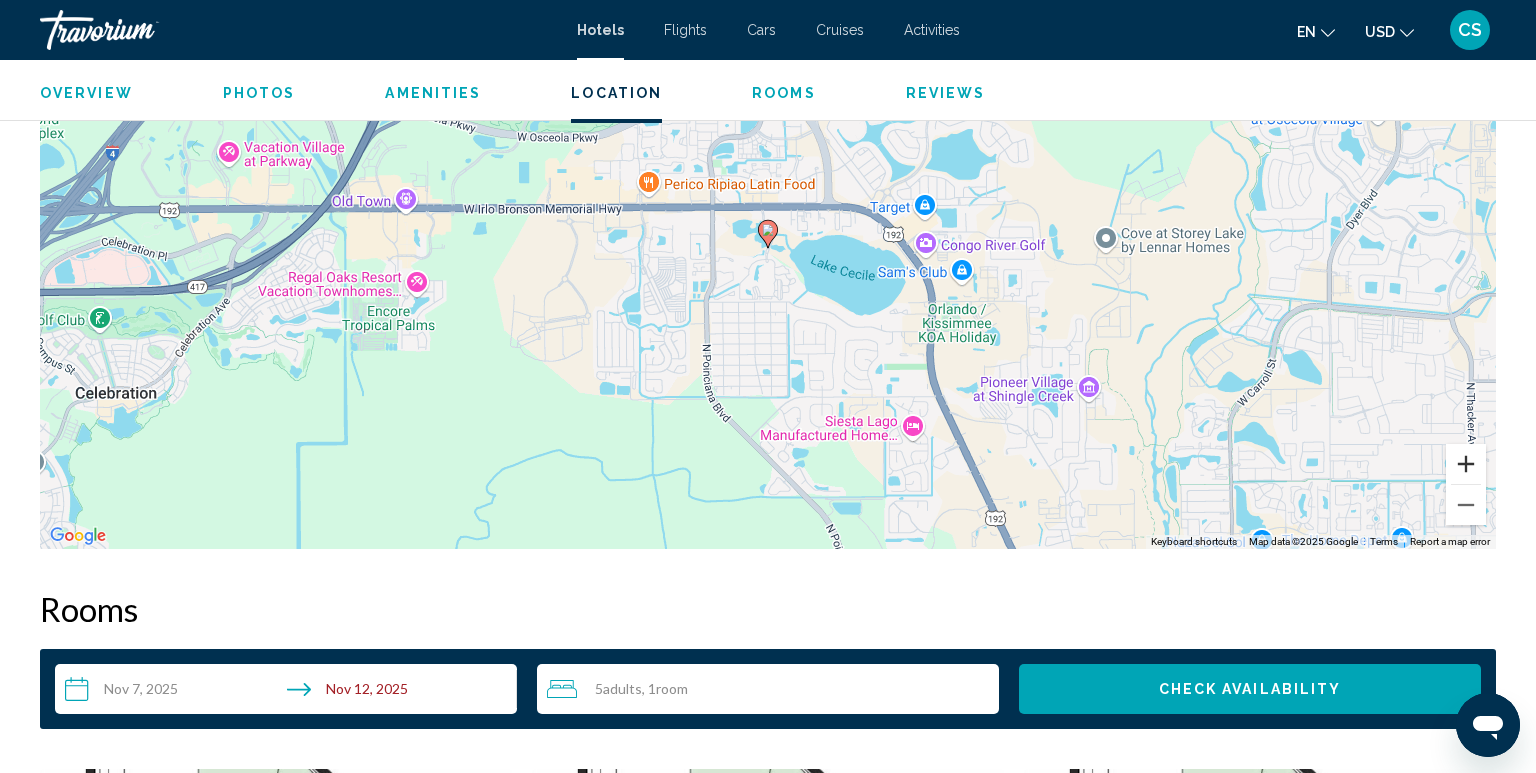 click at bounding box center (1466, 464) 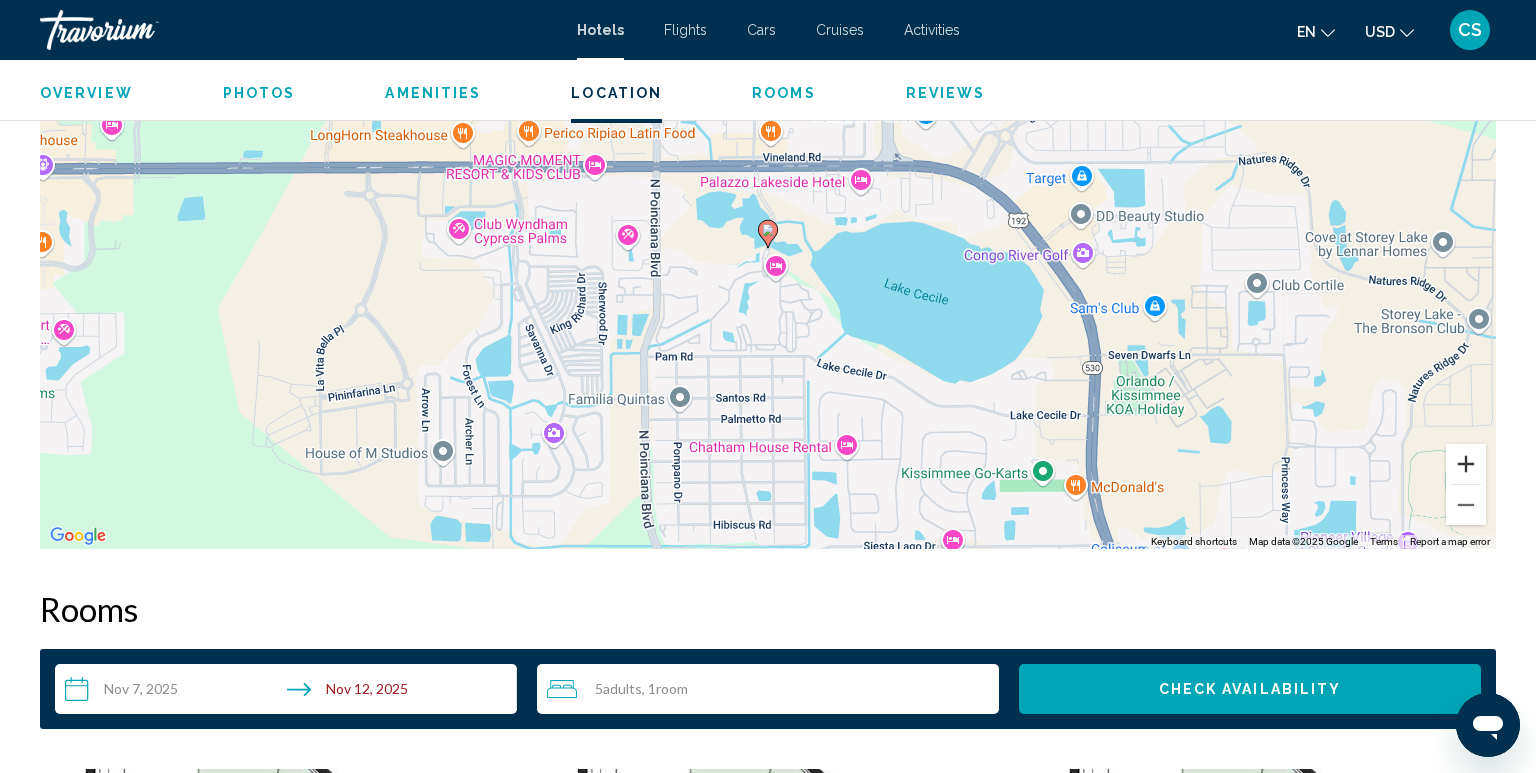 click at bounding box center (1466, 464) 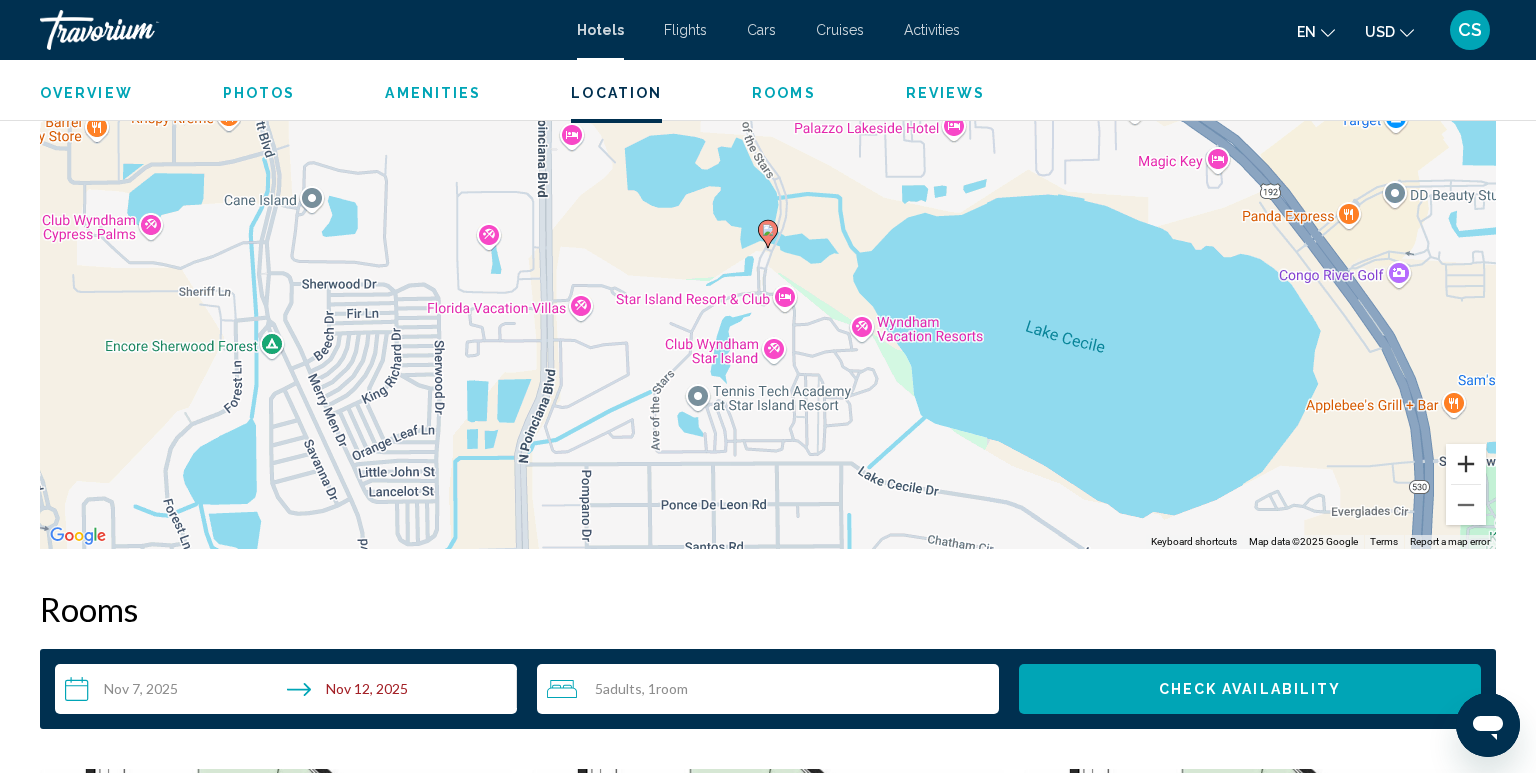 click at bounding box center (1466, 464) 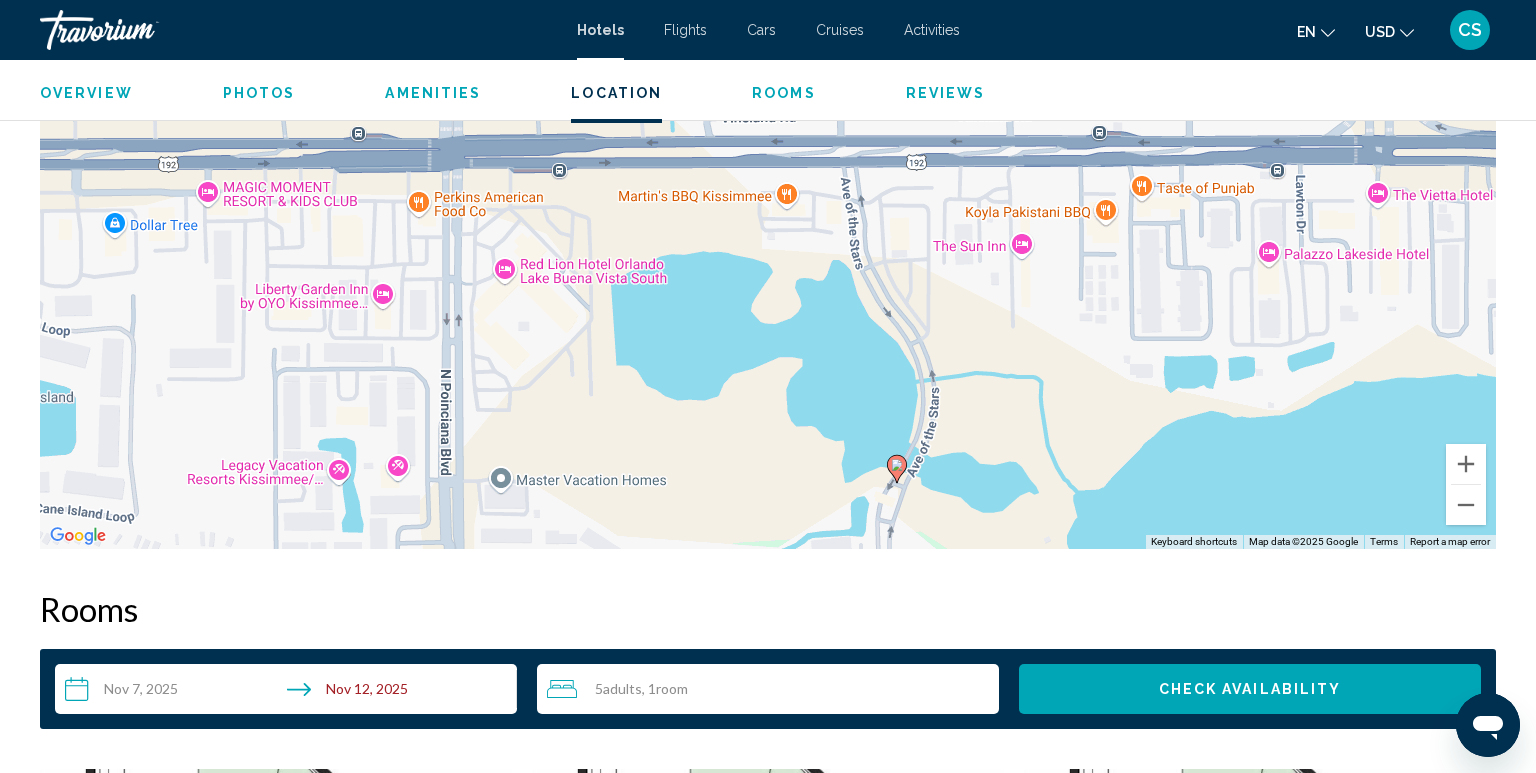 drag, startPoint x: 907, startPoint y: 335, endPoint x: 1057, endPoint y: 595, distance: 300.16663 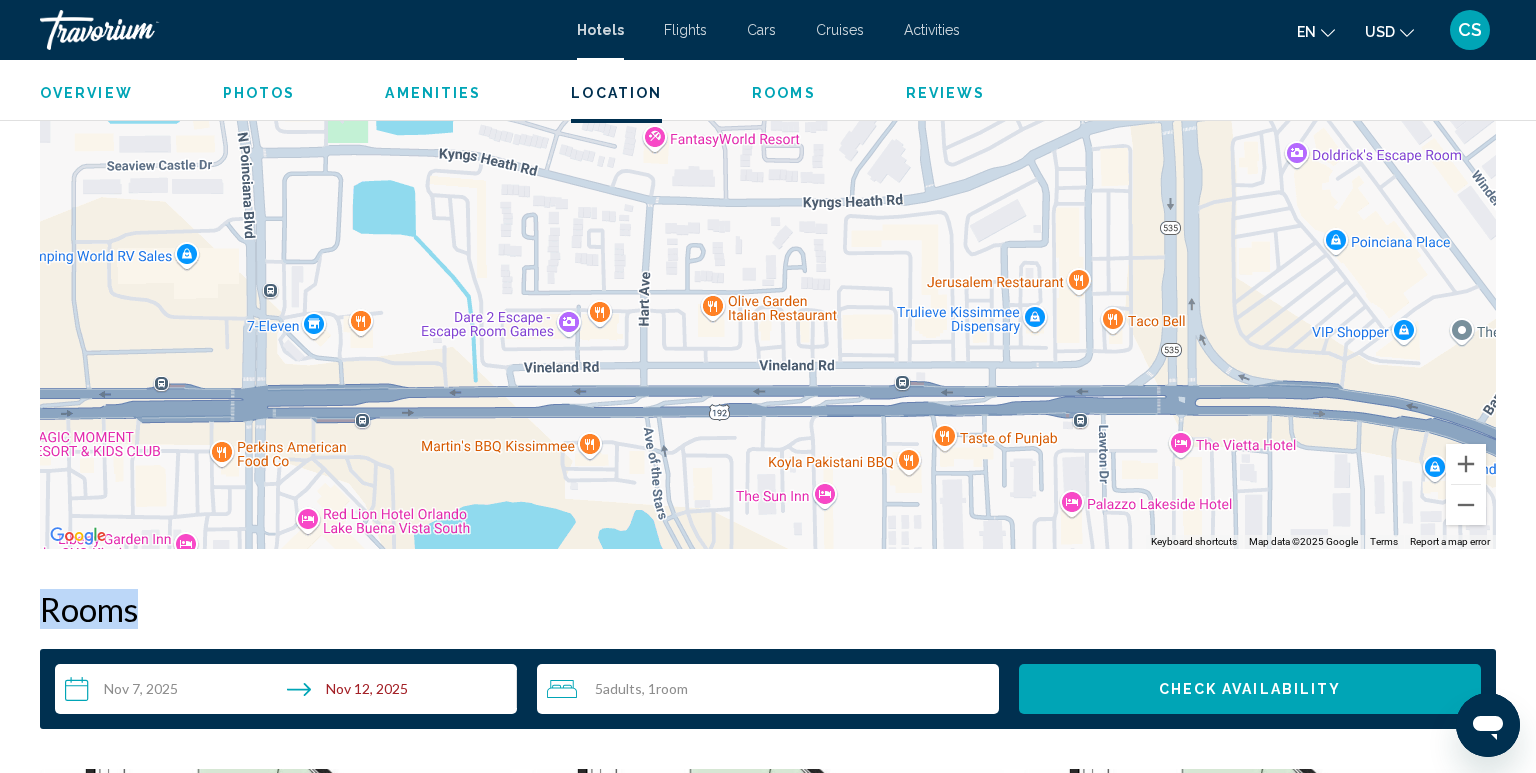 drag, startPoint x: 1057, startPoint y: 595, endPoint x: 913, endPoint y: 594, distance: 144.00348 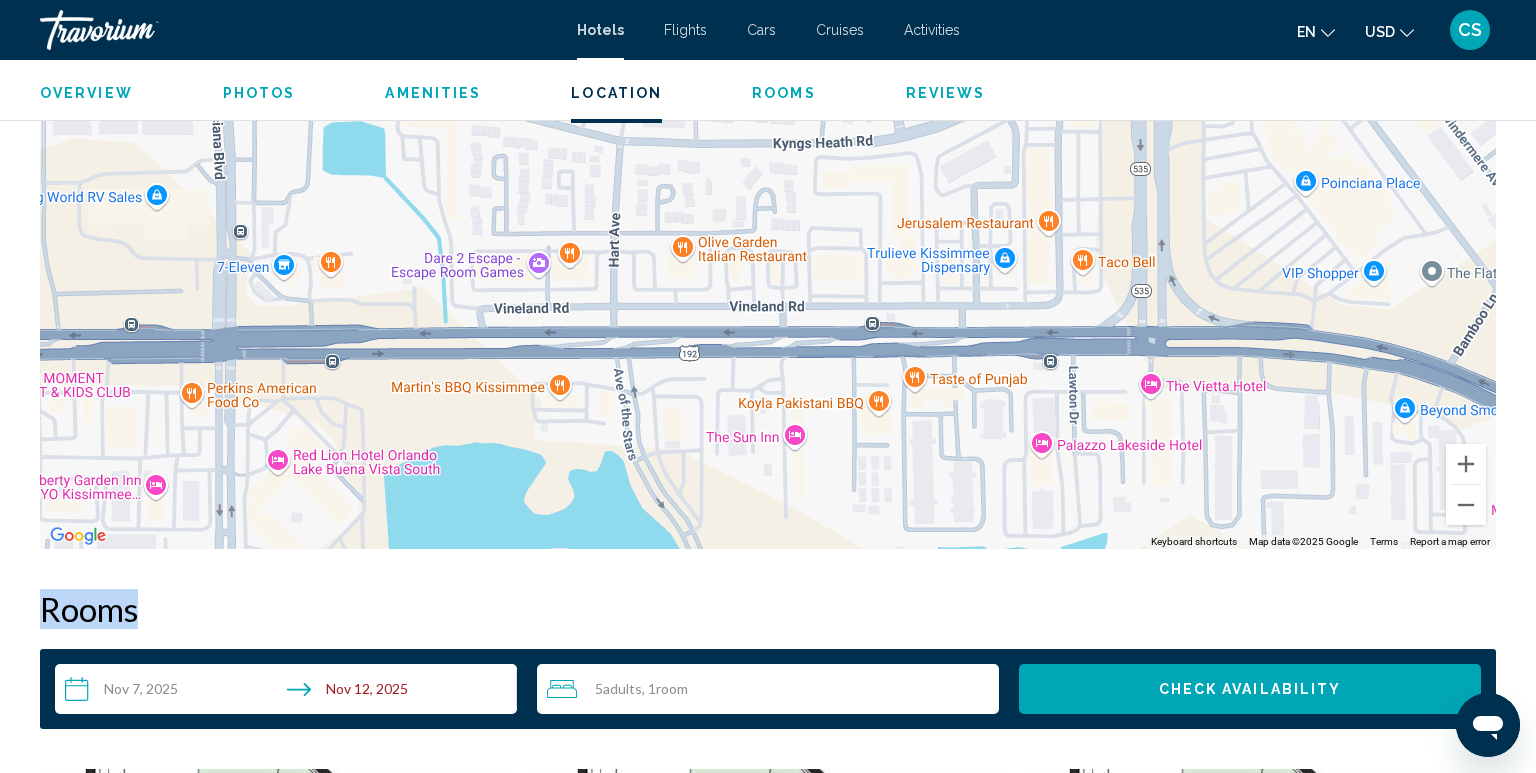 drag, startPoint x: 1169, startPoint y: 195, endPoint x: 1129, endPoint y: 158, distance: 54.48853 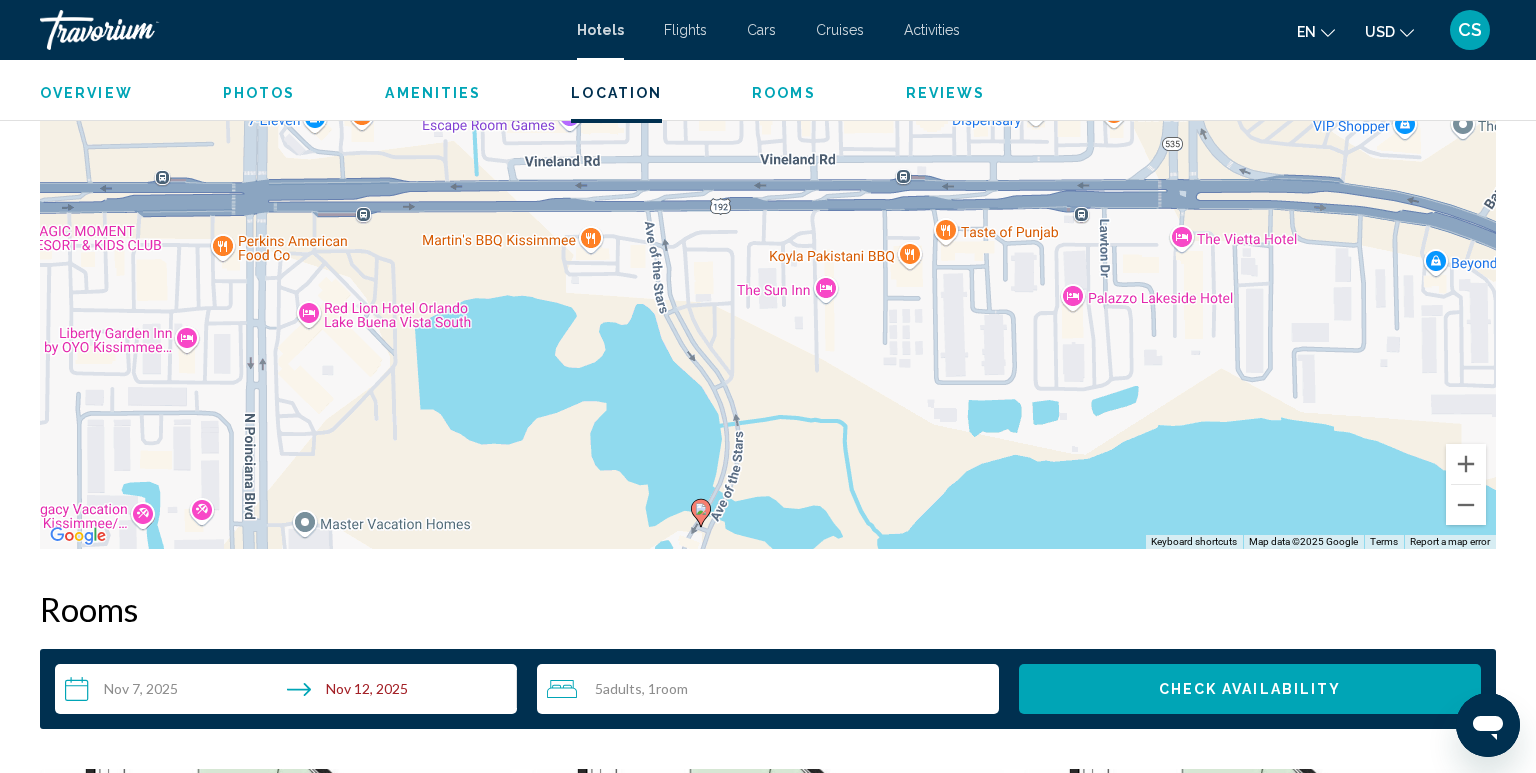 drag, startPoint x: 949, startPoint y: 445, endPoint x: 1007, endPoint y: 232, distance: 220.75552 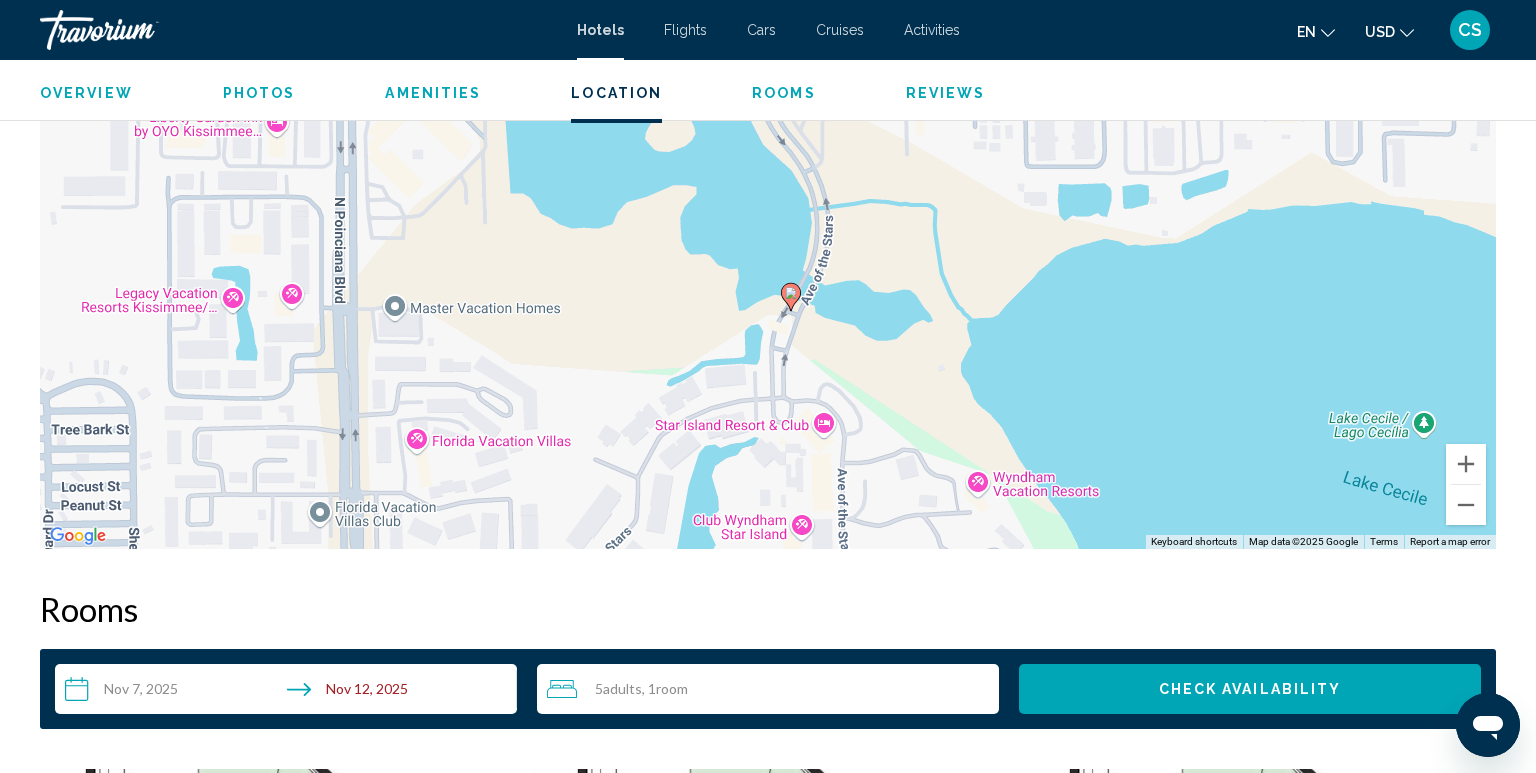 drag, startPoint x: 941, startPoint y: 390, endPoint x: 1031, endPoint y: 174, distance: 234 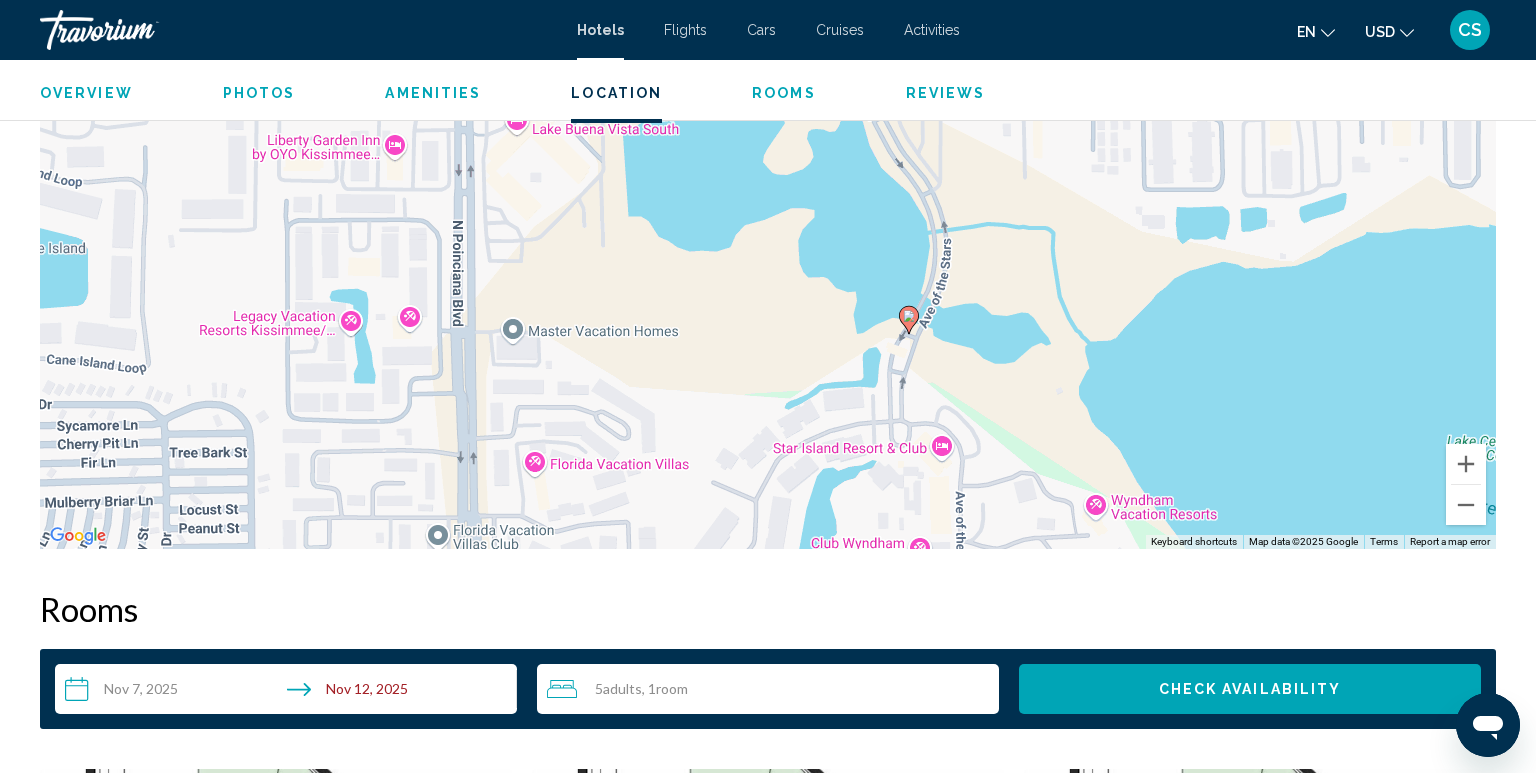 drag, startPoint x: 947, startPoint y: 334, endPoint x: 1063, endPoint y: 351, distance: 117.239075 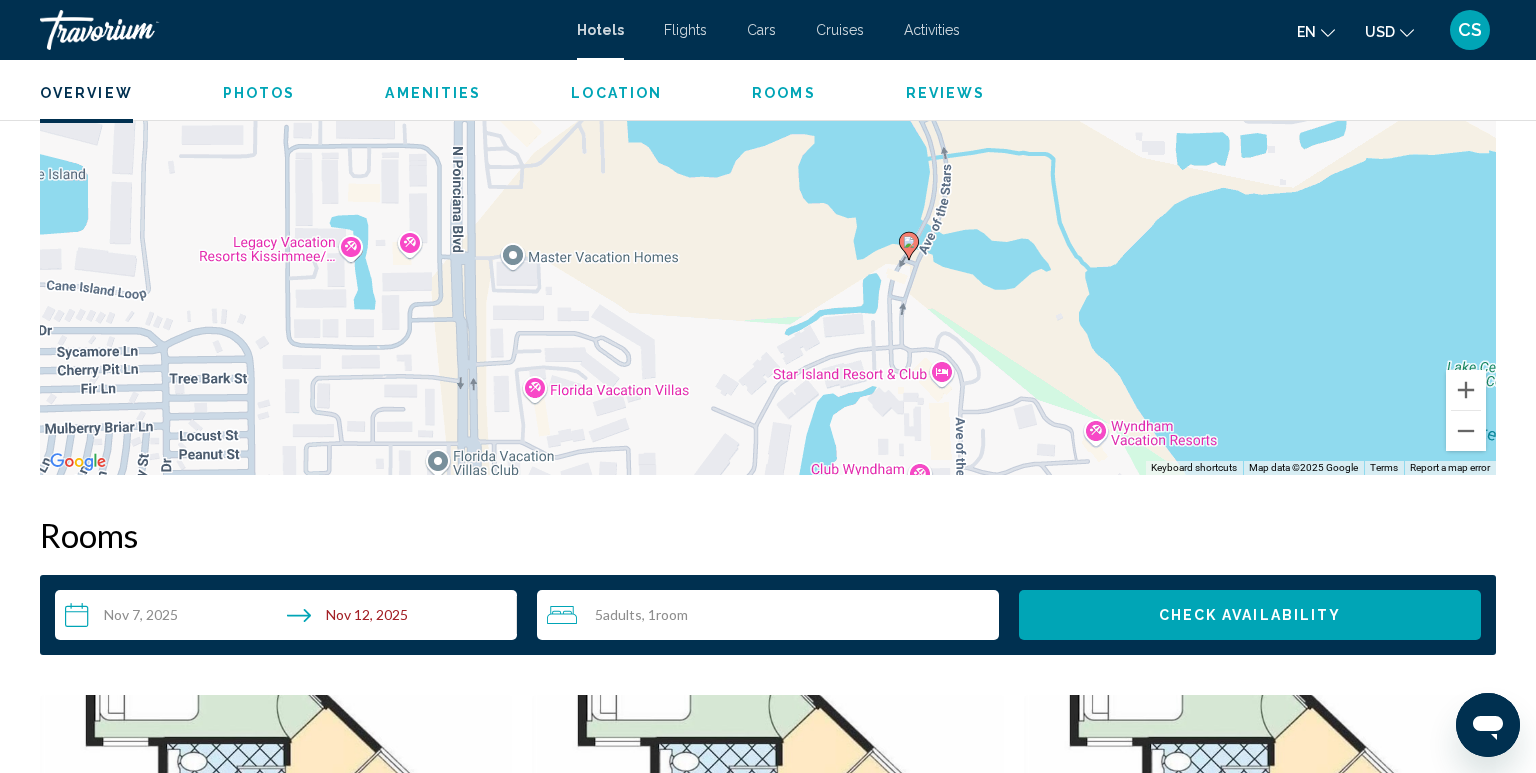 scroll, scrollTop: 475, scrollLeft: 0, axis: vertical 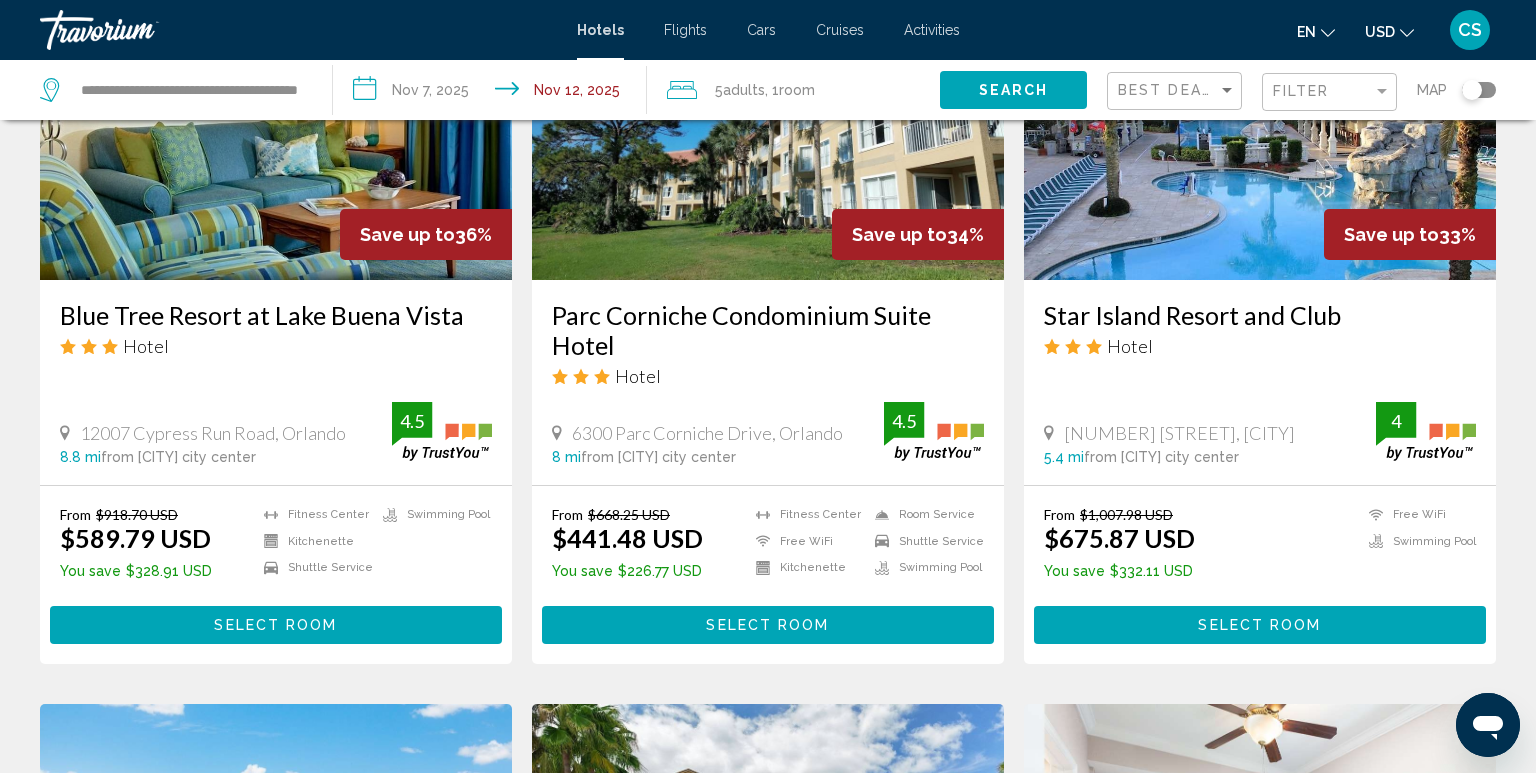 click on "Parc Corniche Condominium Suite Hotel" at bounding box center [768, 330] 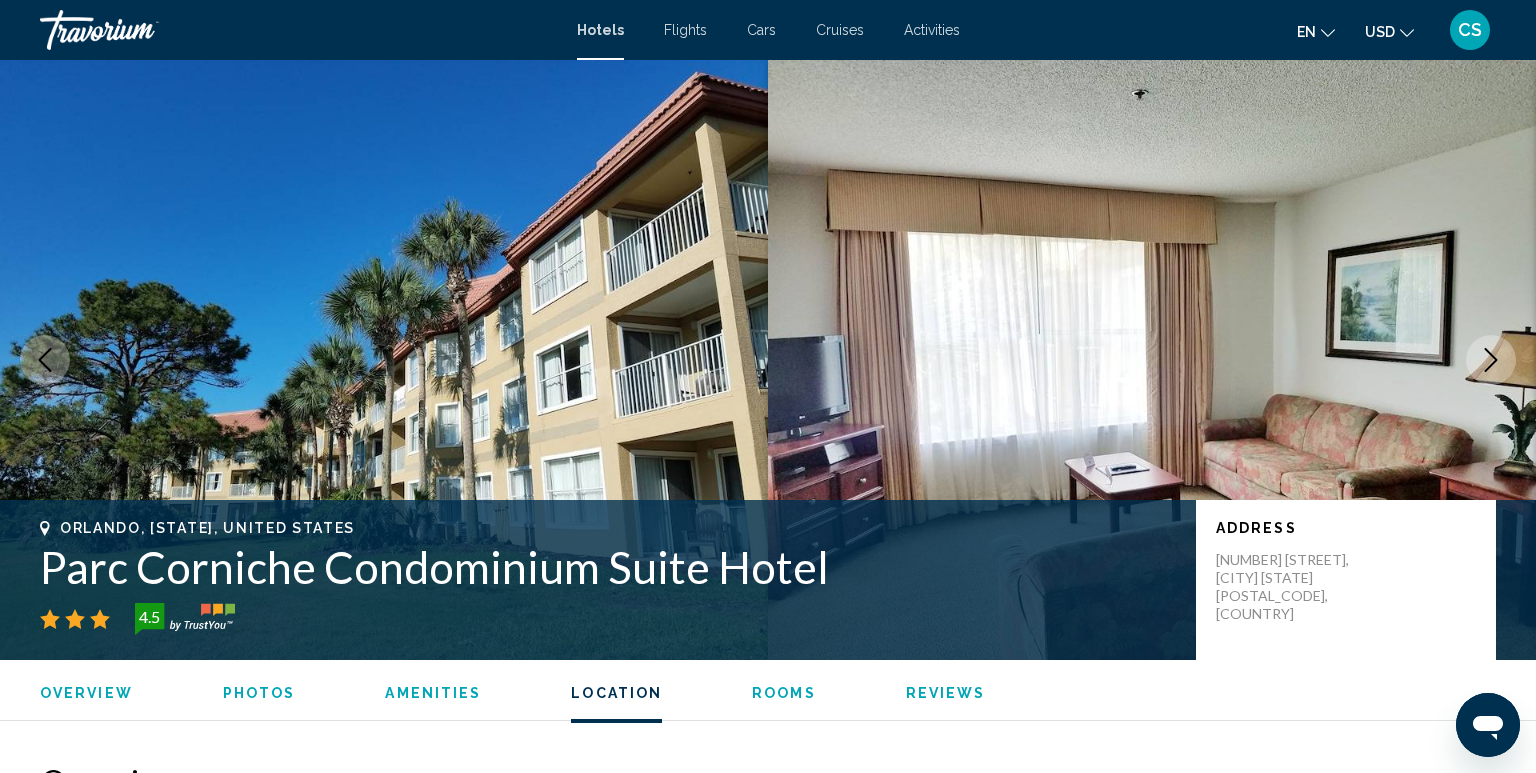 scroll, scrollTop: 1991, scrollLeft: 0, axis: vertical 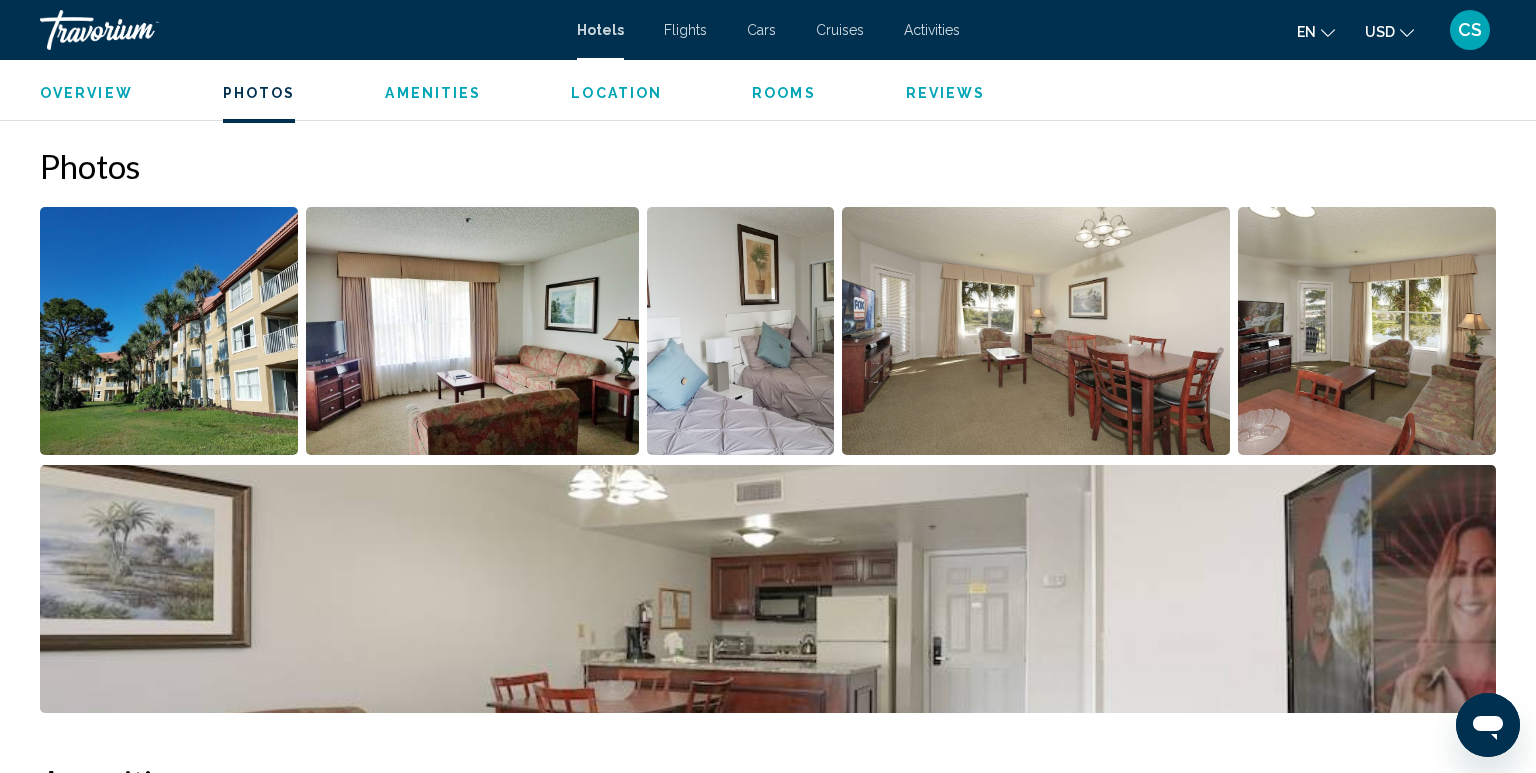 click at bounding box center (169, 331) 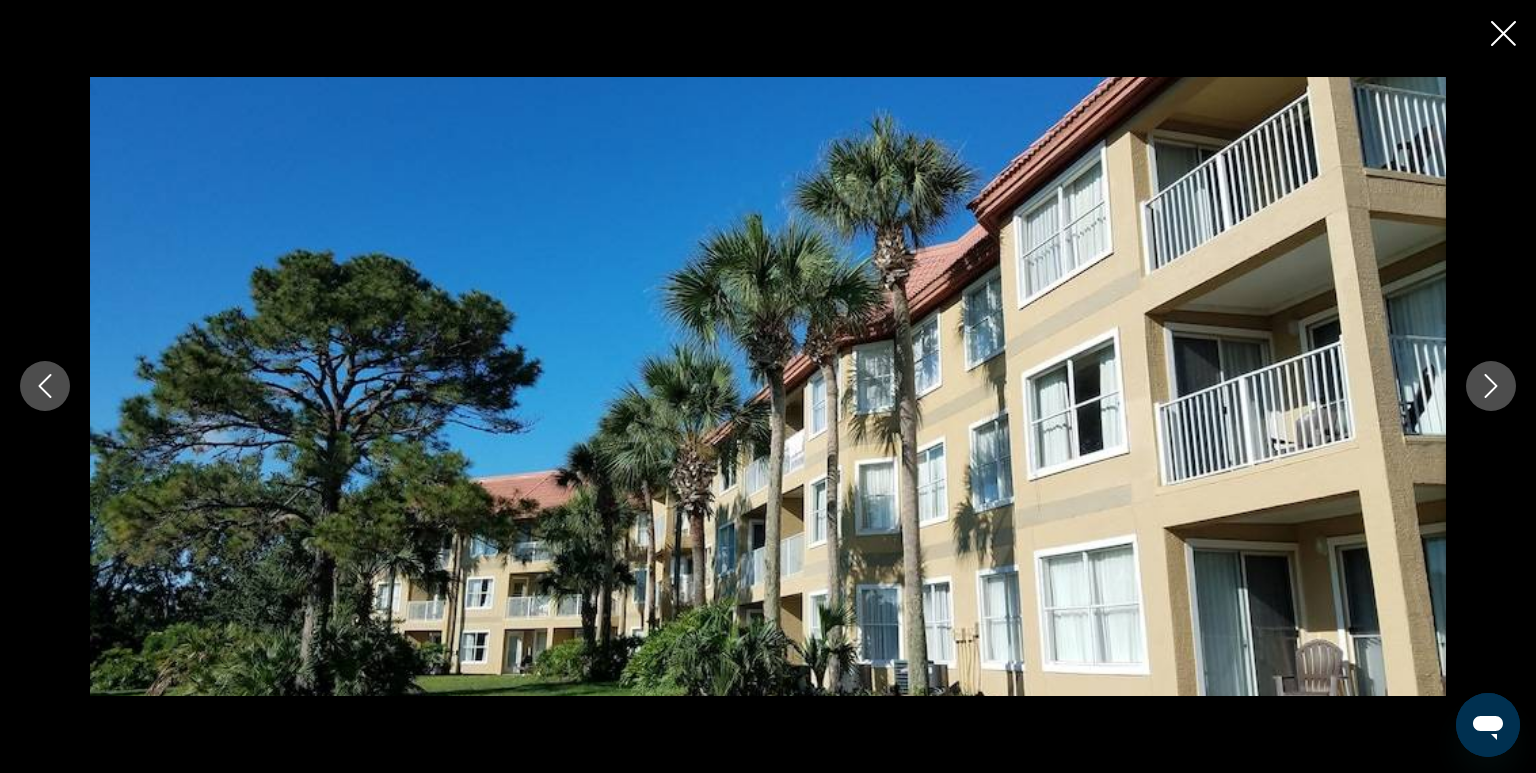 click 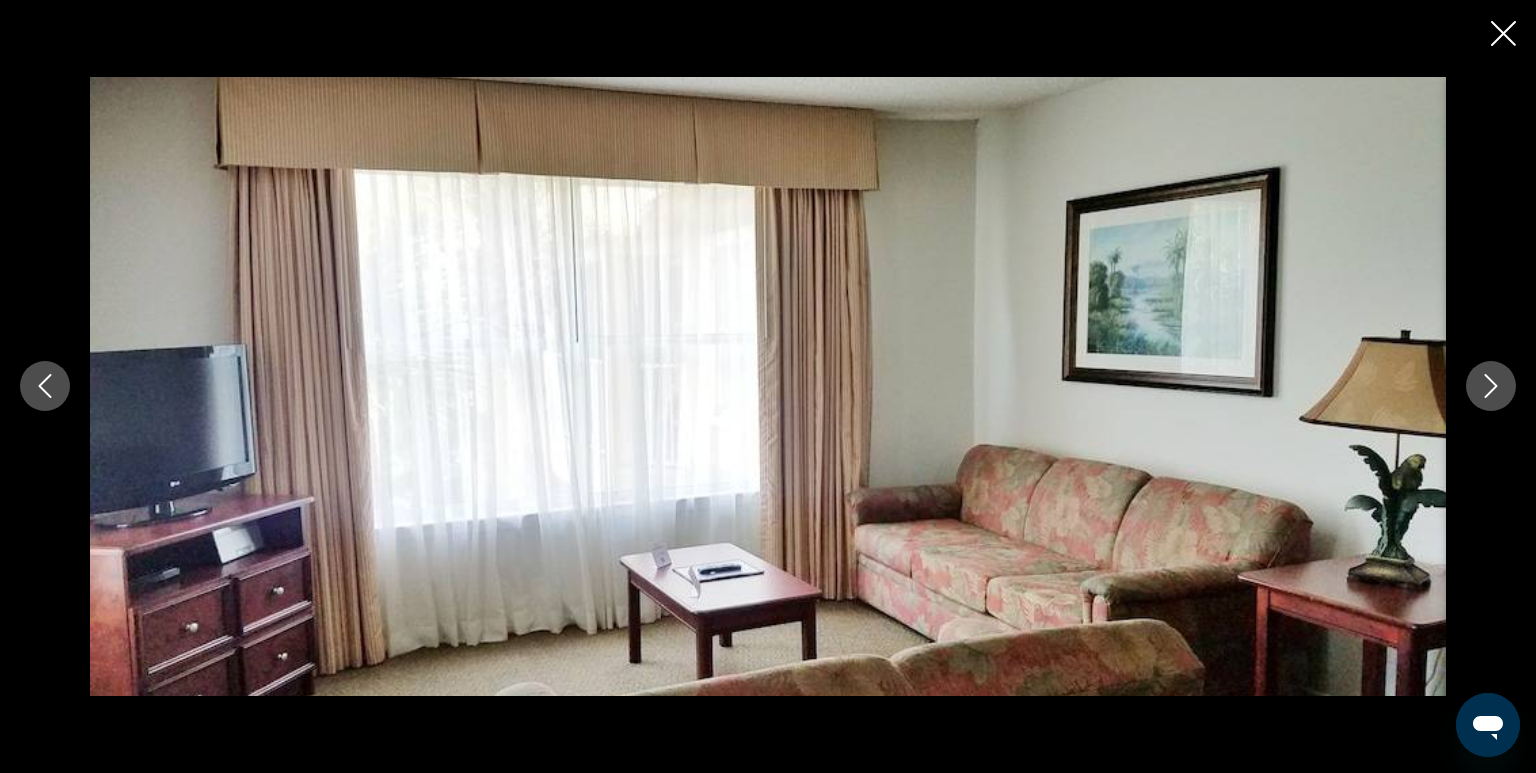 click 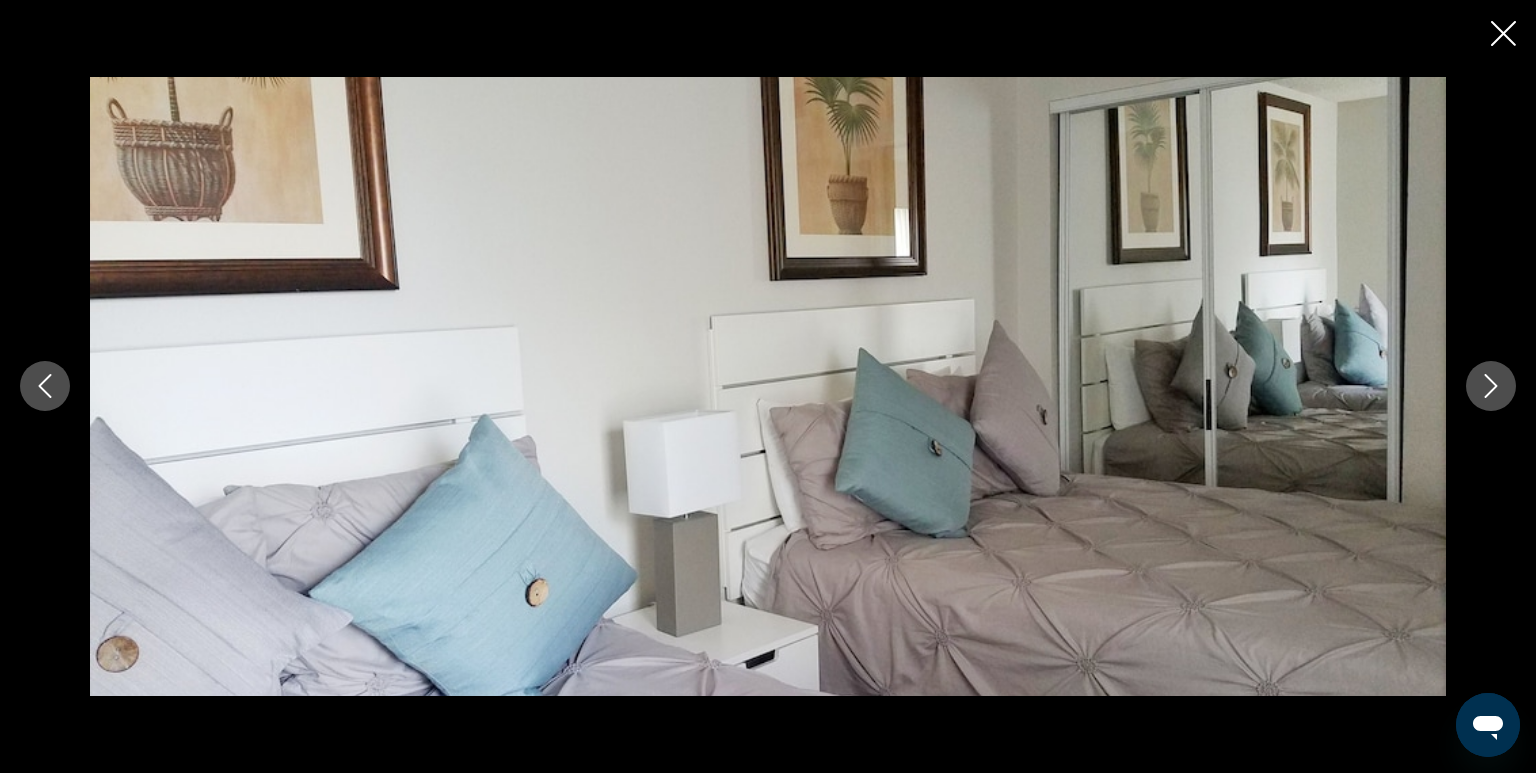 click 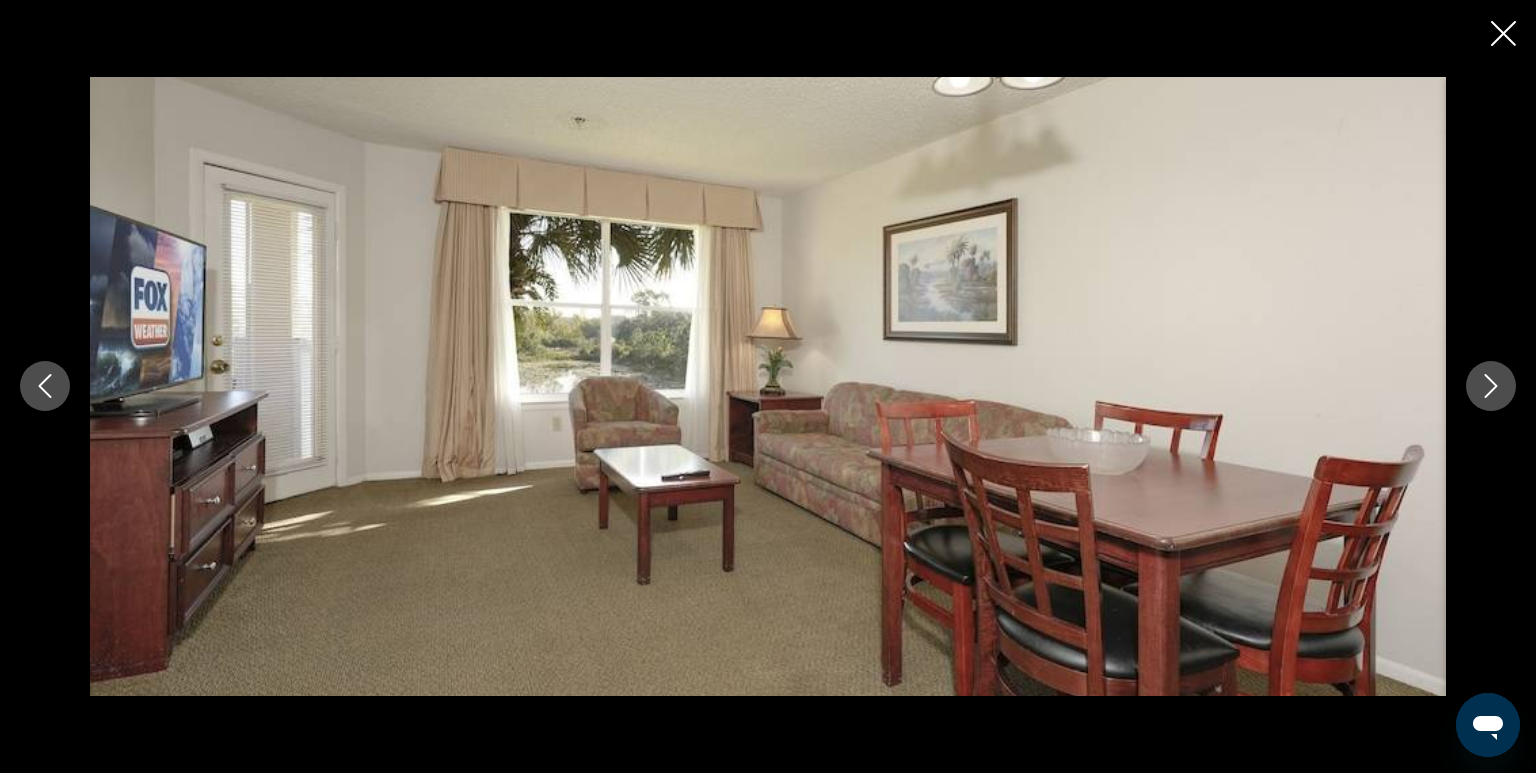 click 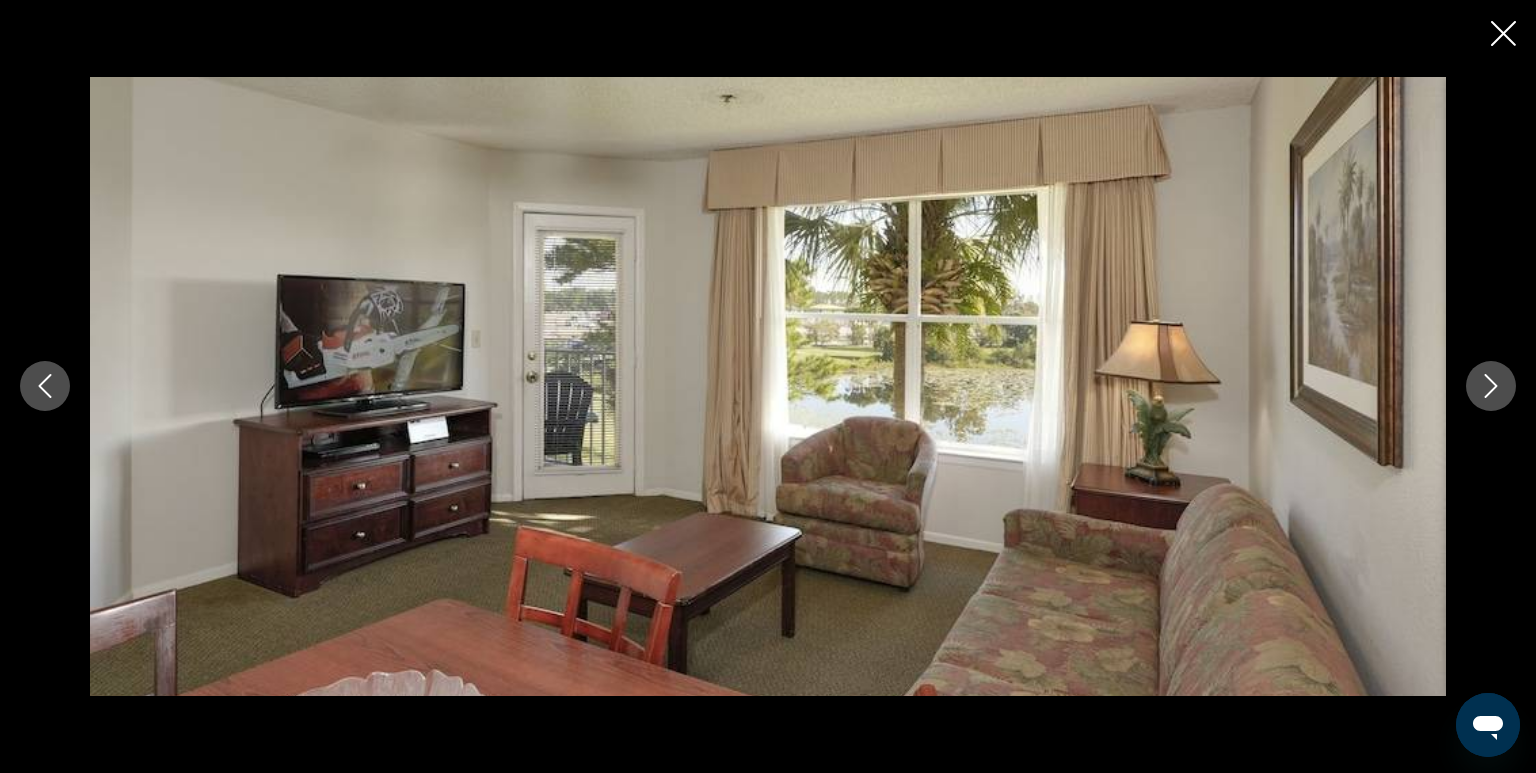 click 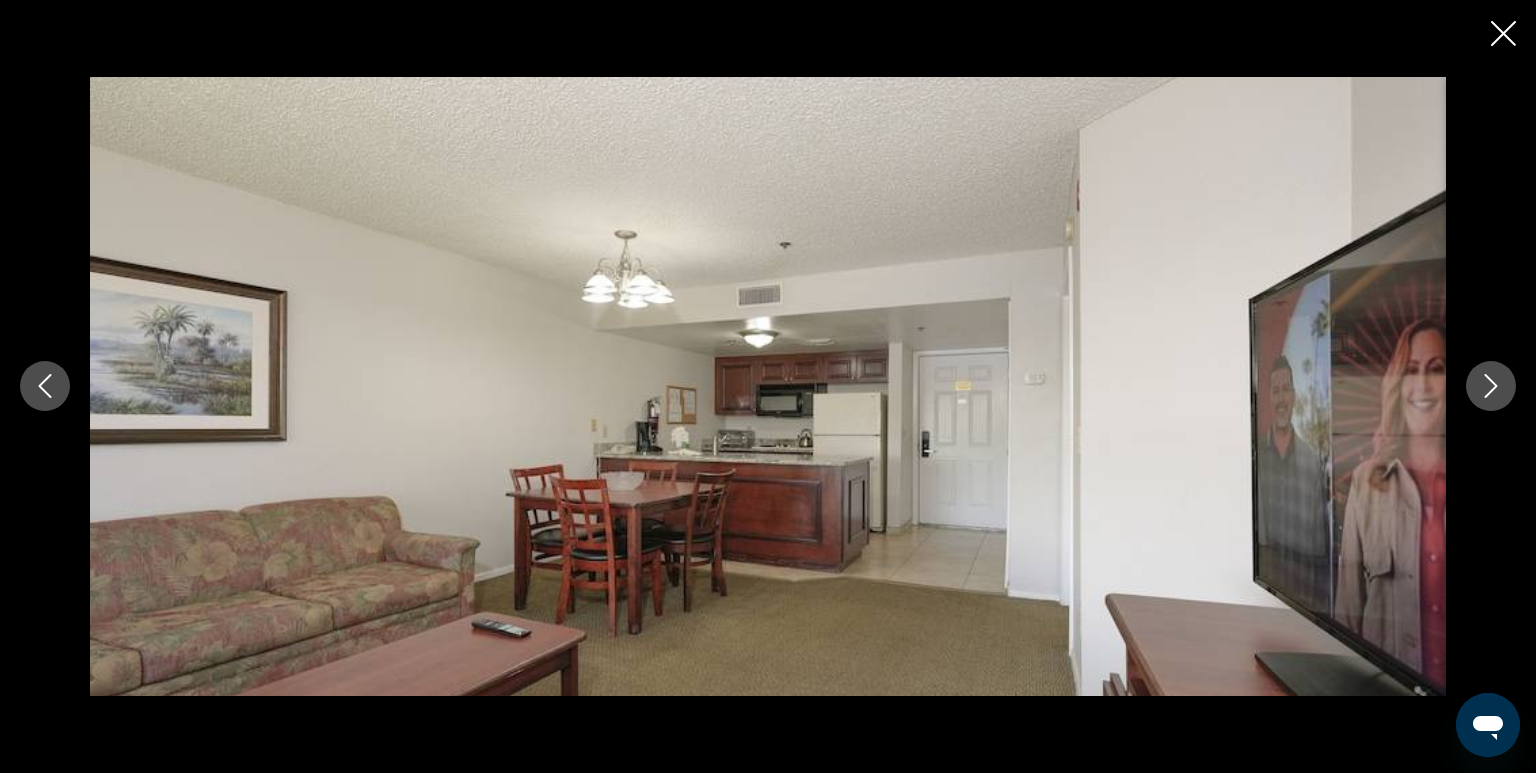click 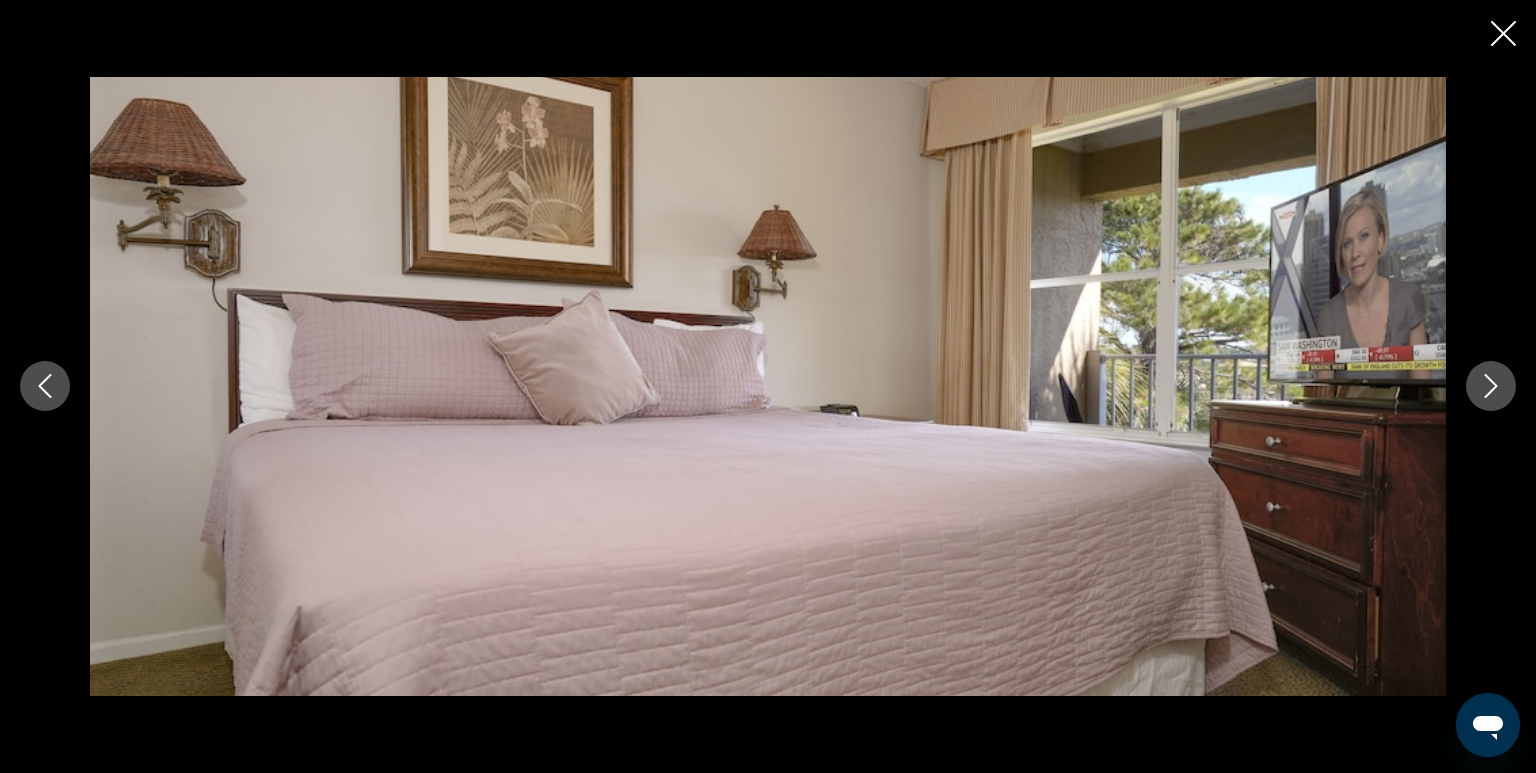 click 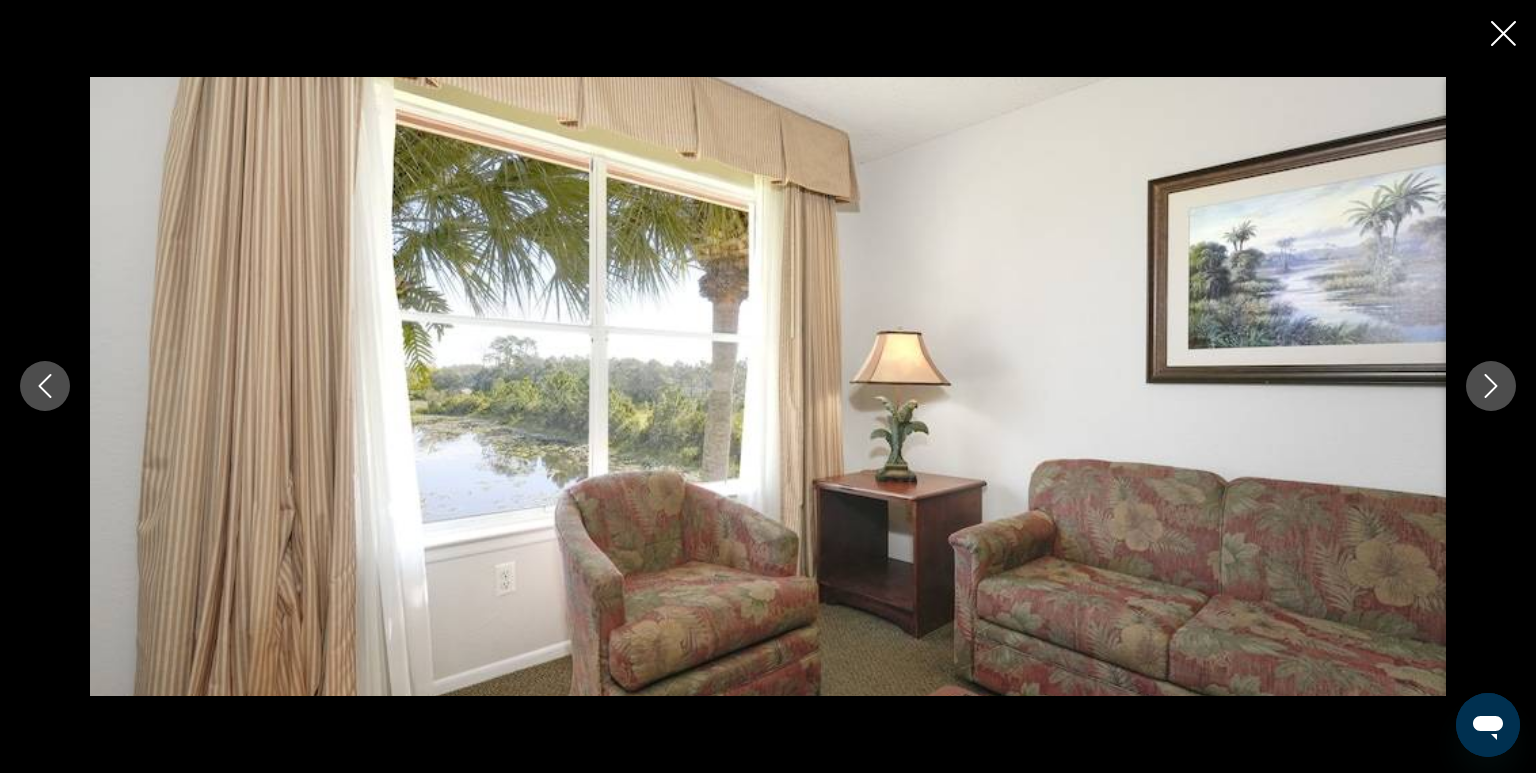 click 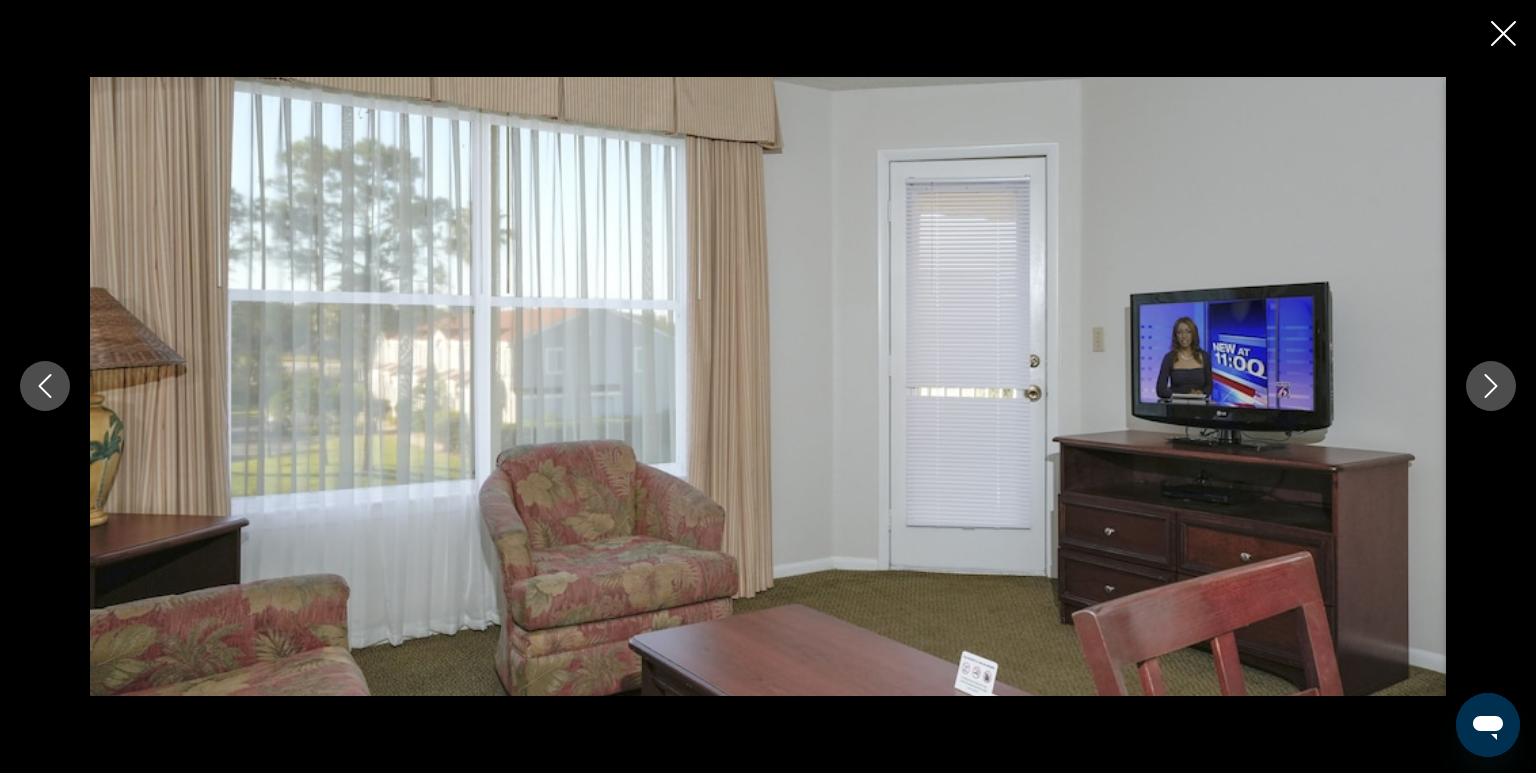 click 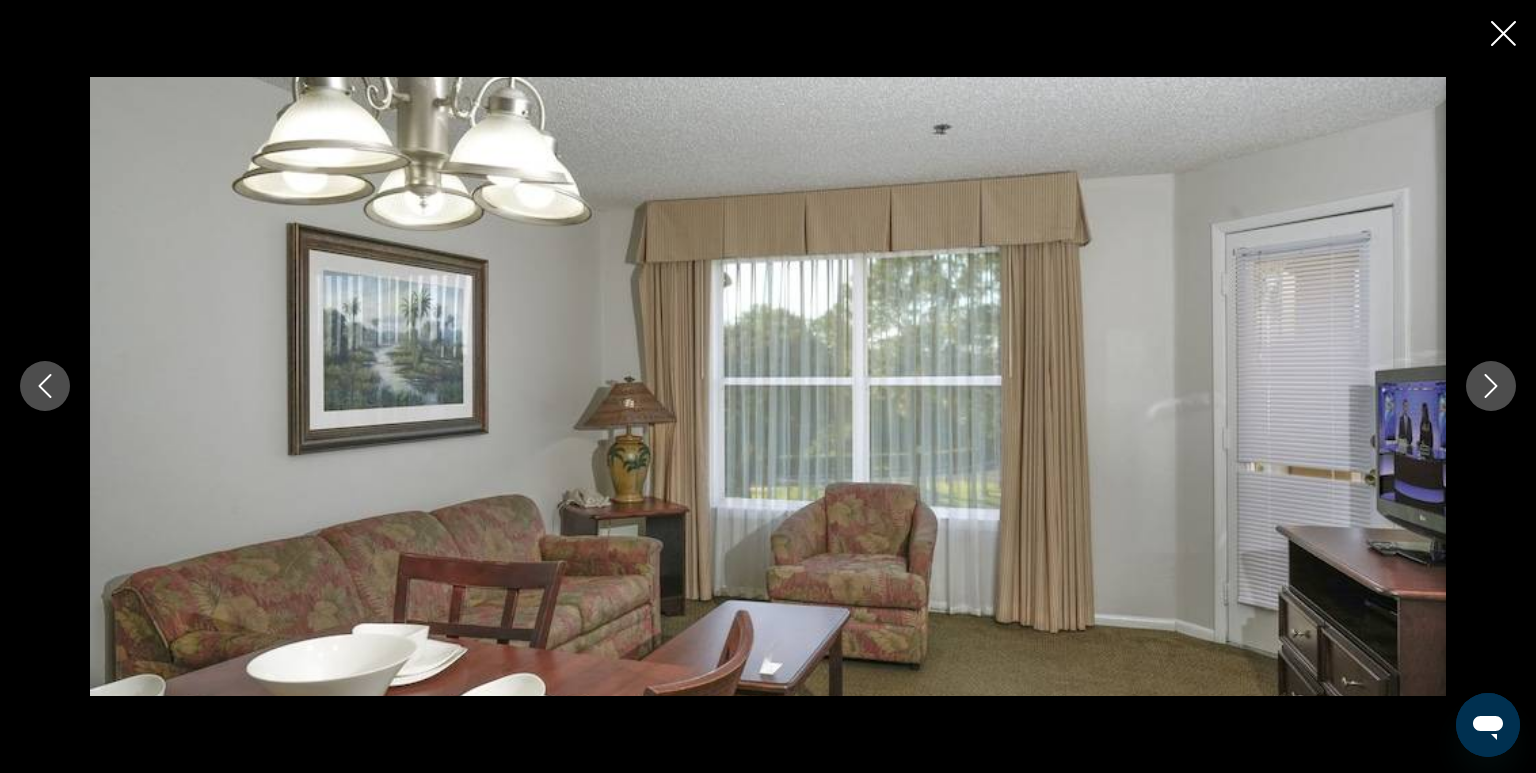 click 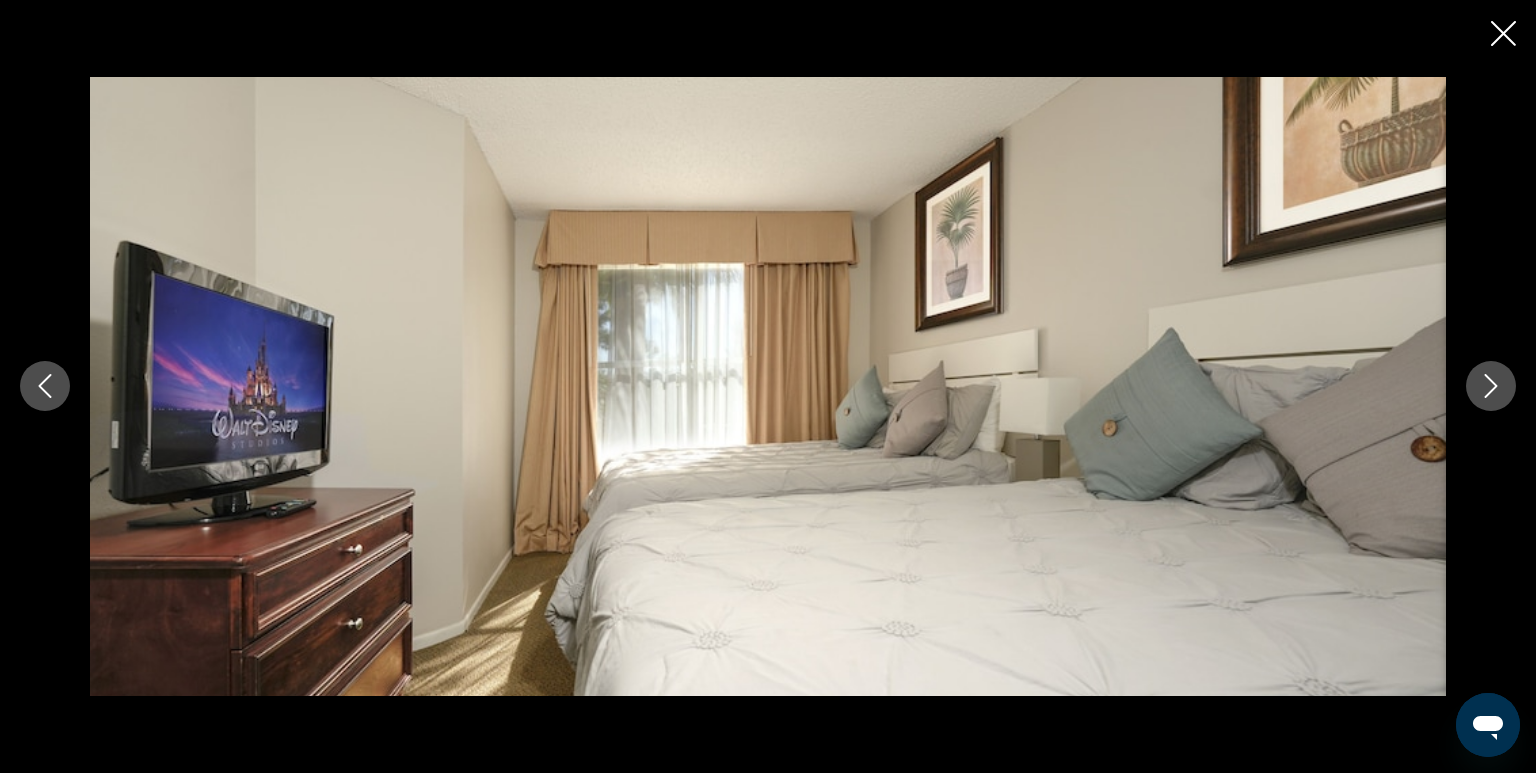 click 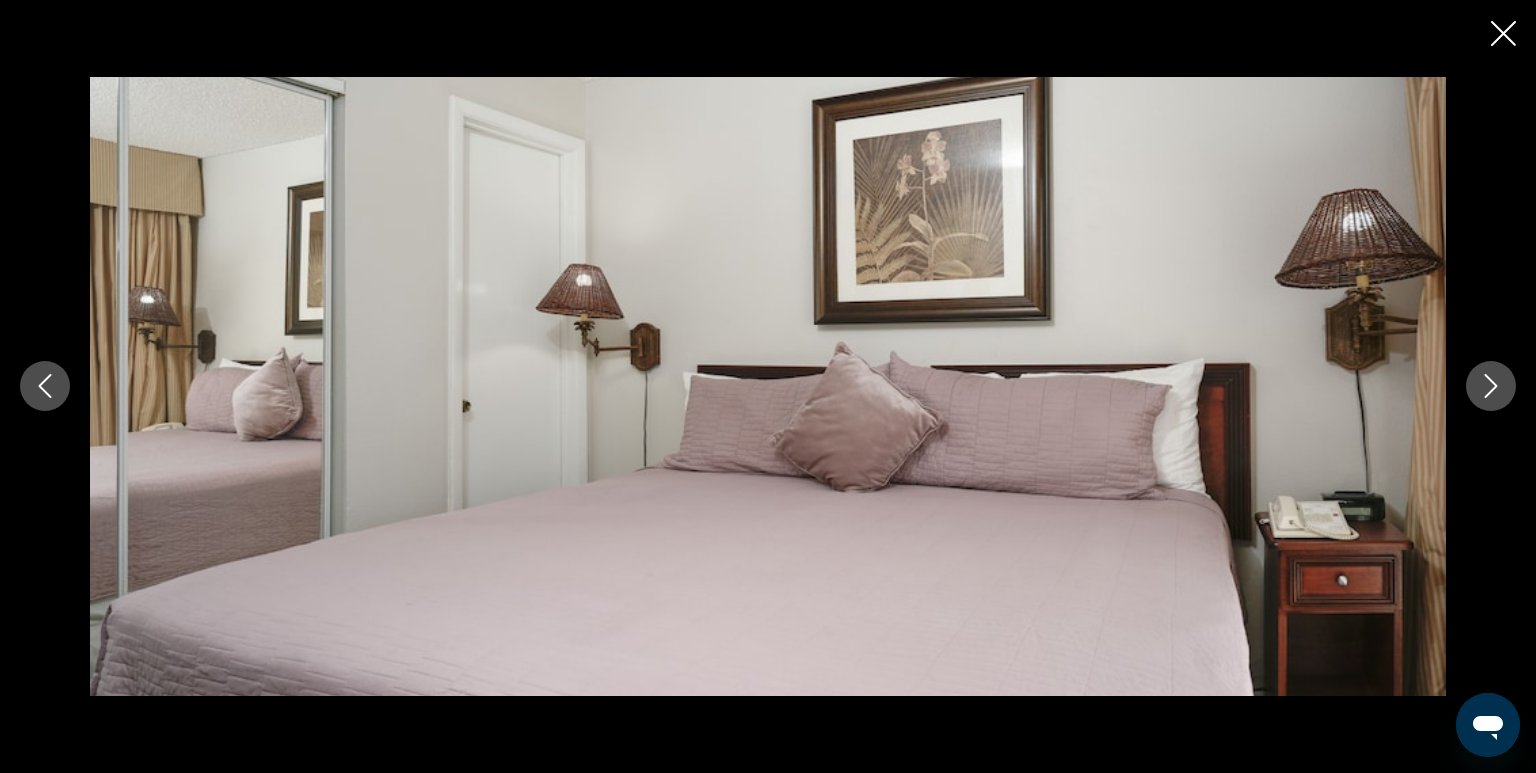 click 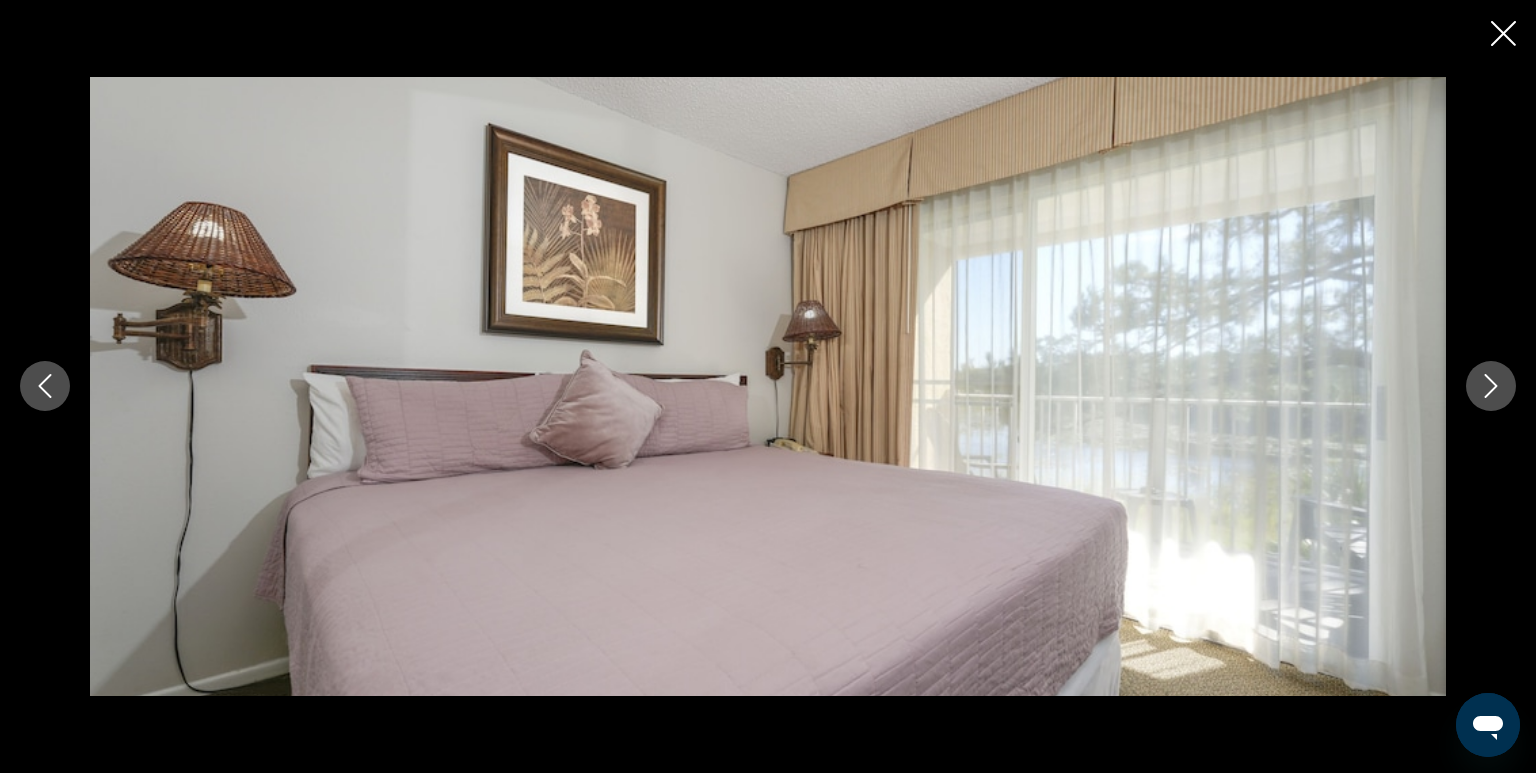 click 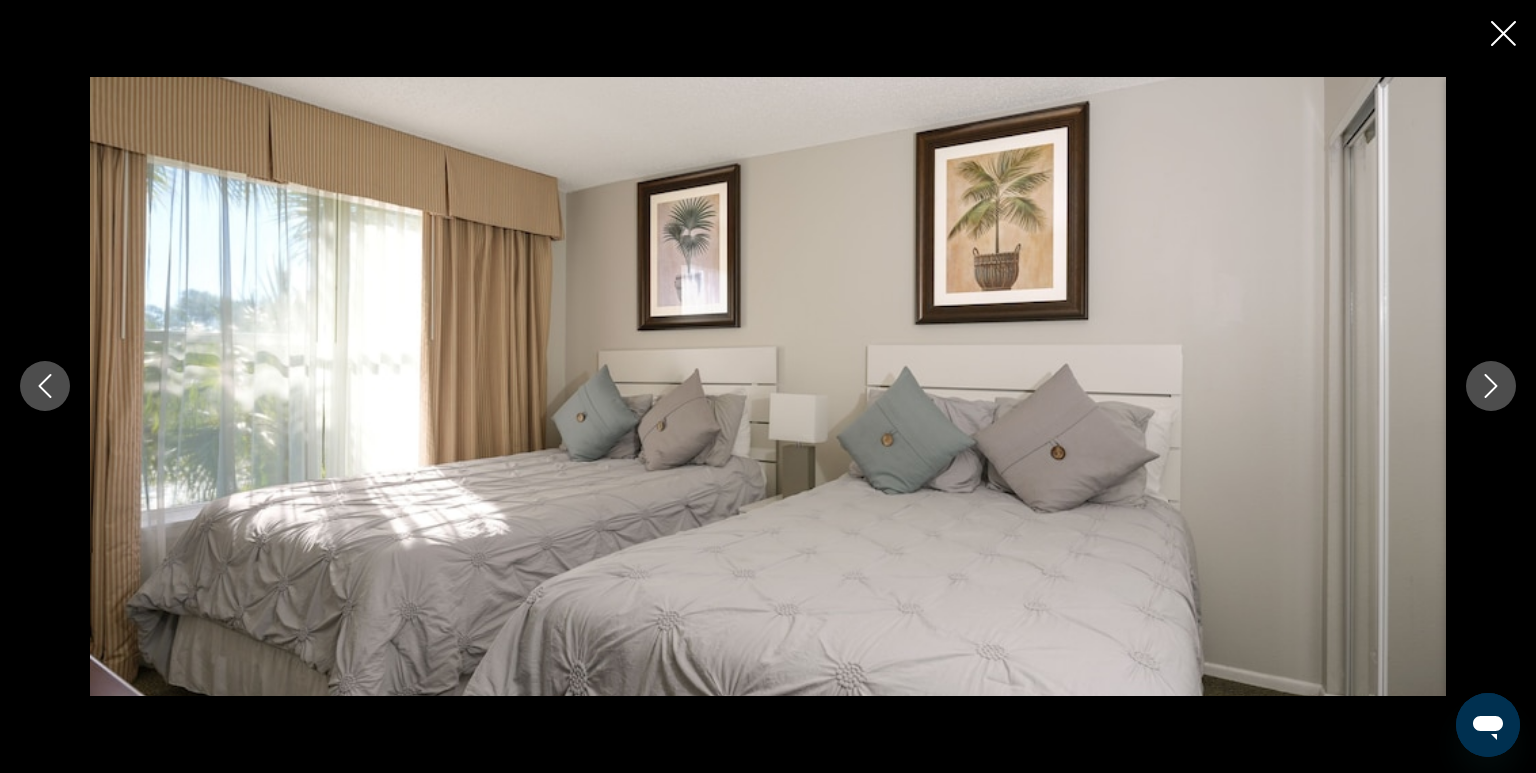 click 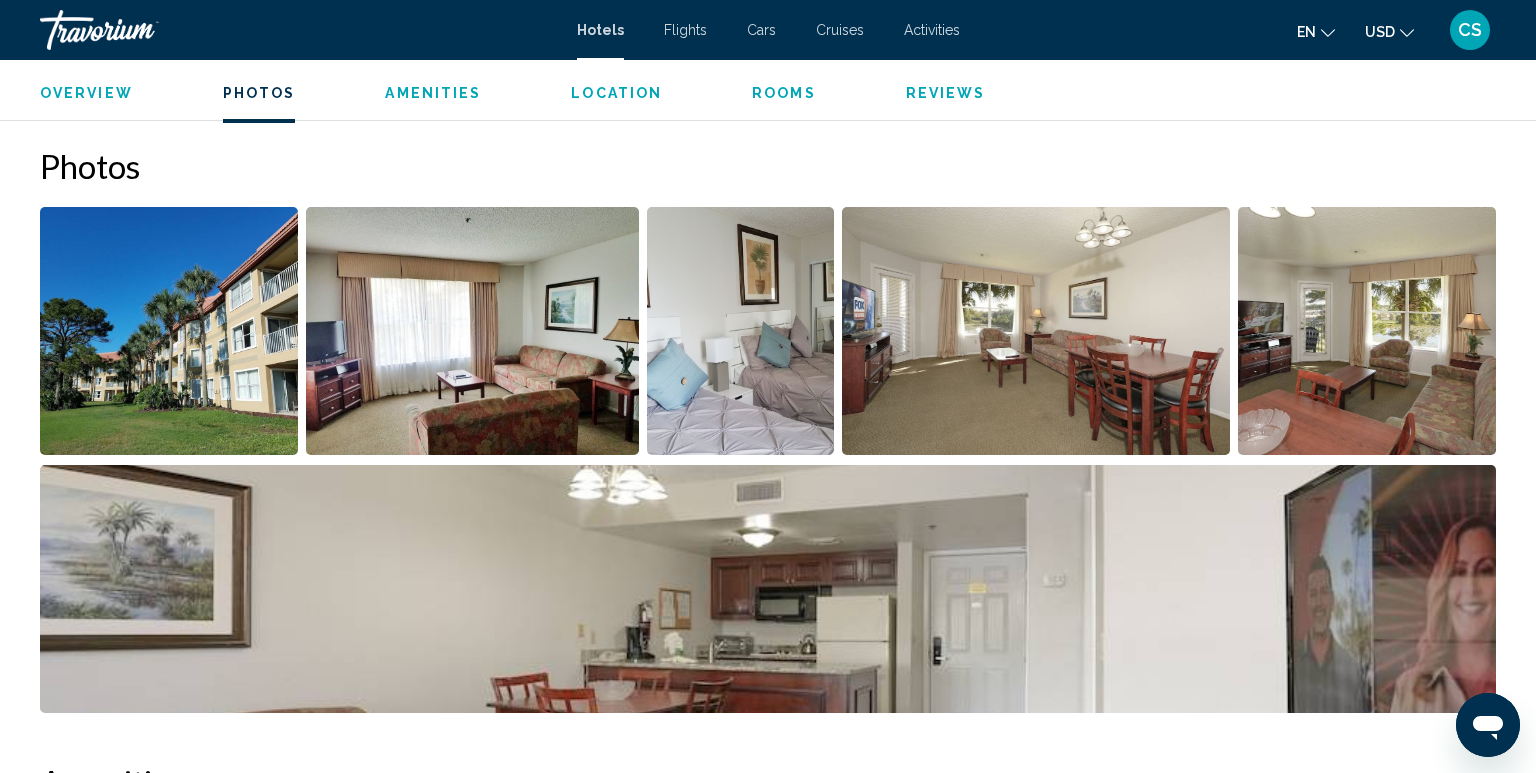 click on "Hotels" at bounding box center [600, 30] 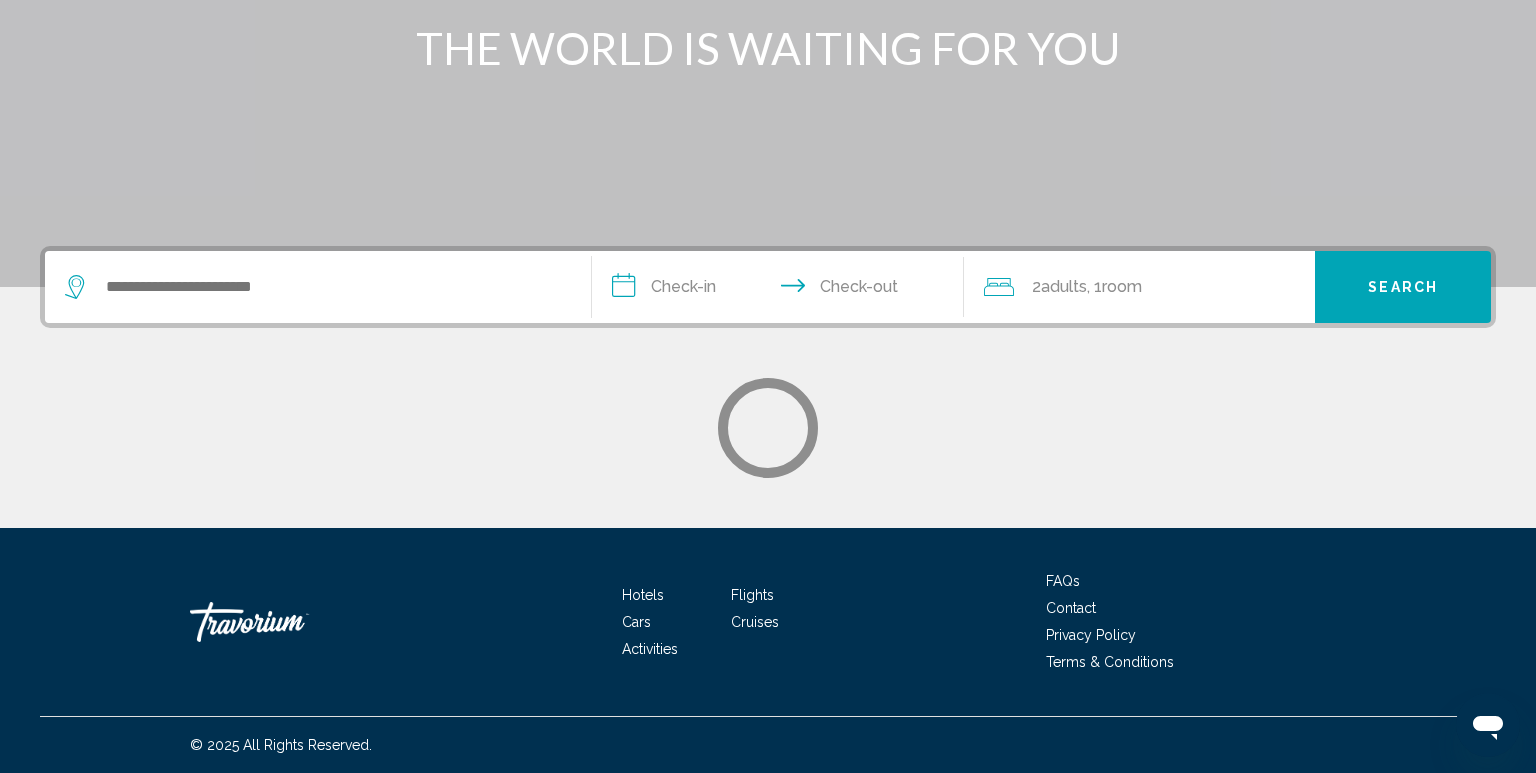 scroll, scrollTop: 313, scrollLeft: 0, axis: vertical 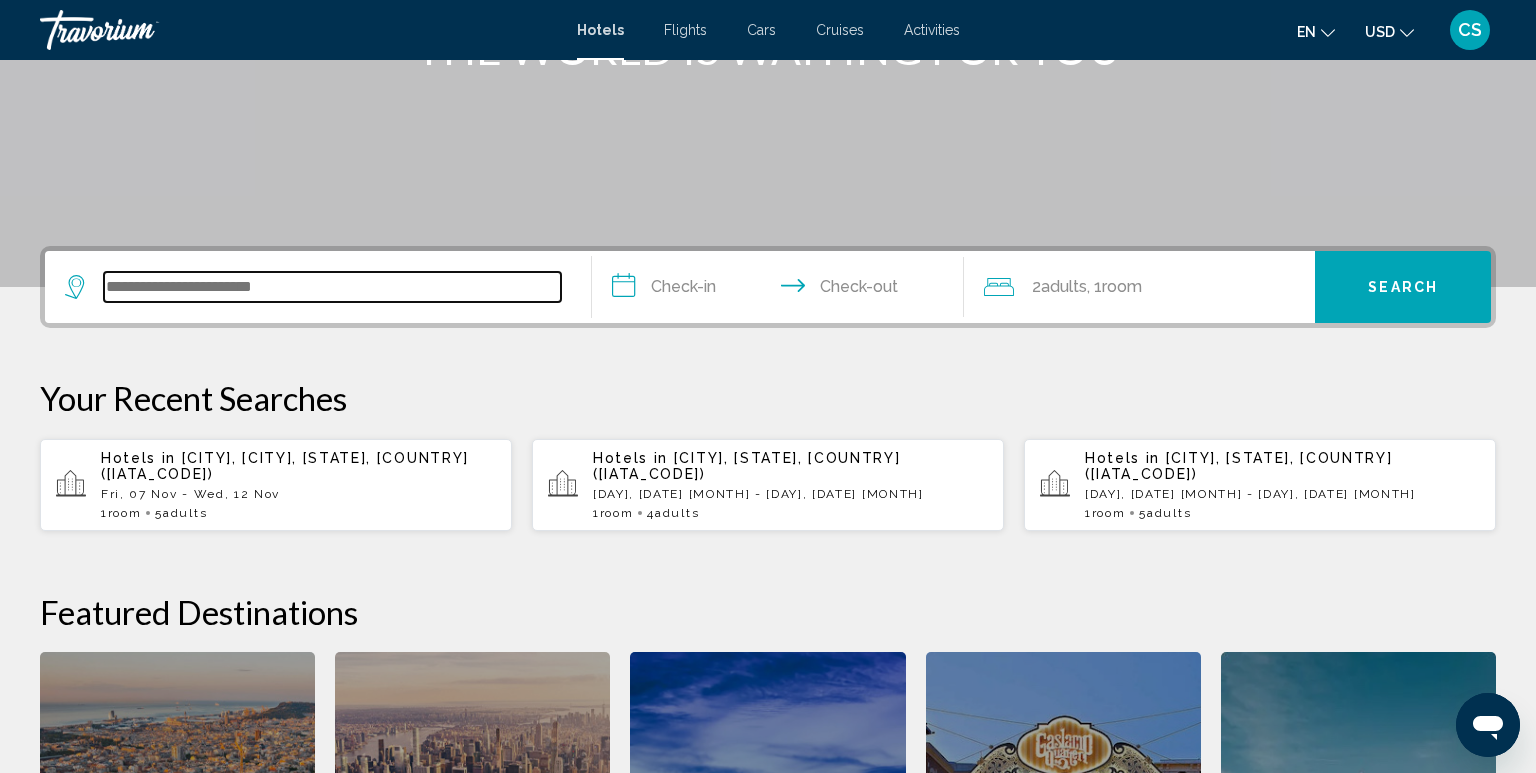 click at bounding box center (332, 287) 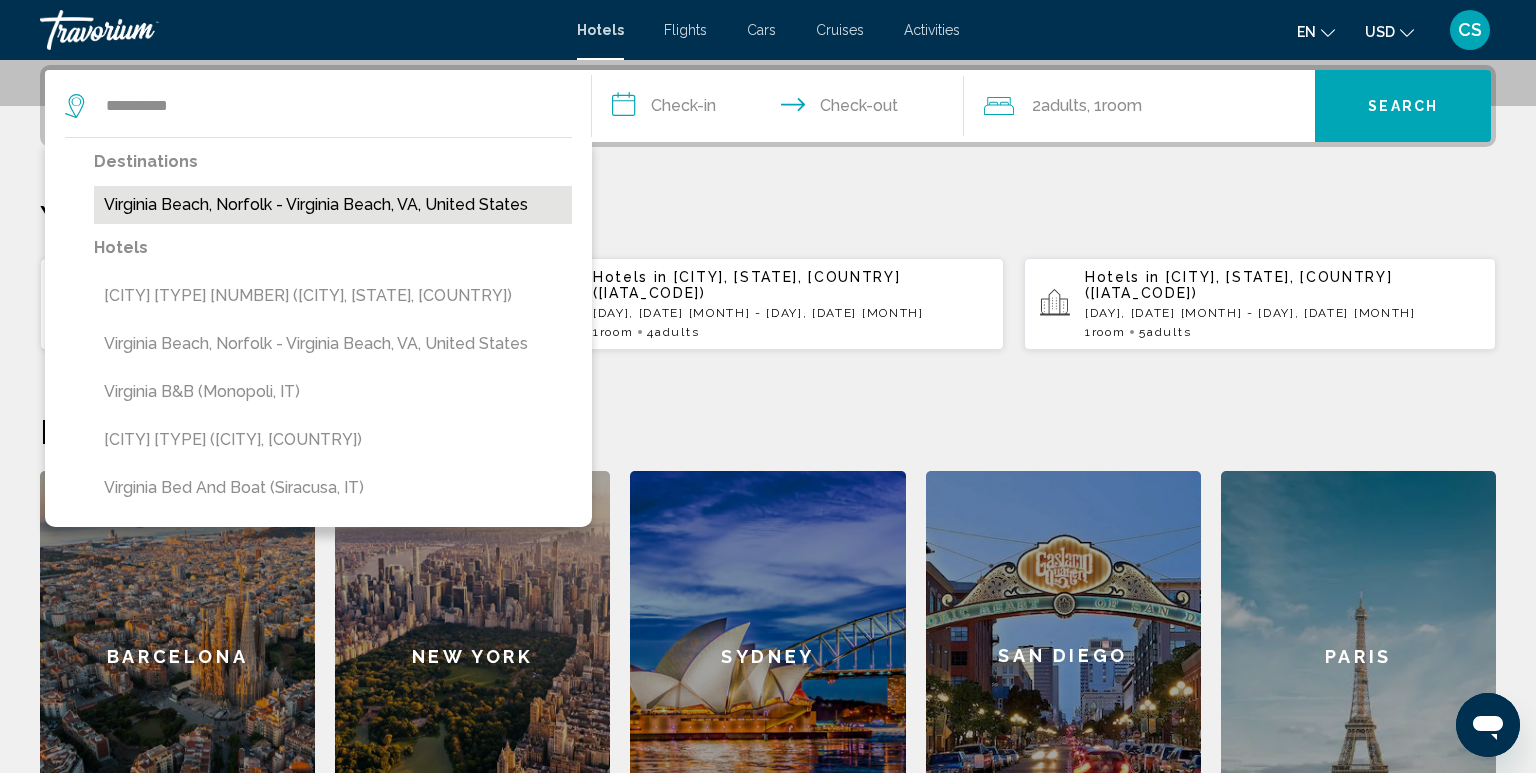 click on "Virginia Beach, Norfolk - Virginia Beach, VA, United States" at bounding box center [333, 205] 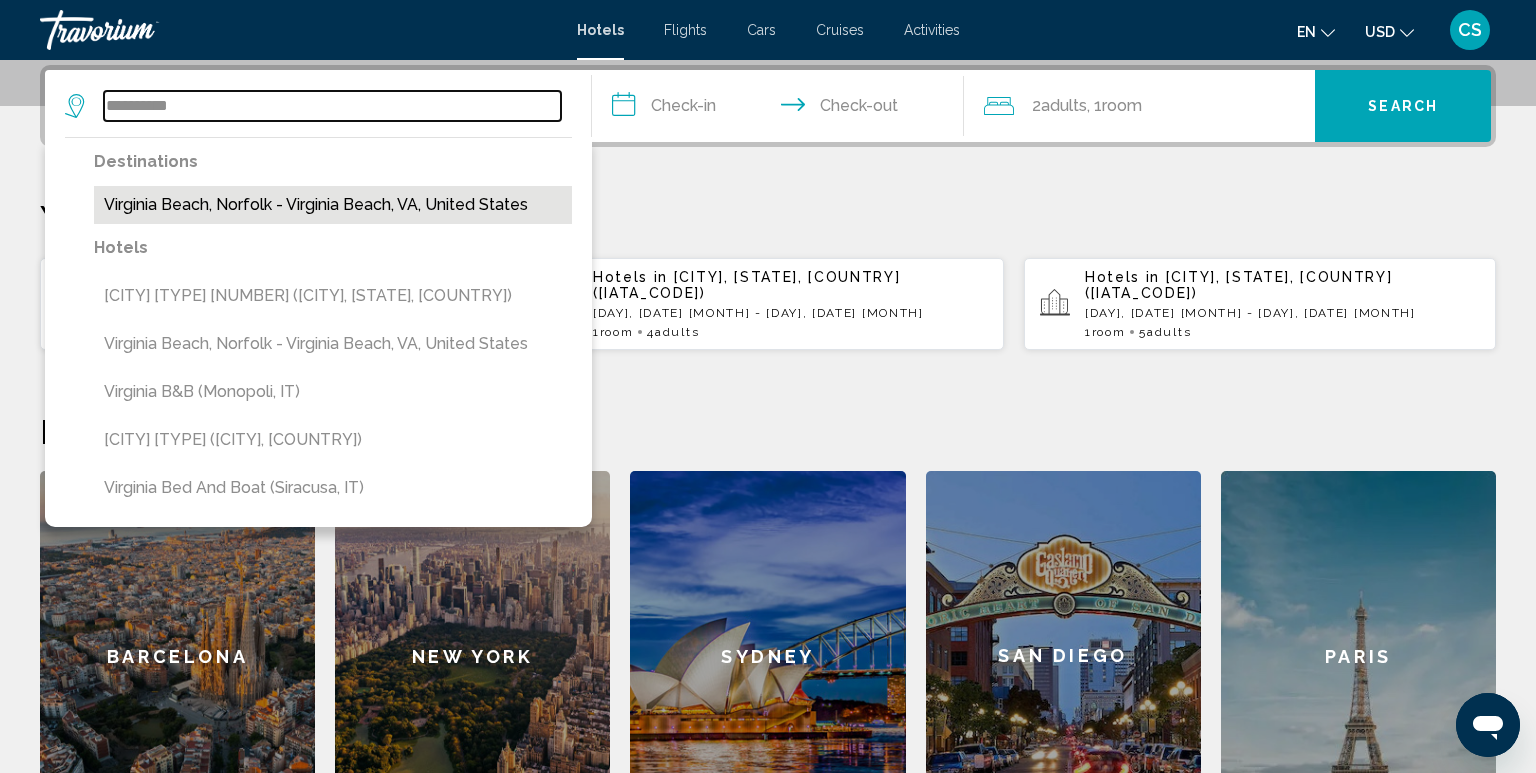 type on "**********" 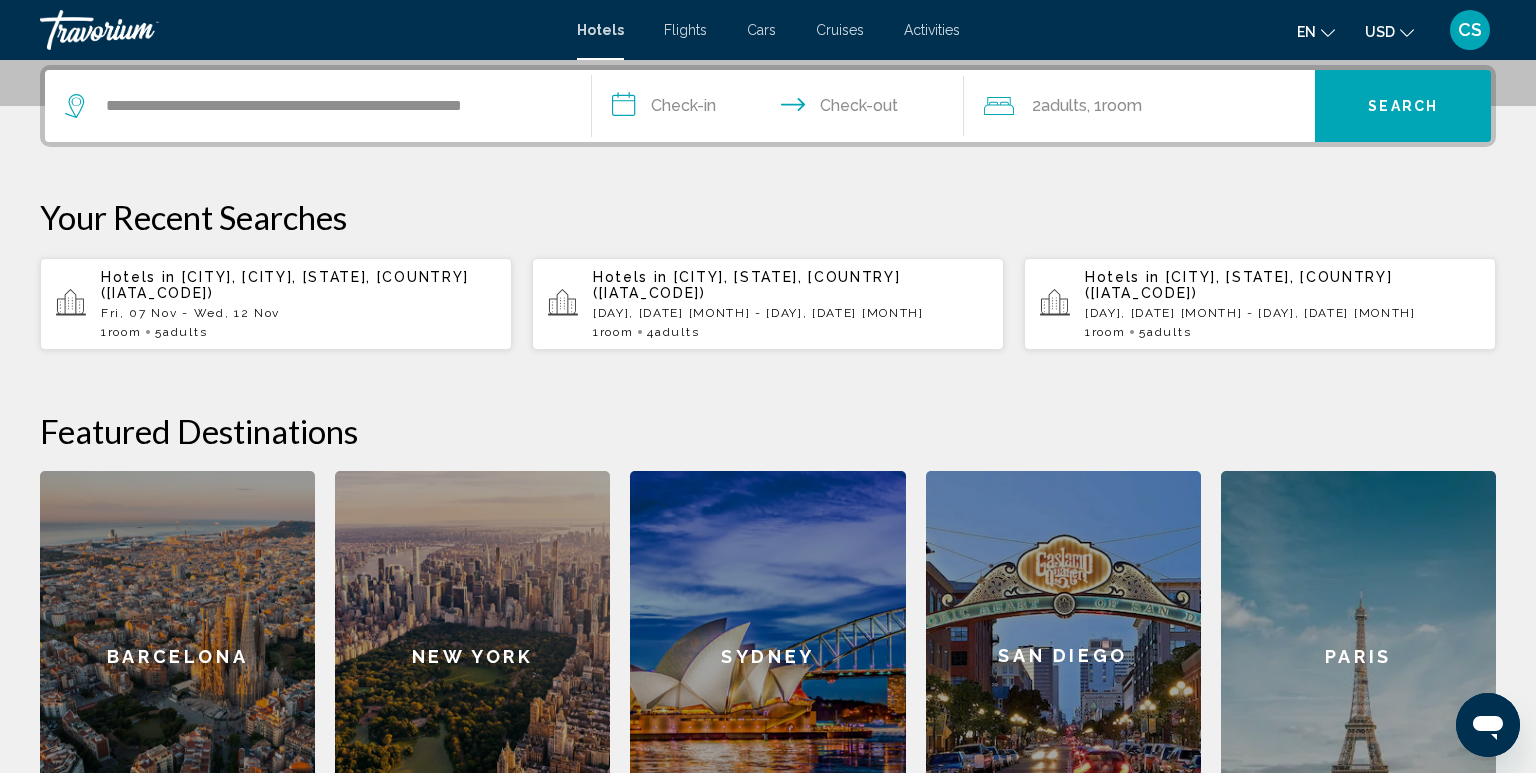 click on "**********" at bounding box center [782, 109] 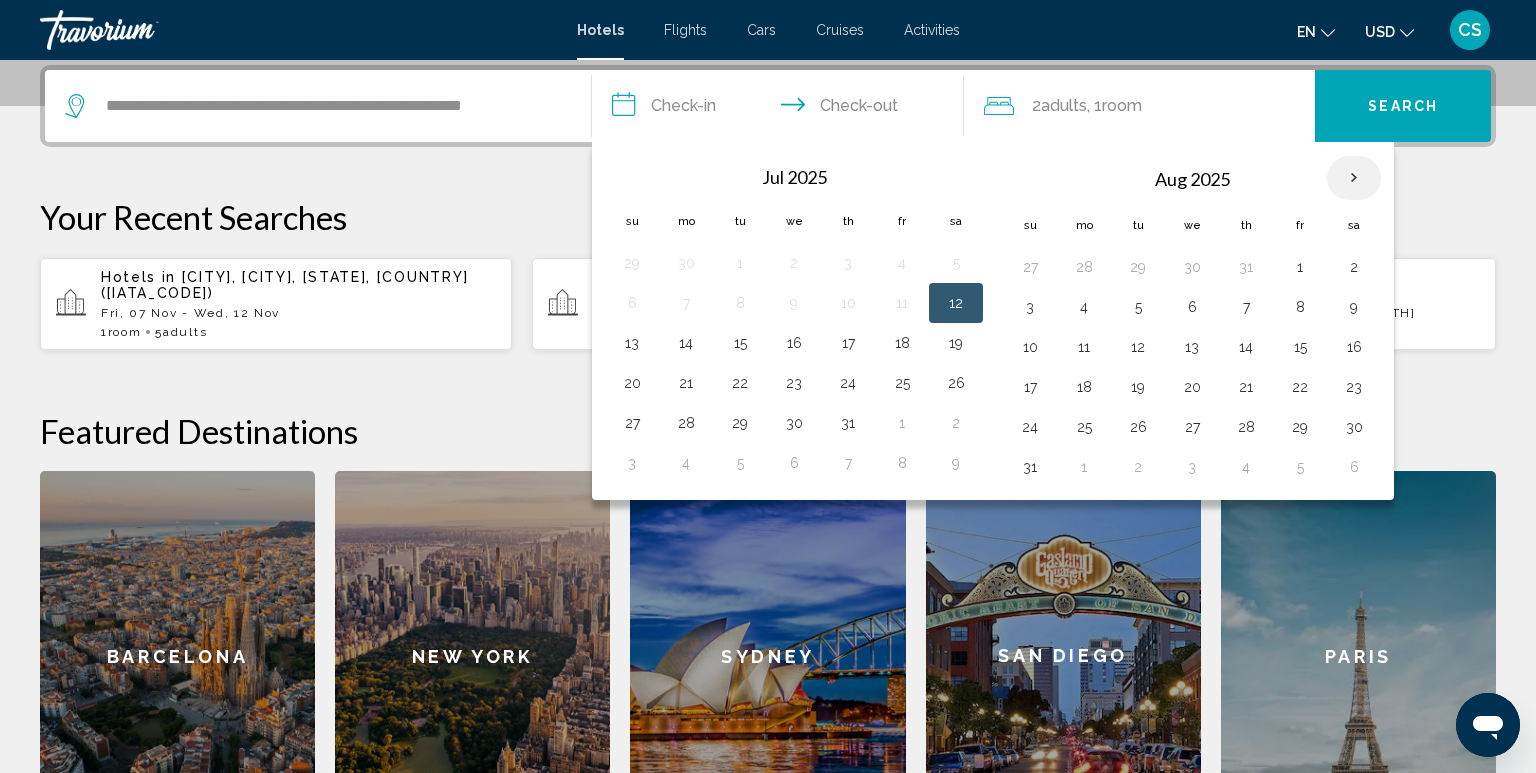click at bounding box center [1354, 178] 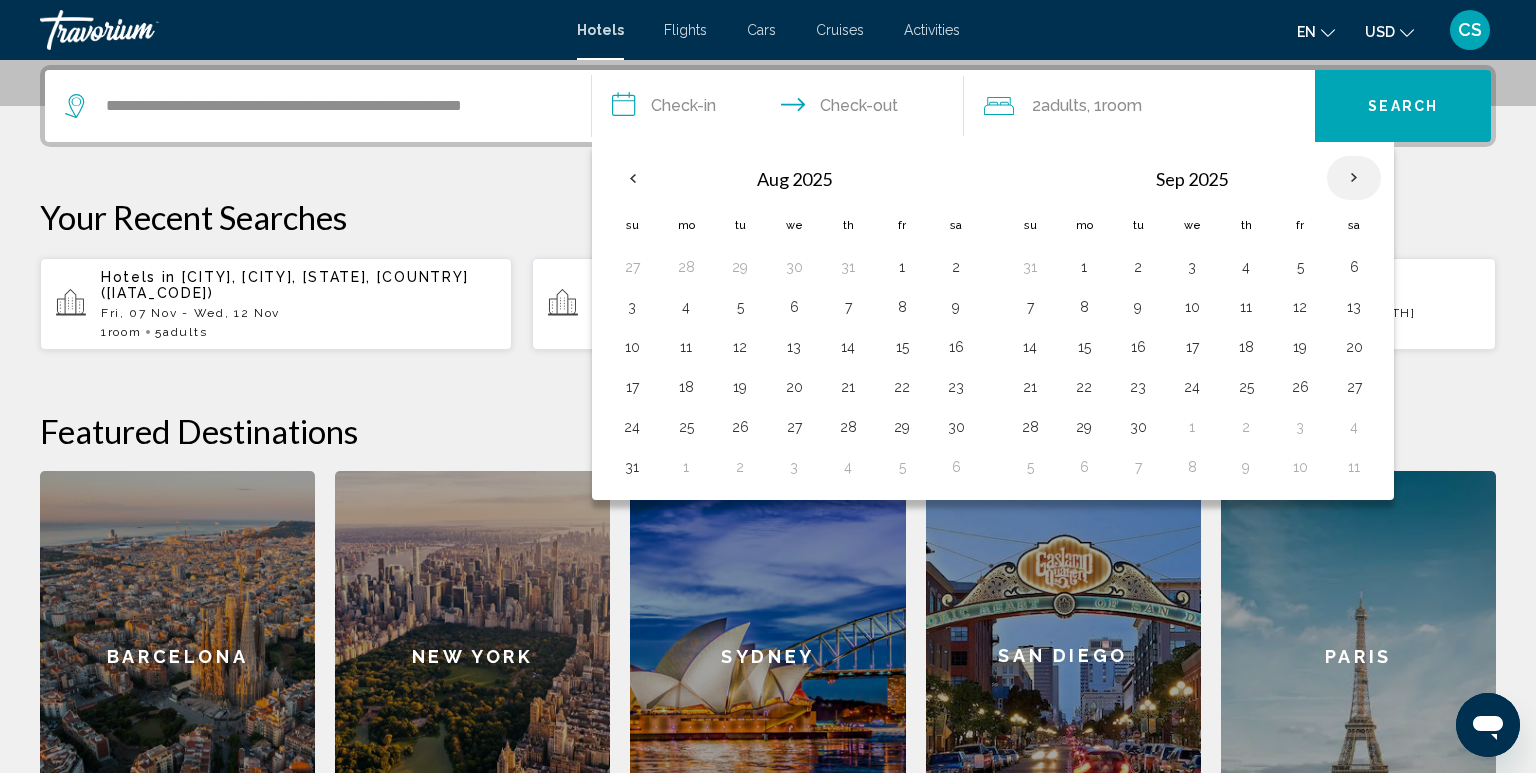 click at bounding box center (1354, 178) 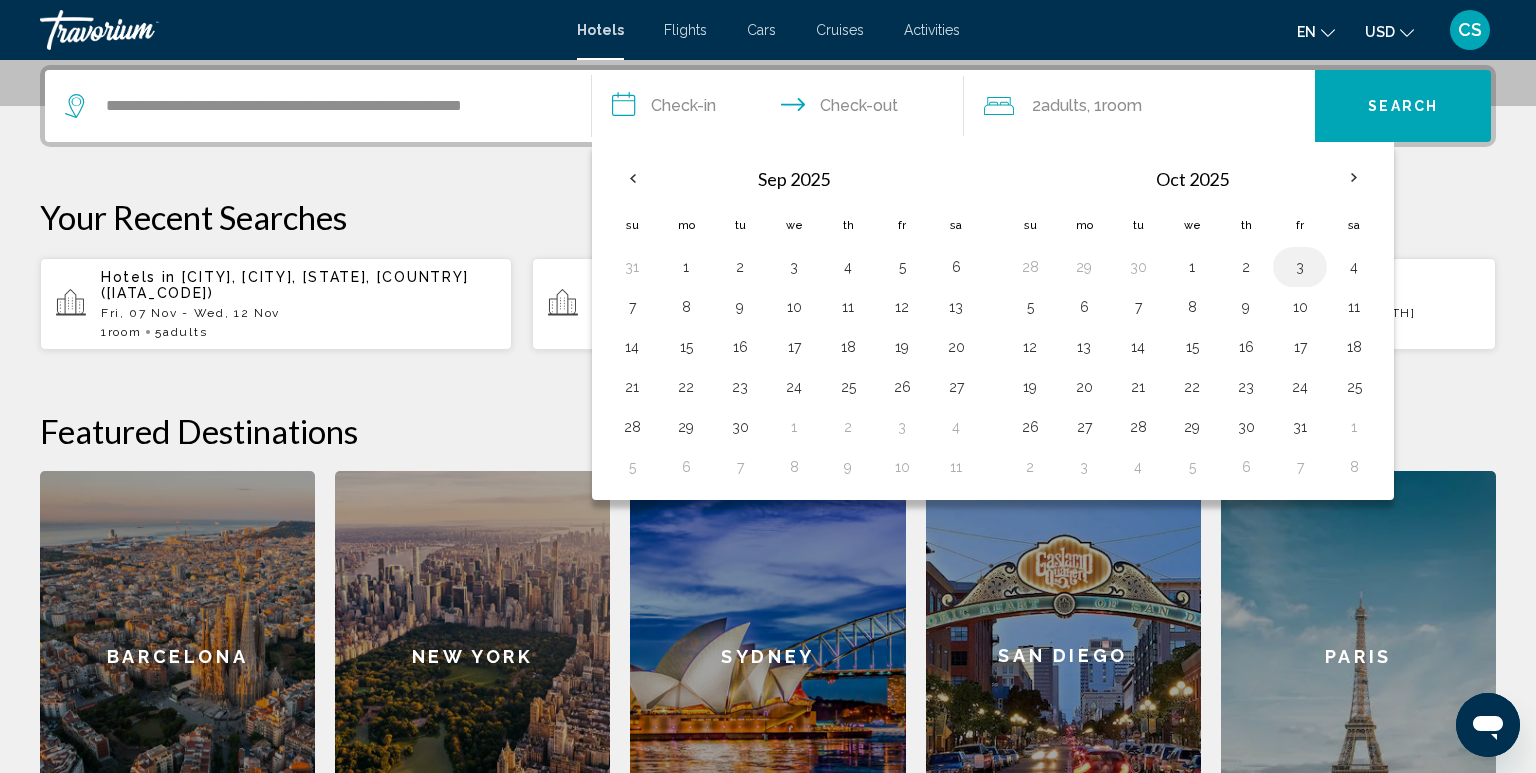 click on "3" at bounding box center [1300, 267] 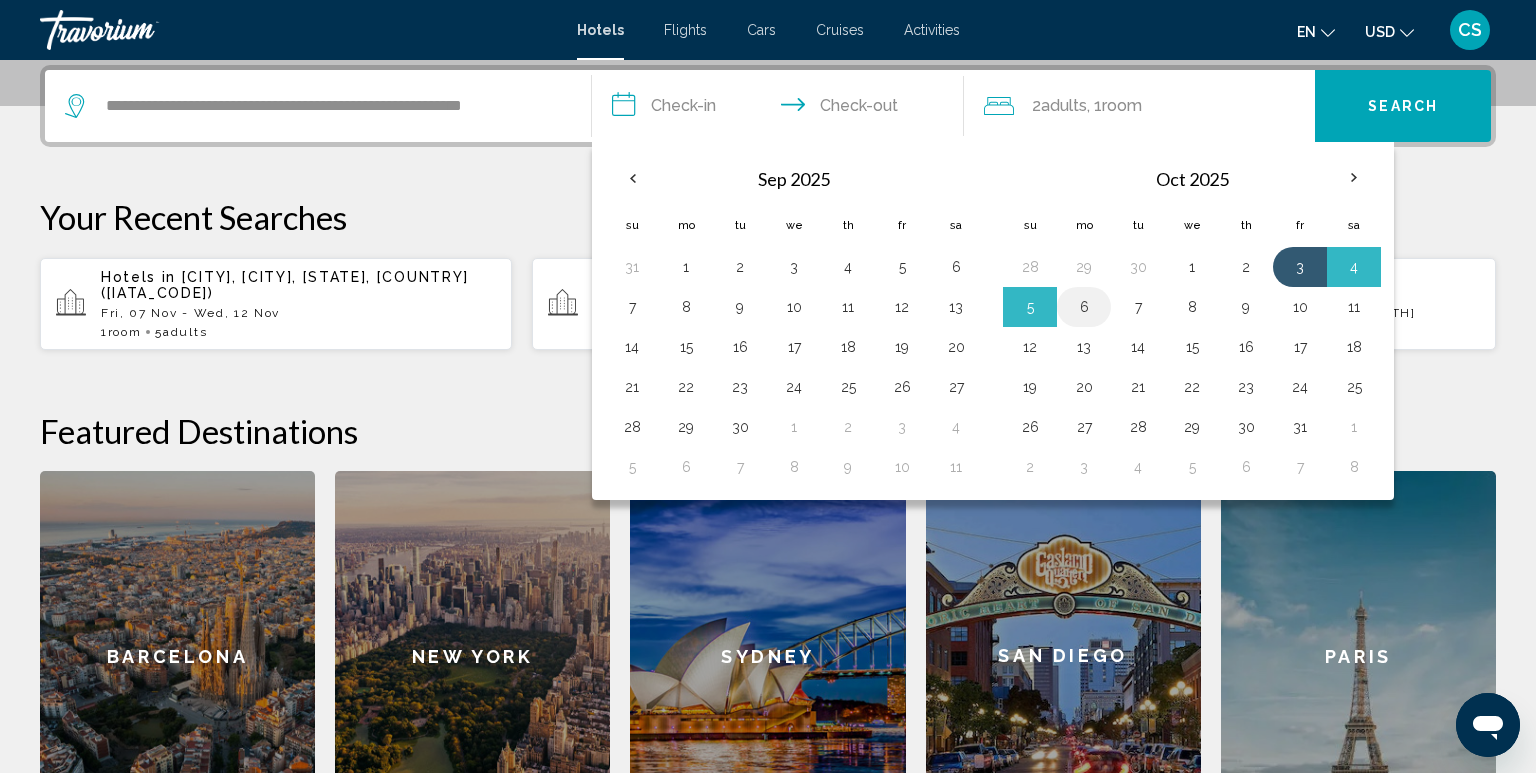 click on "6" at bounding box center [1084, 307] 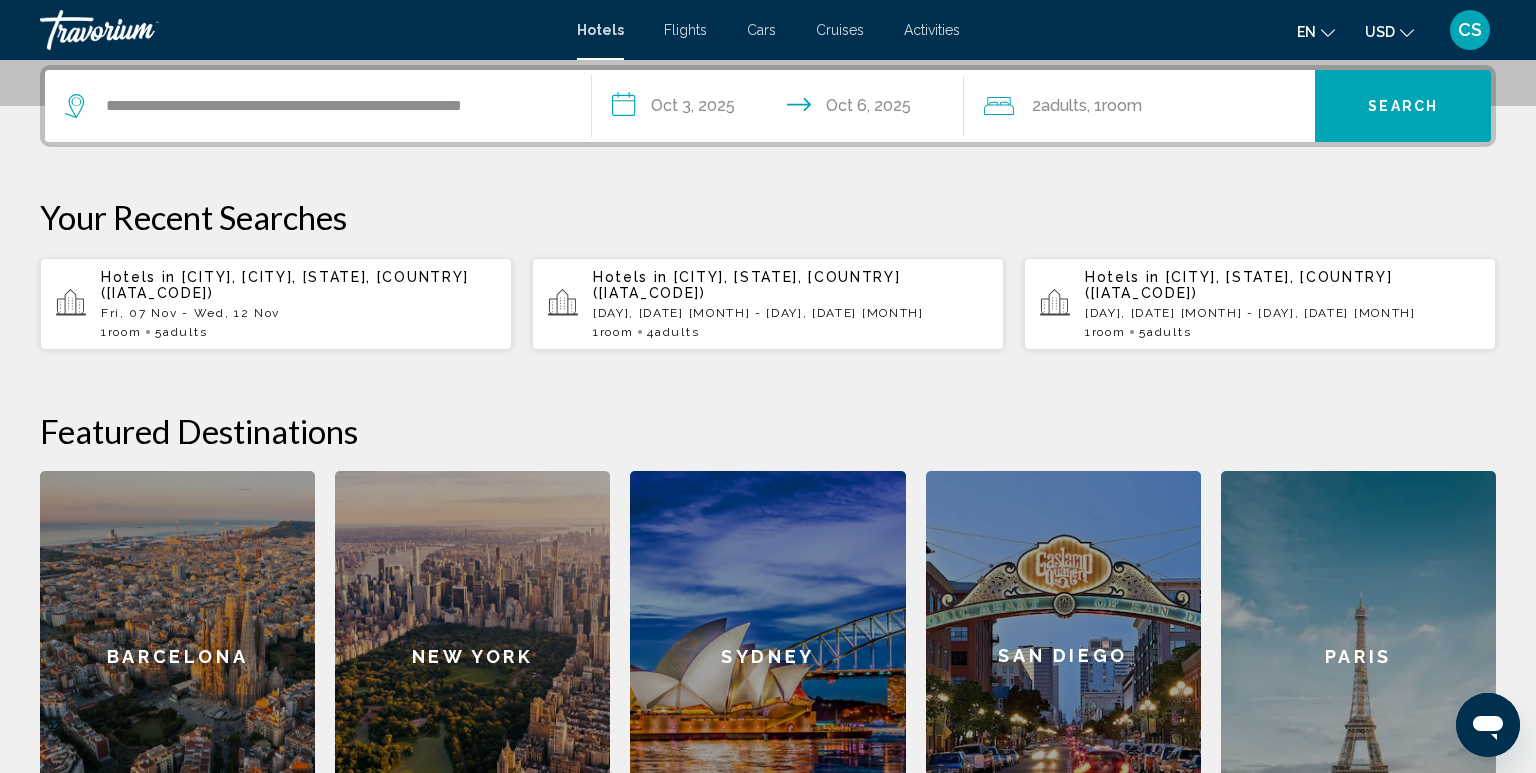 drag, startPoint x: 1145, startPoint y: 96, endPoint x: 1163, endPoint y: 97, distance: 18.027756 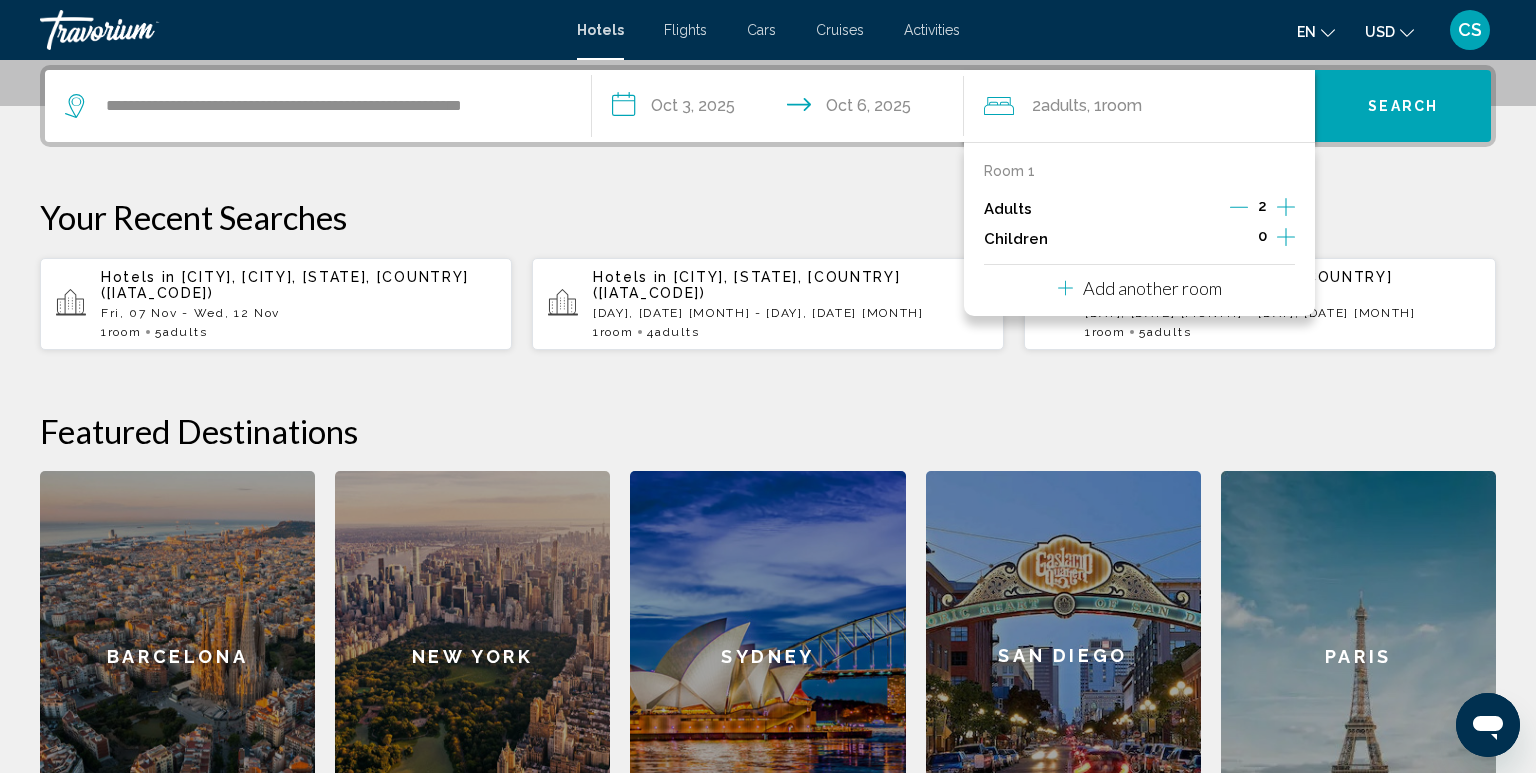 click 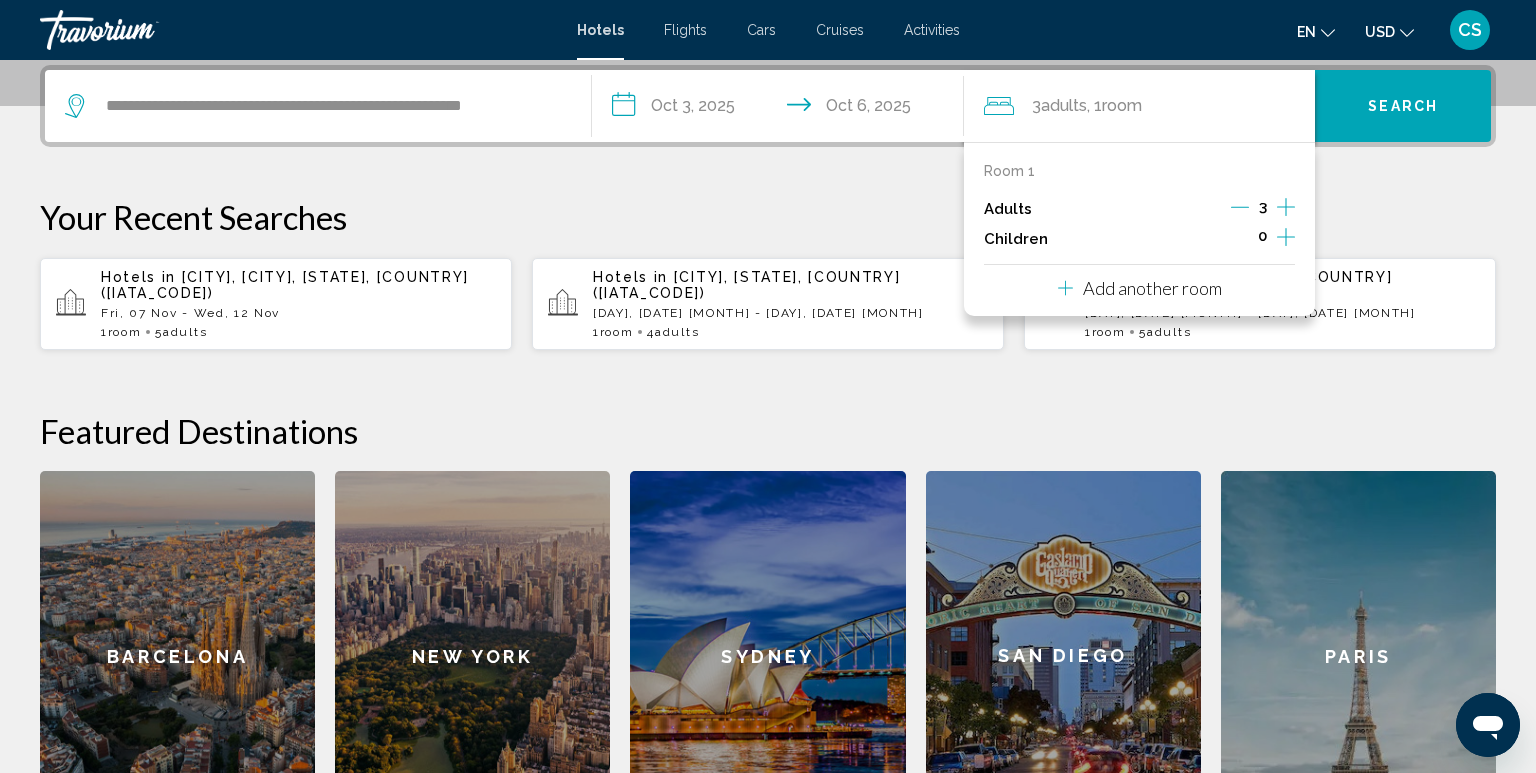 click 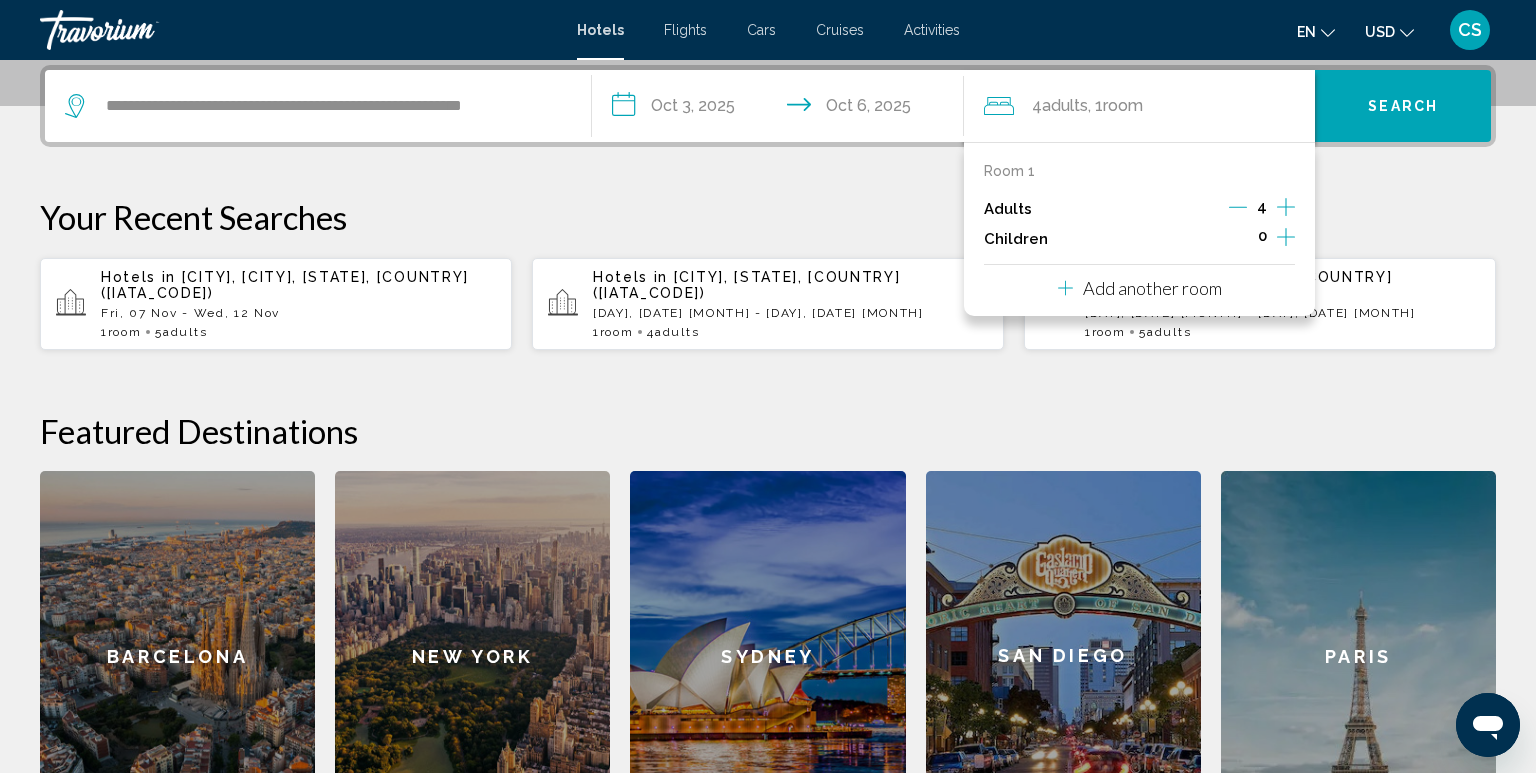 click on "Add another room" at bounding box center [1152, 288] 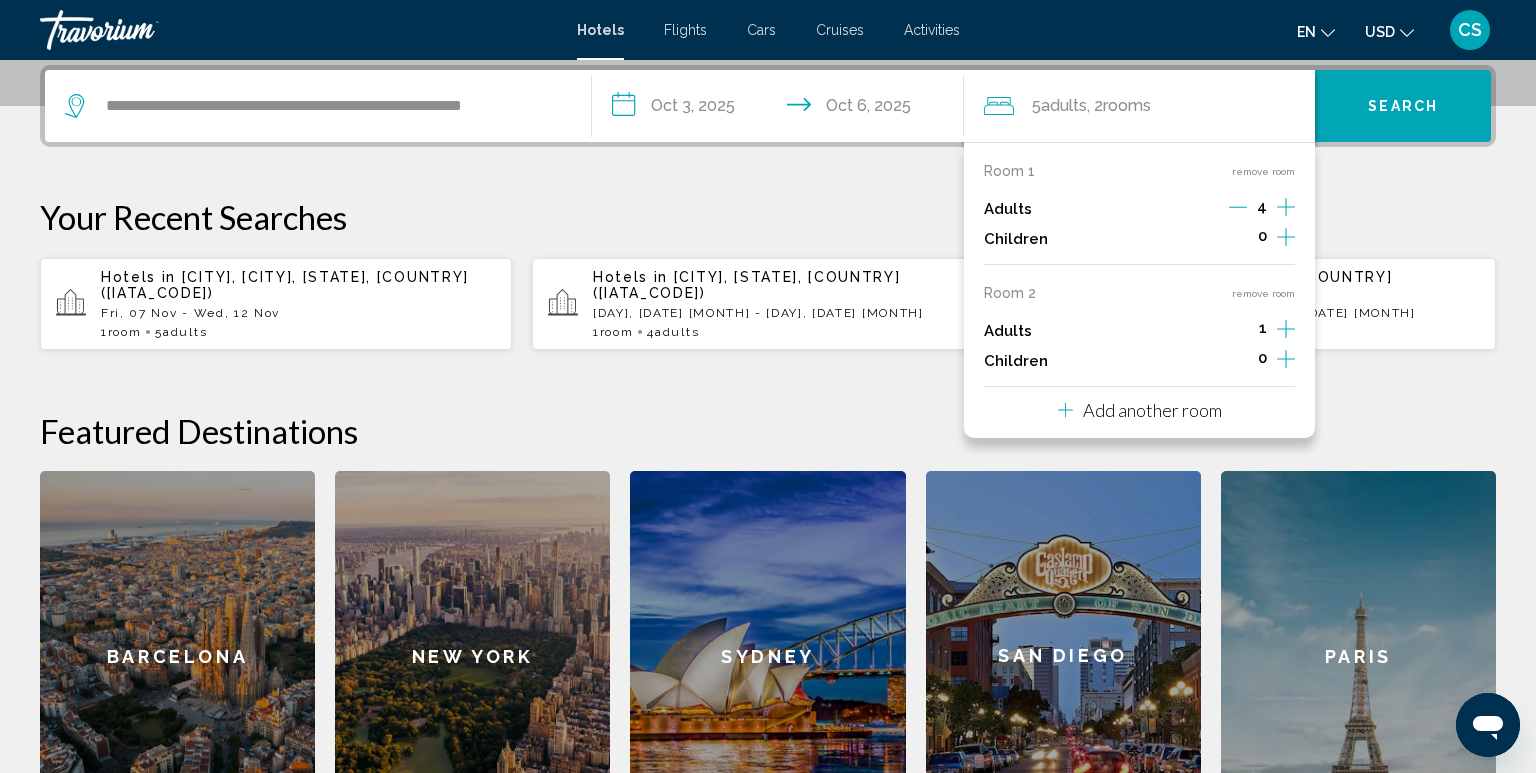 click 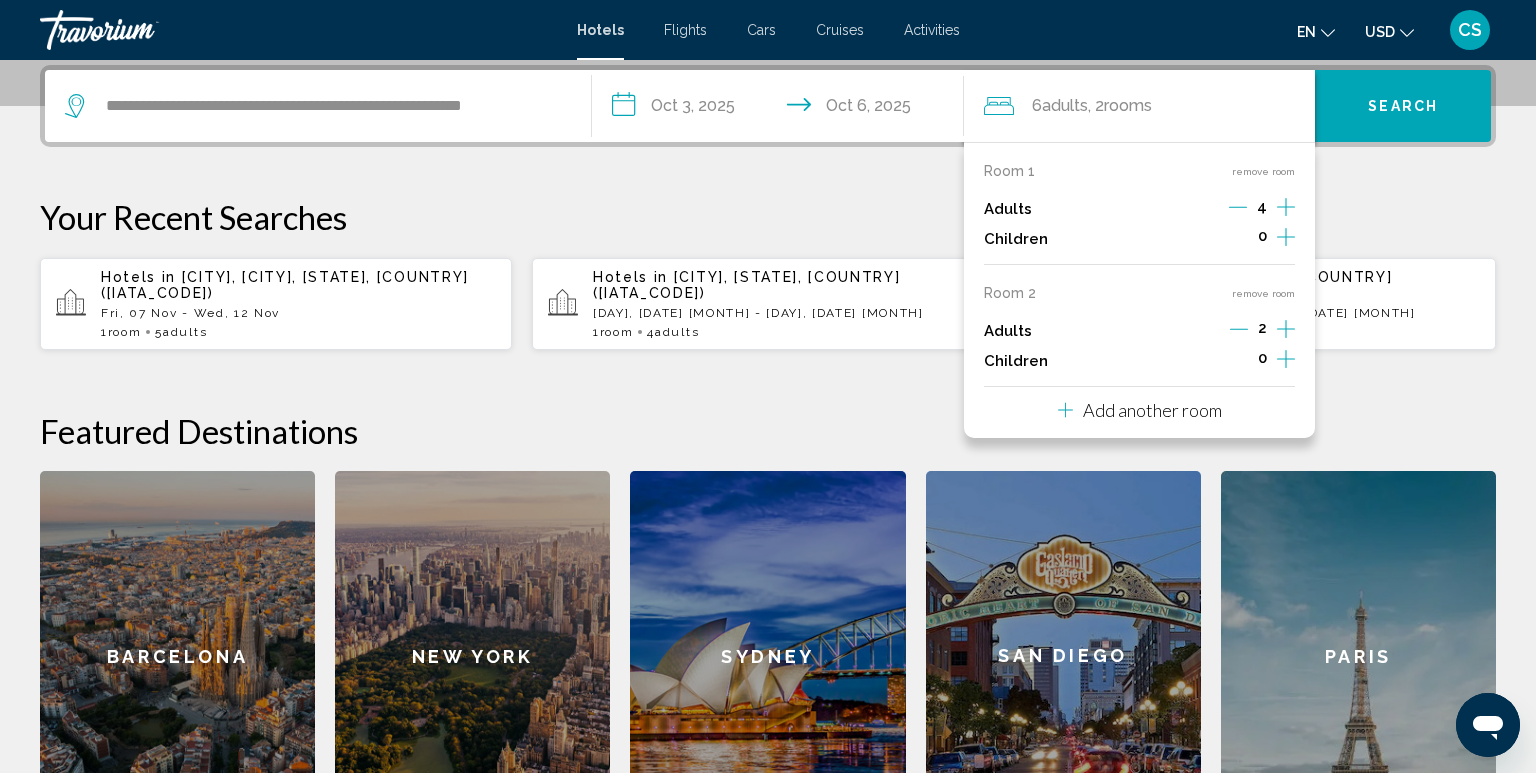 click 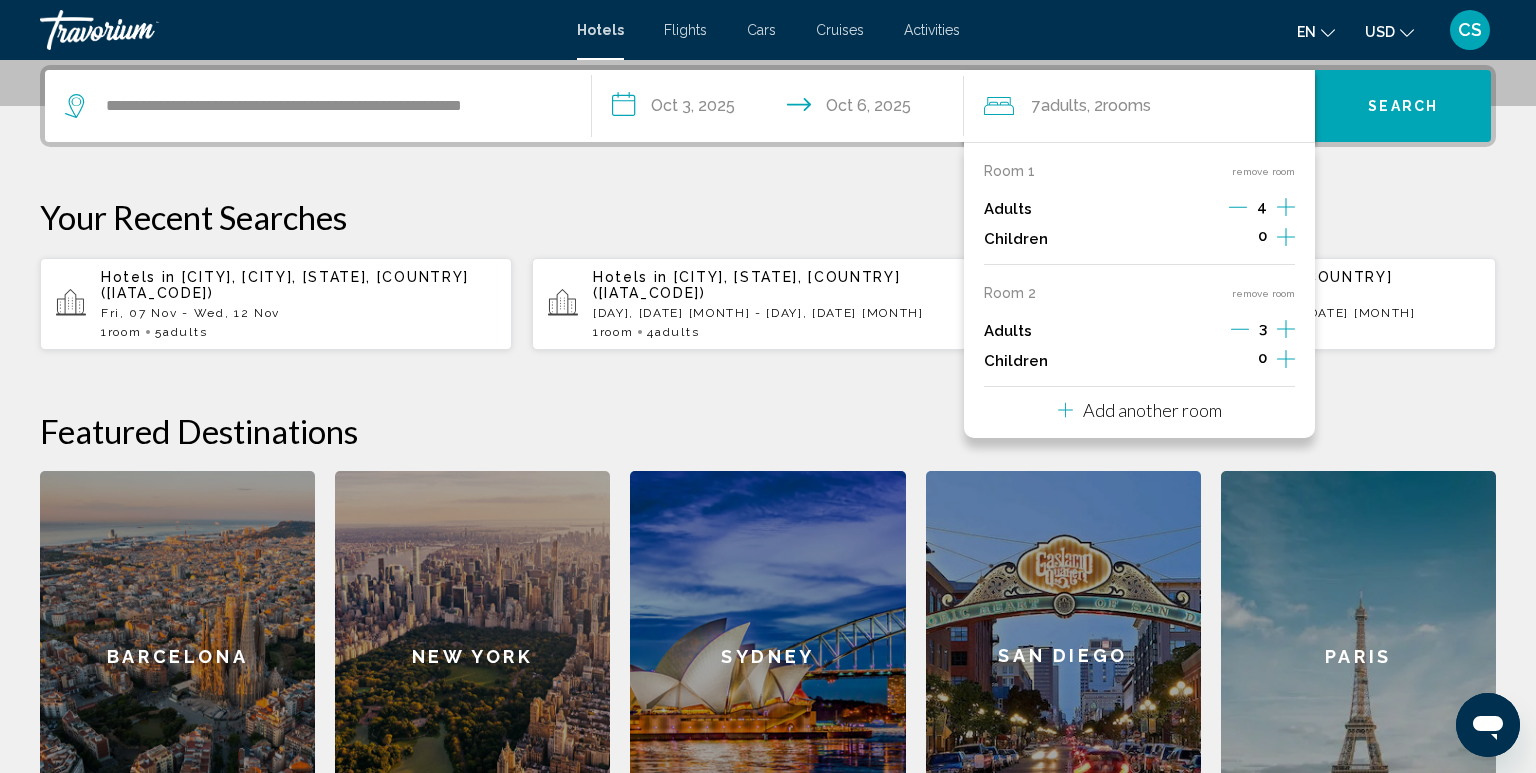 click 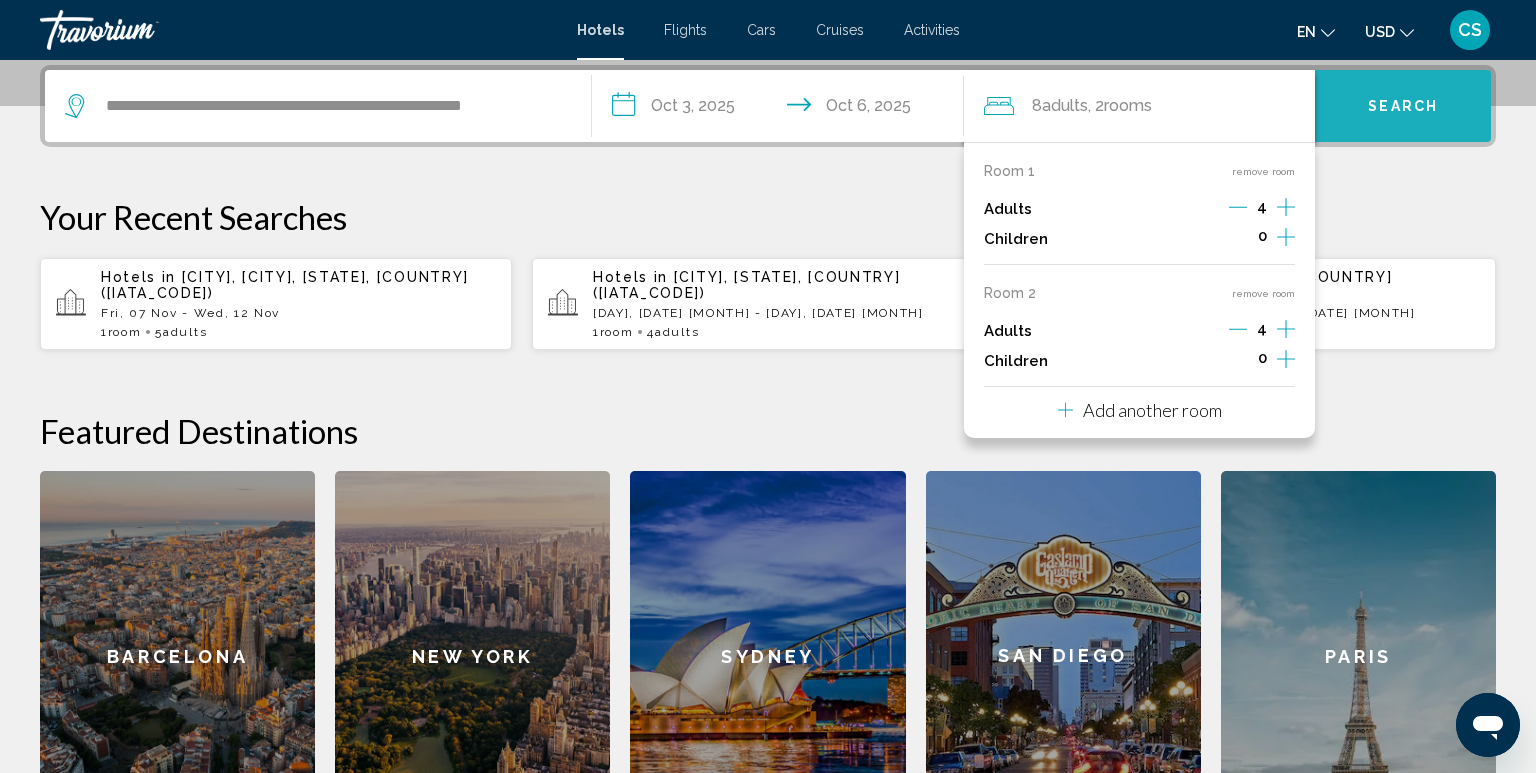click on "Search" at bounding box center (1403, 107) 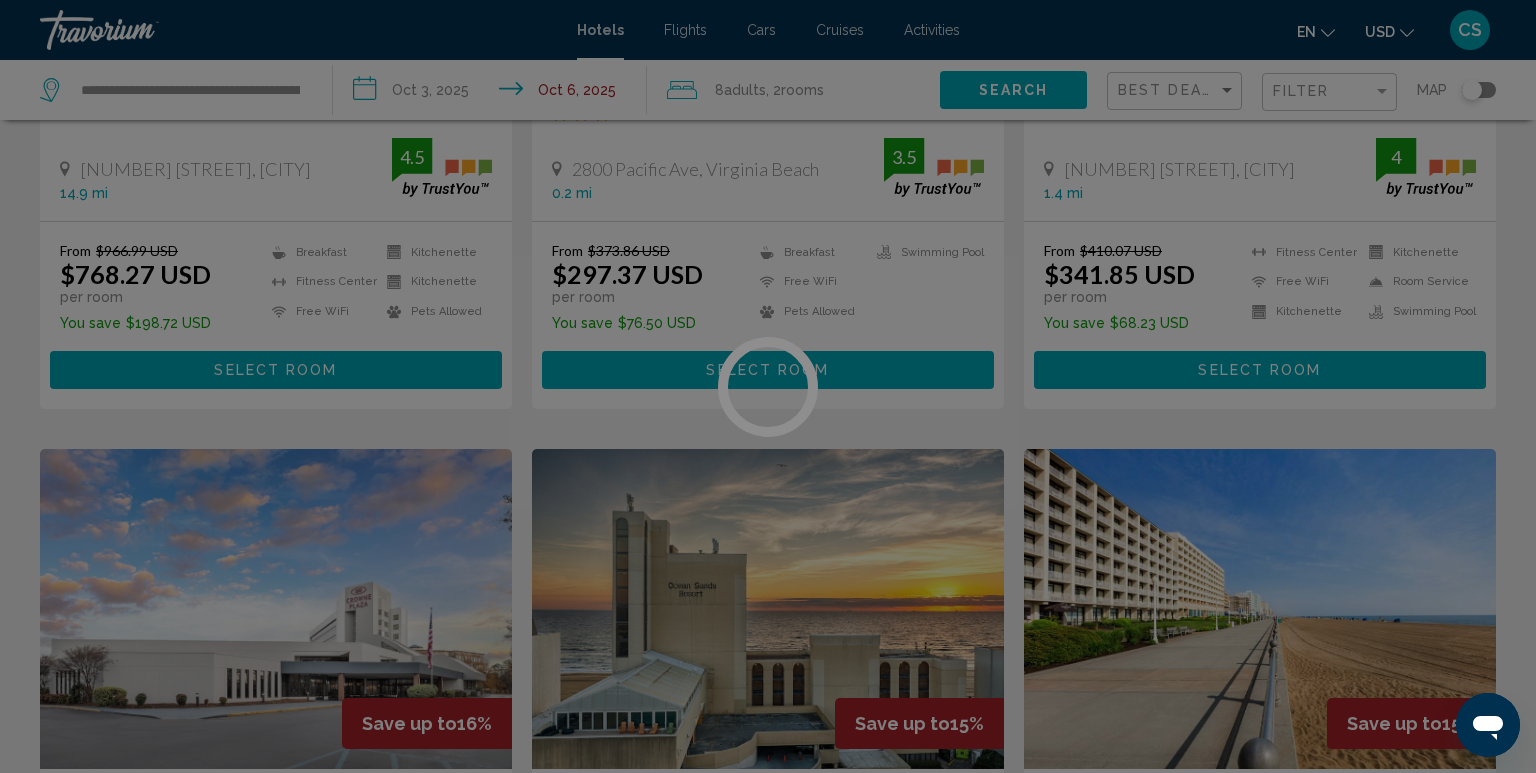scroll, scrollTop: 0, scrollLeft: 0, axis: both 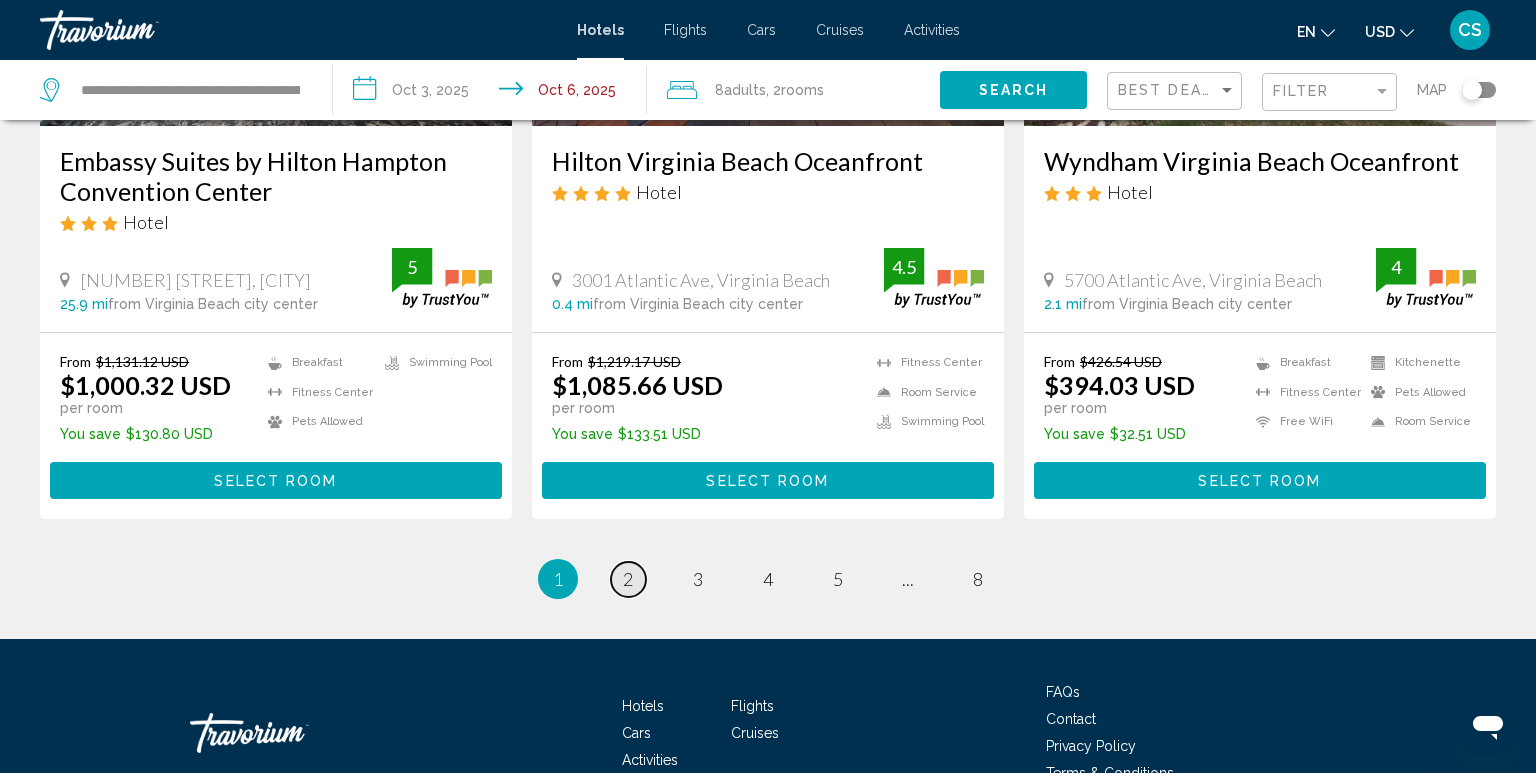click on "2" at bounding box center (628, 579) 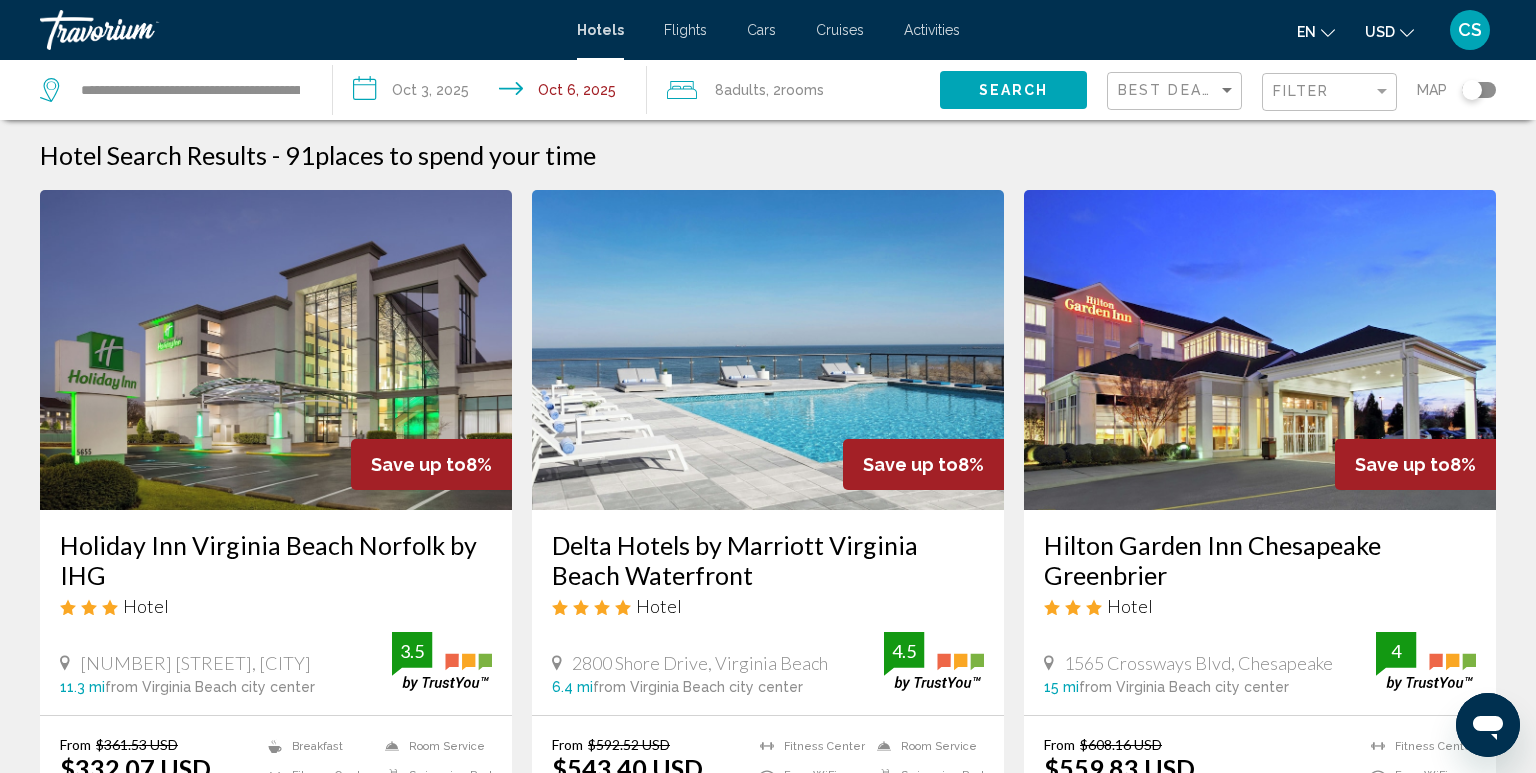 scroll, scrollTop: 2753, scrollLeft: 0, axis: vertical 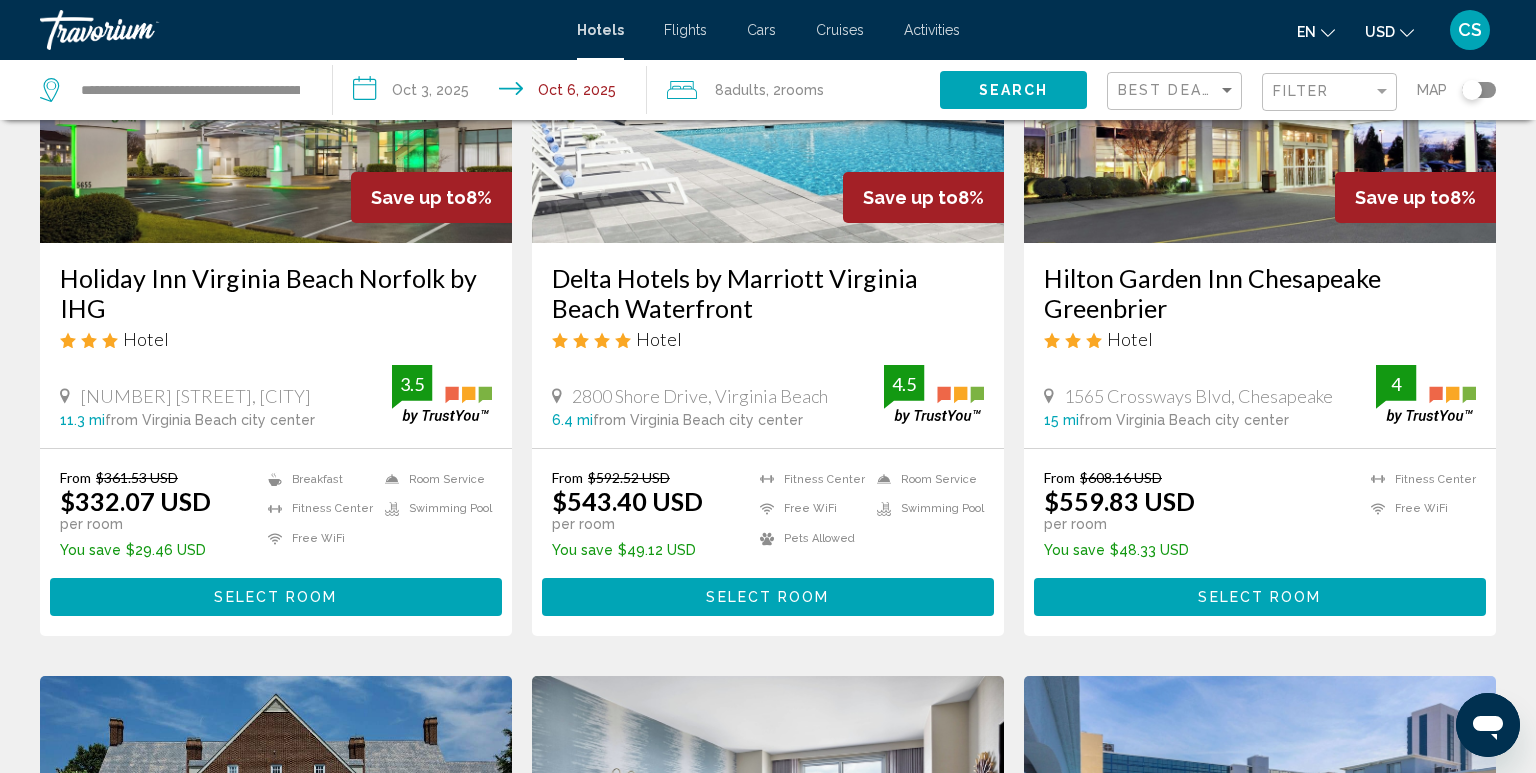 drag, startPoint x: 1544, startPoint y: 186, endPoint x: 1398, endPoint y: 500, distance: 346.2831 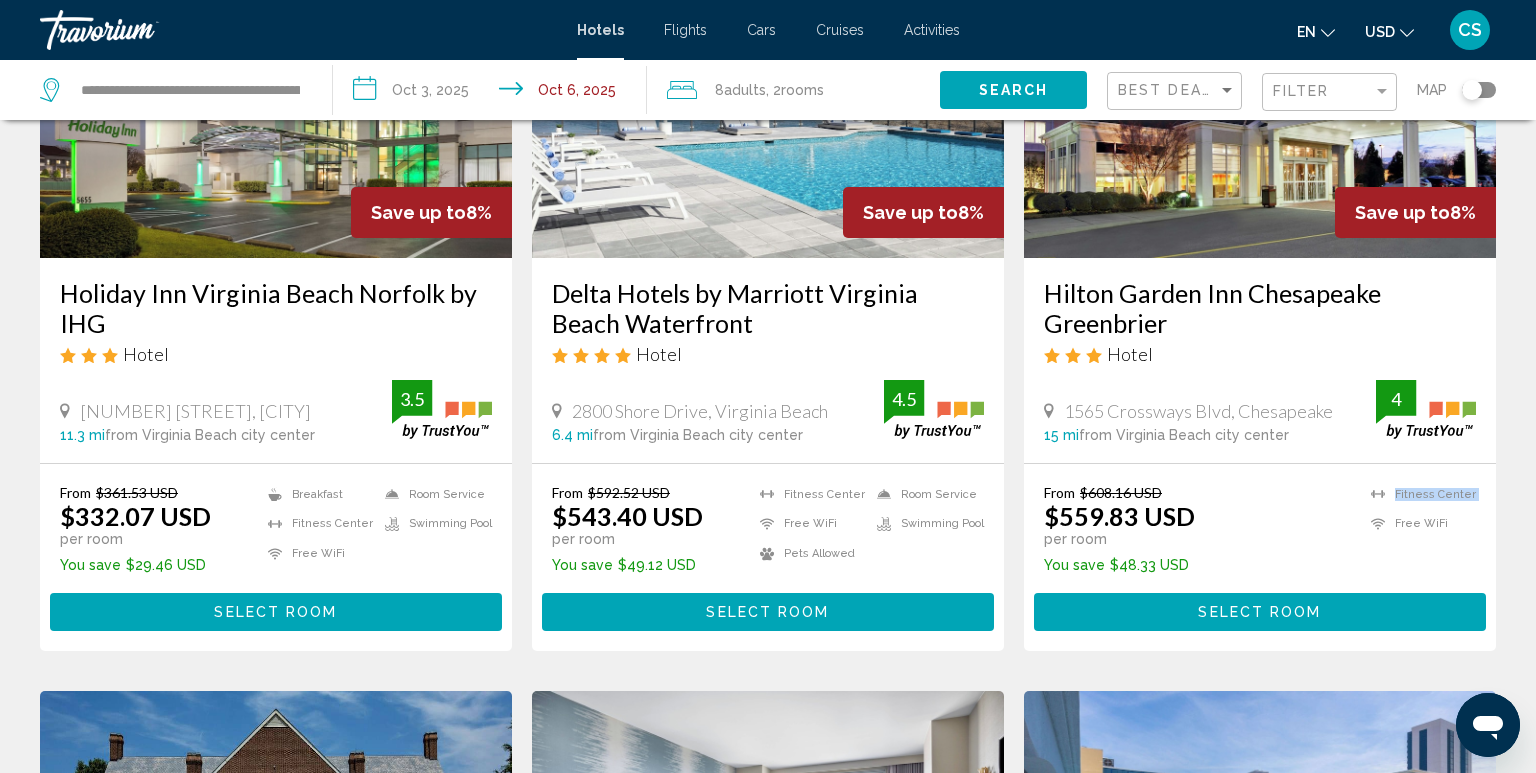 scroll, scrollTop: 112, scrollLeft: 0, axis: vertical 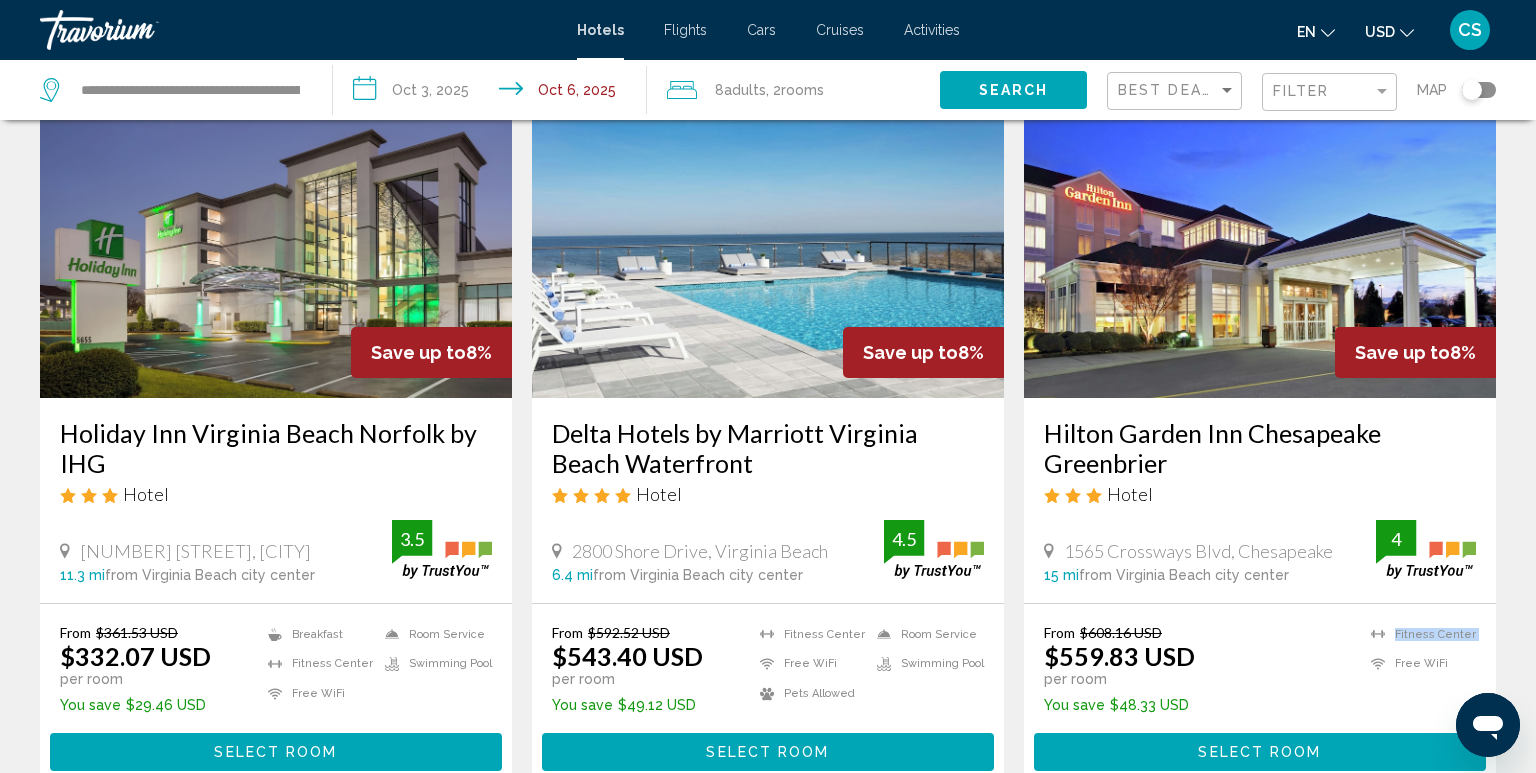click on "Holiday Inn Virginia Beach Norfolk by IHG" at bounding box center (276, 448) 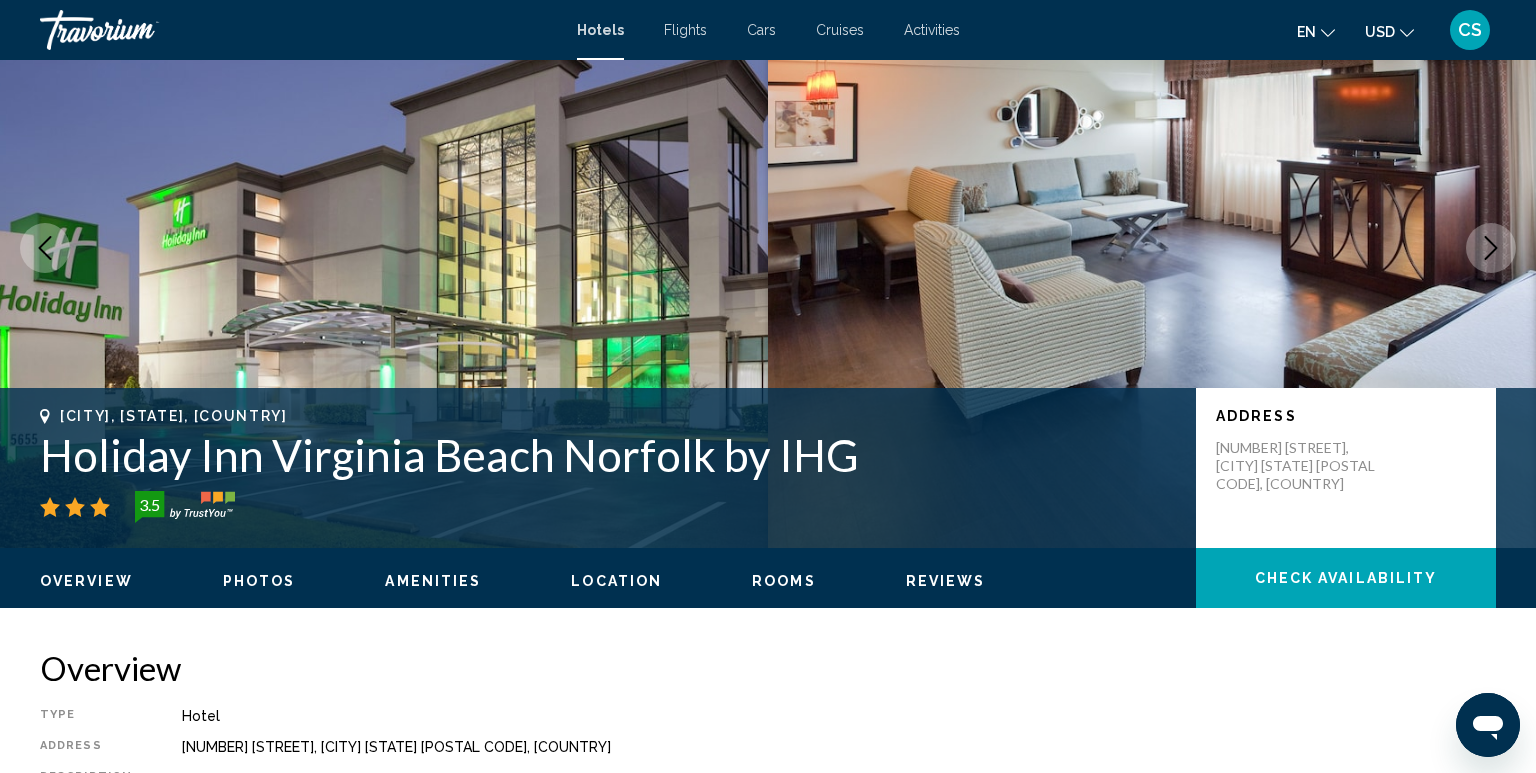 scroll, scrollTop: 0, scrollLeft: 0, axis: both 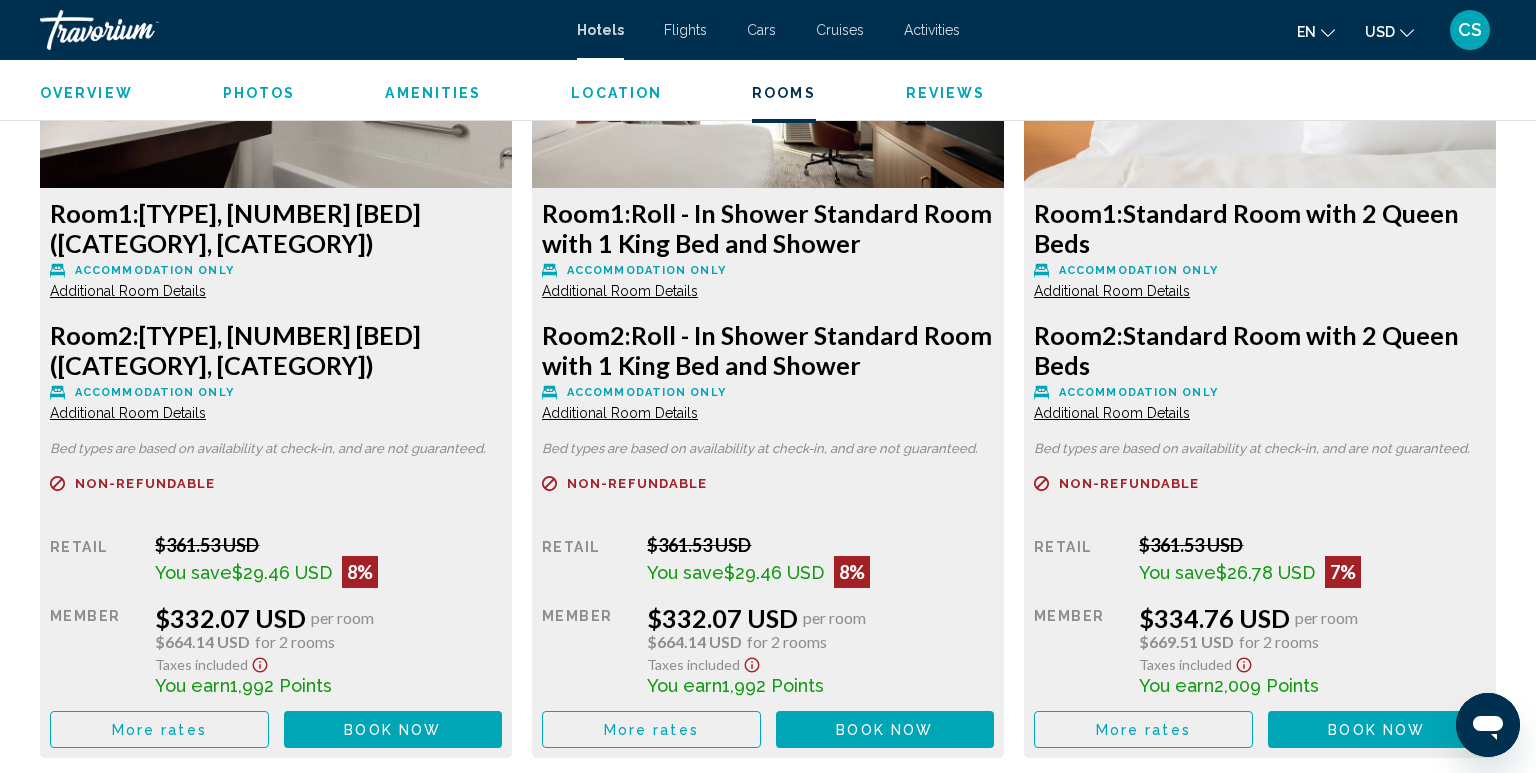 drag, startPoint x: 1534, startPoint y: 301, endPoint x: 1583, endPoint y: 18, distance: 287.21072 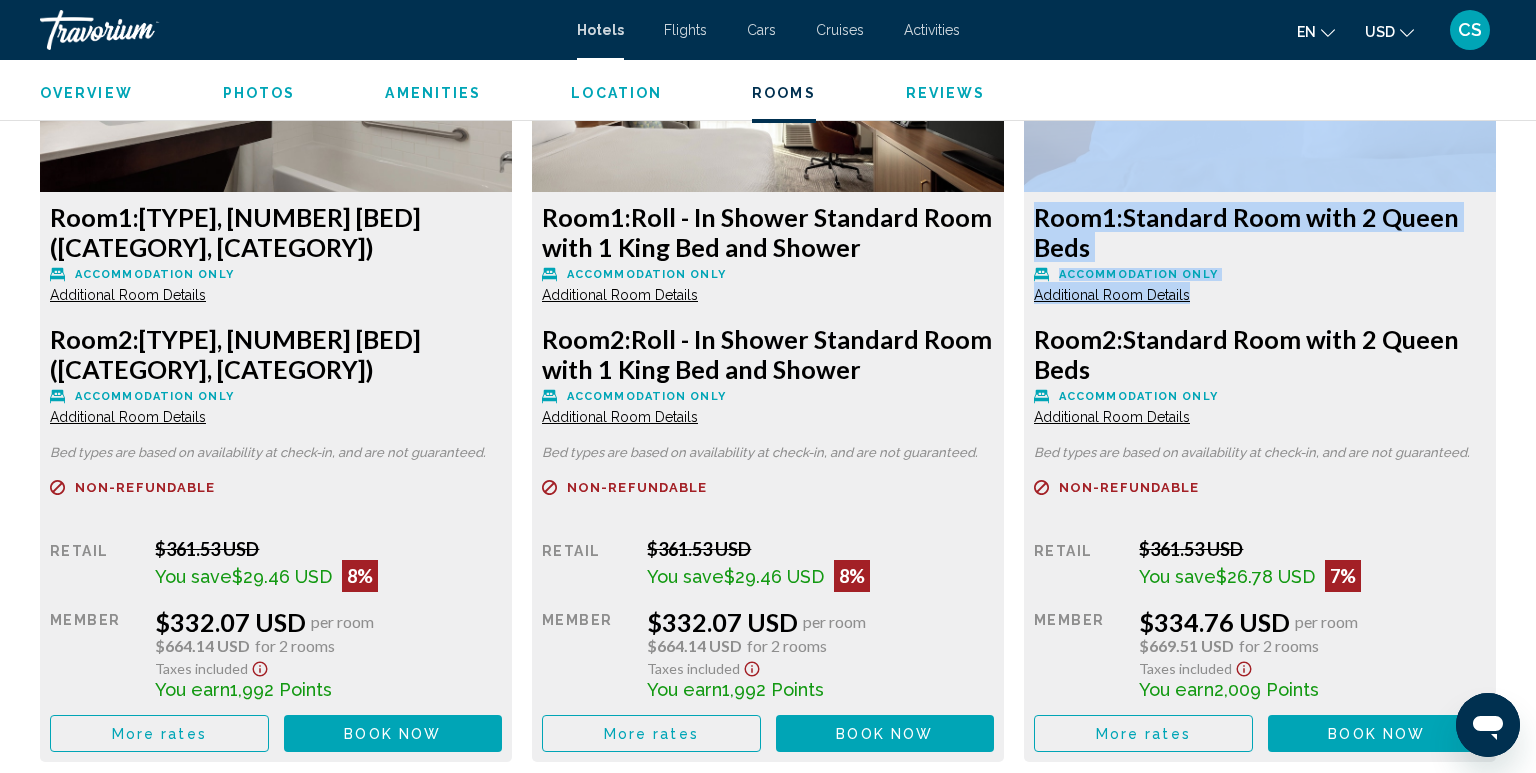 scroll, scrollTop: 2612, scrollLeft: 0, axis: vertical 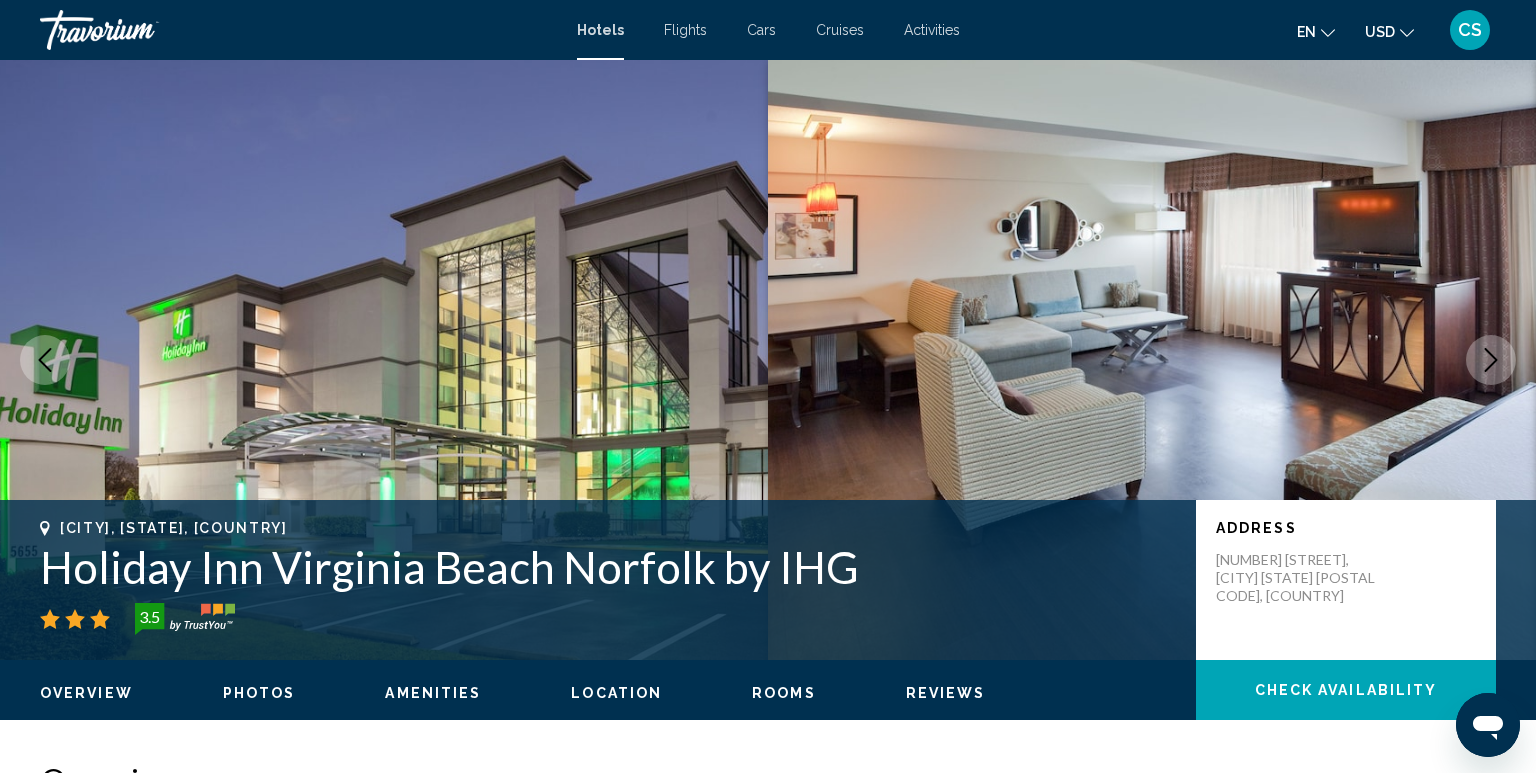 click on "Hotels" at bounding box center [600, 30] 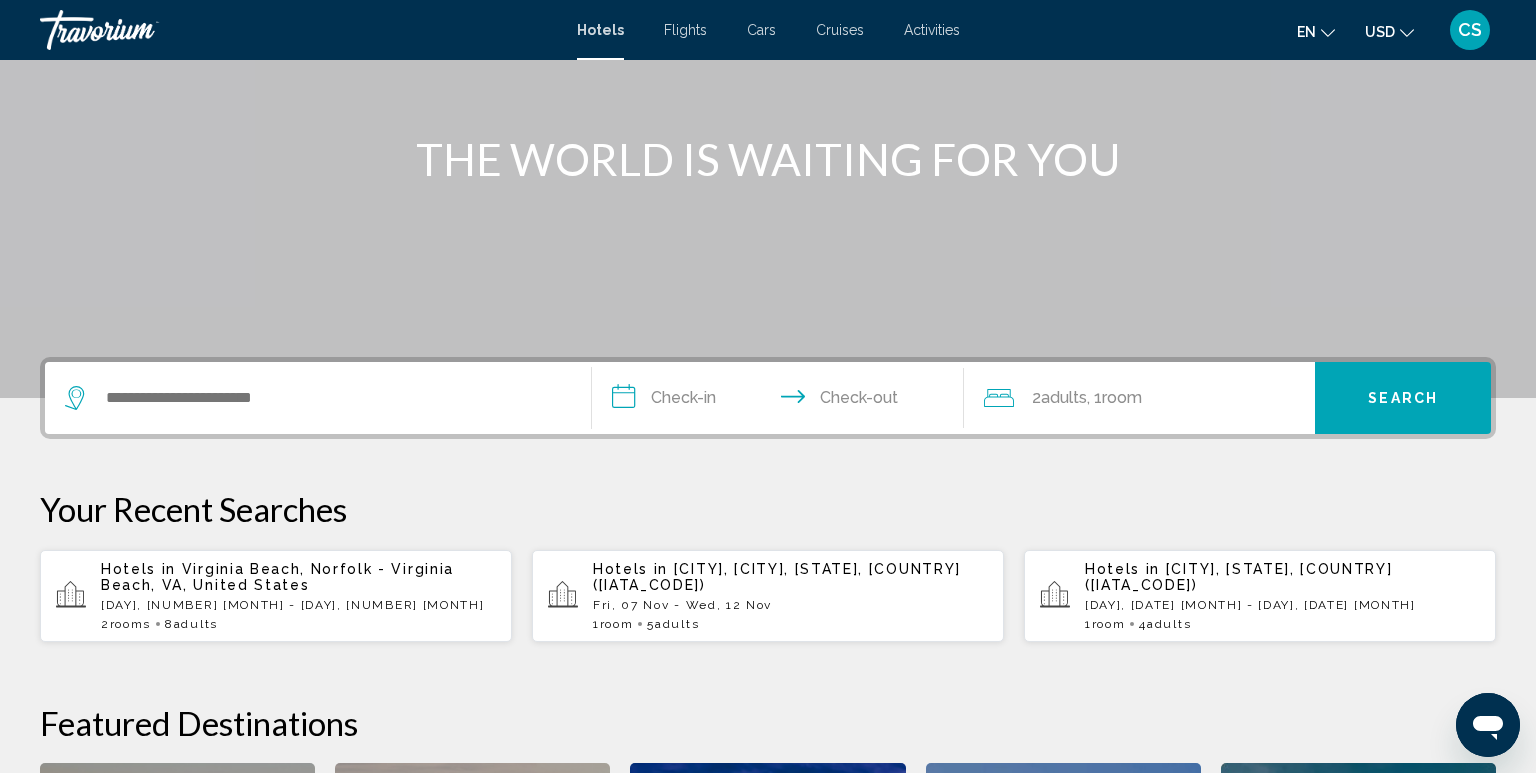 scroll, scrollTop: 276, scrollLeft: 0, axis: vertical 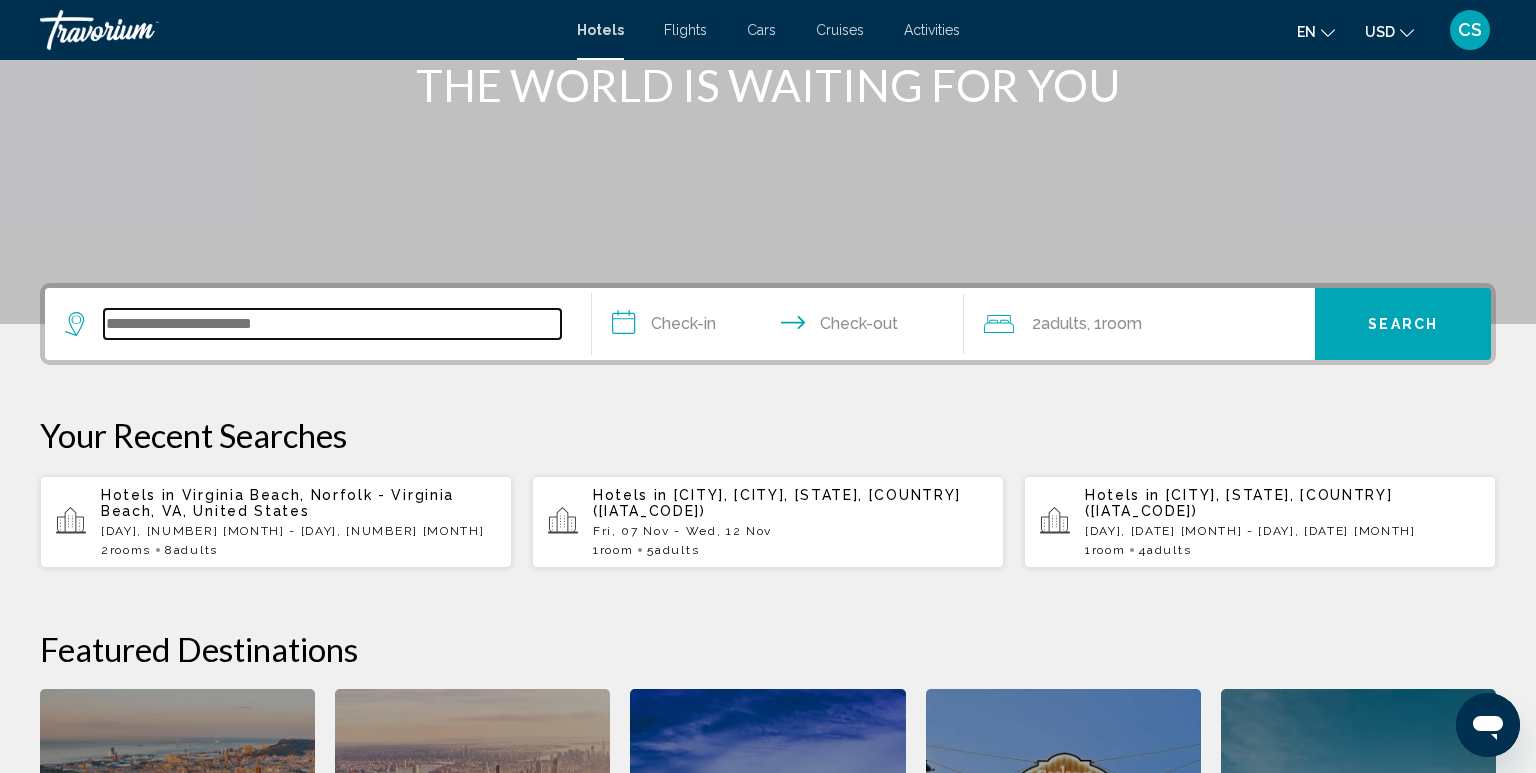 click at bounding box center [332, 324] 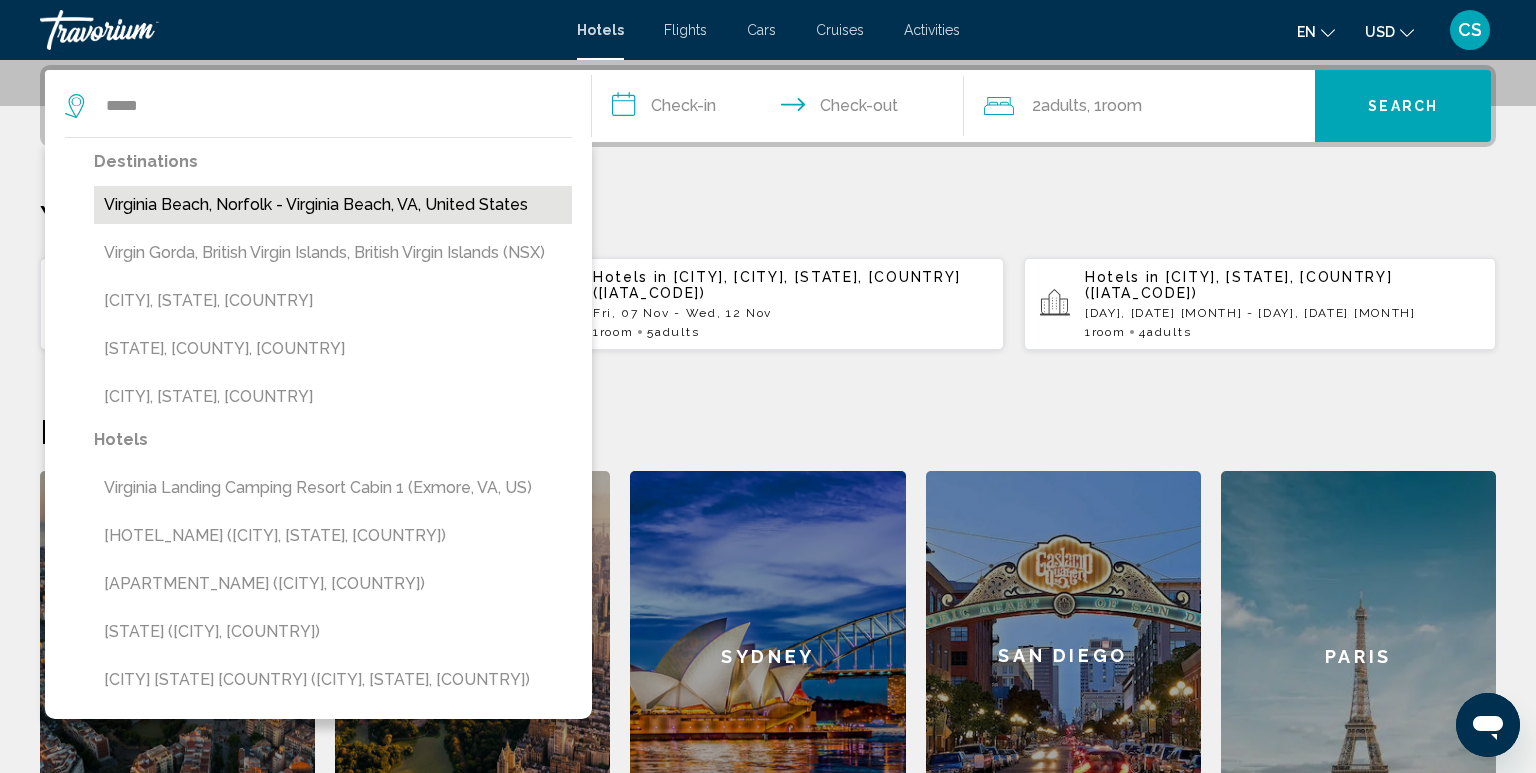 click on "Virginia Beach, Norfolk - Virginia Beach, VA, United States" at bounding box center [333, 205] 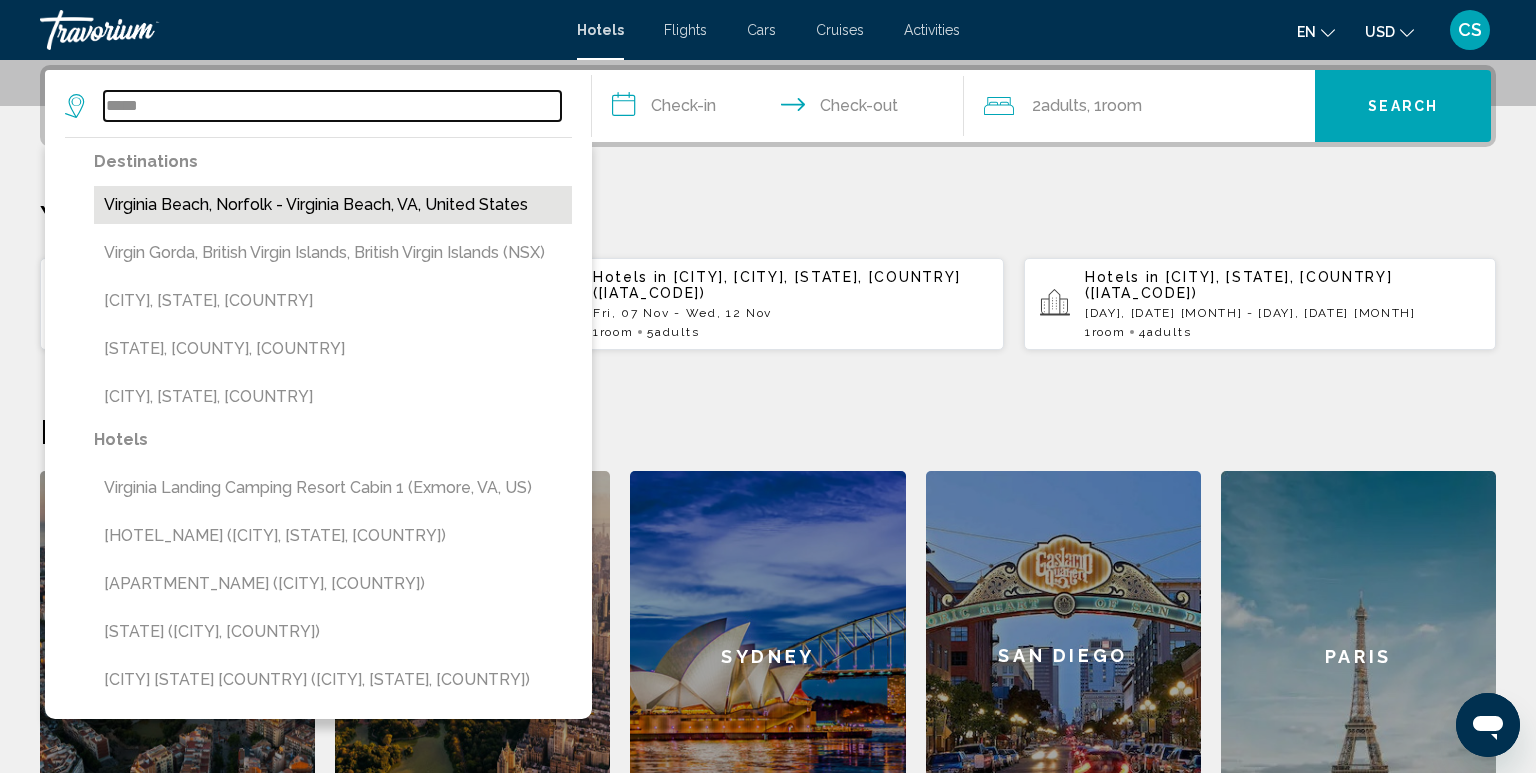 type on "**********" 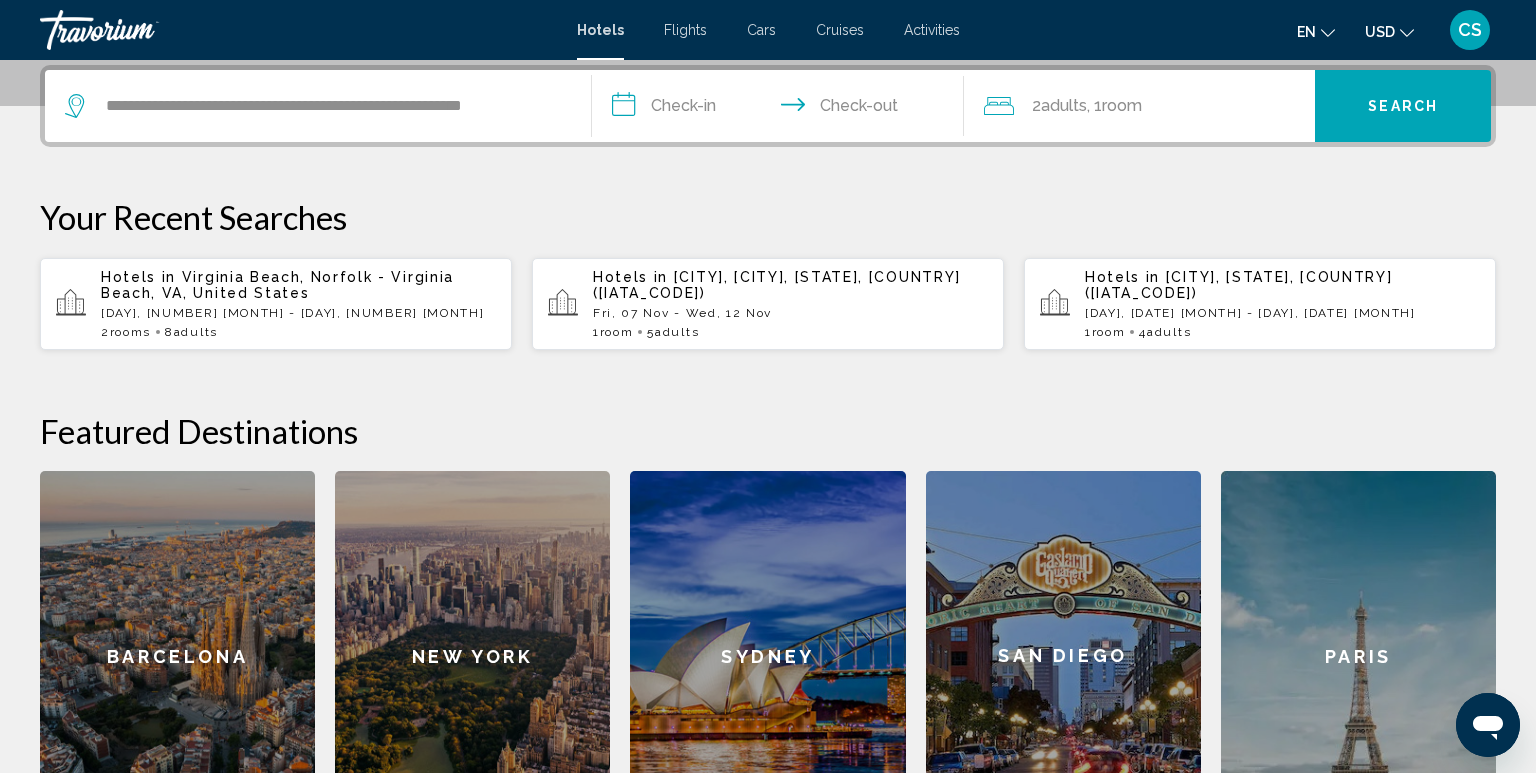 click on "**********" at bounding box center (782, 109) 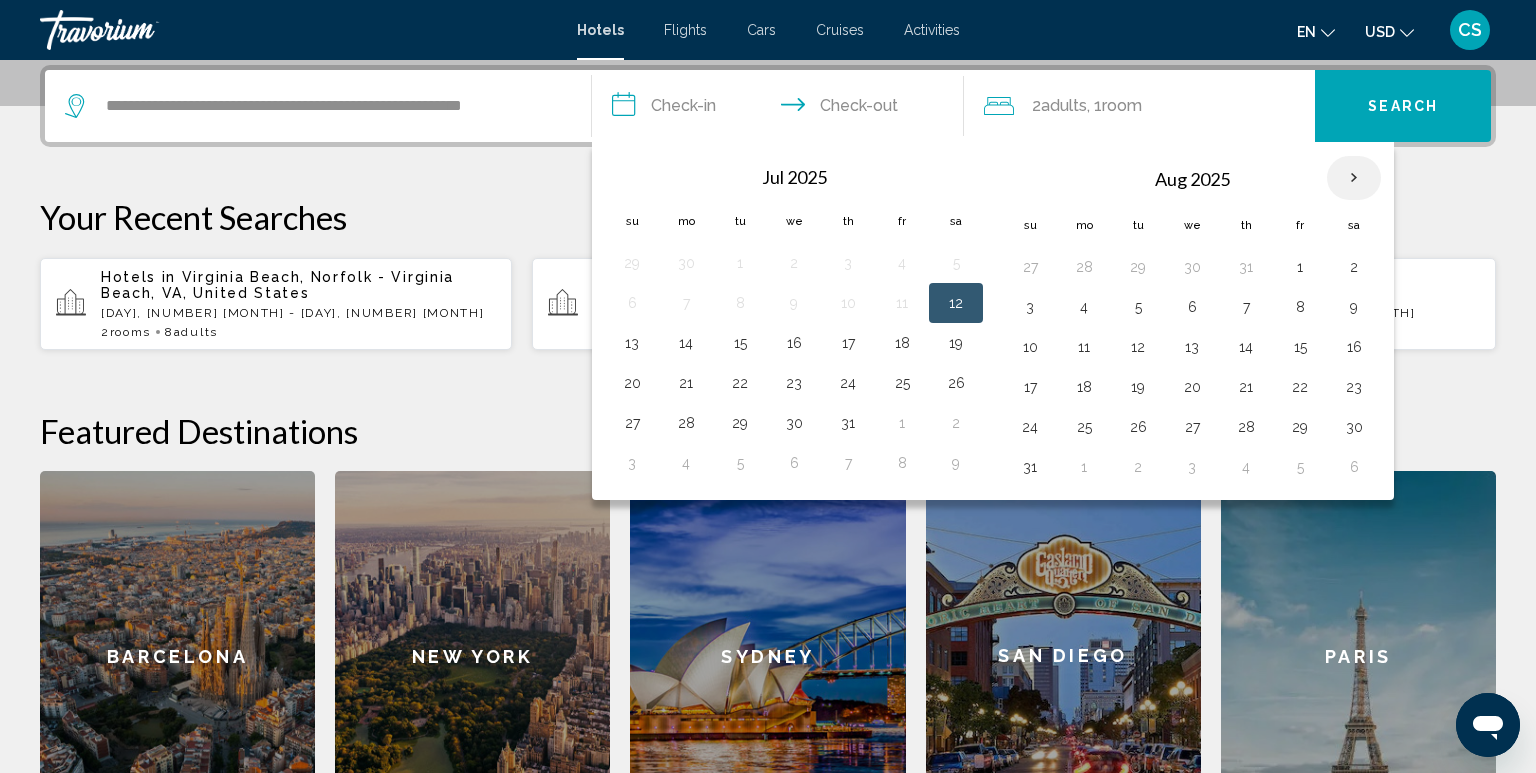 click at bounding box center [1354, 178] 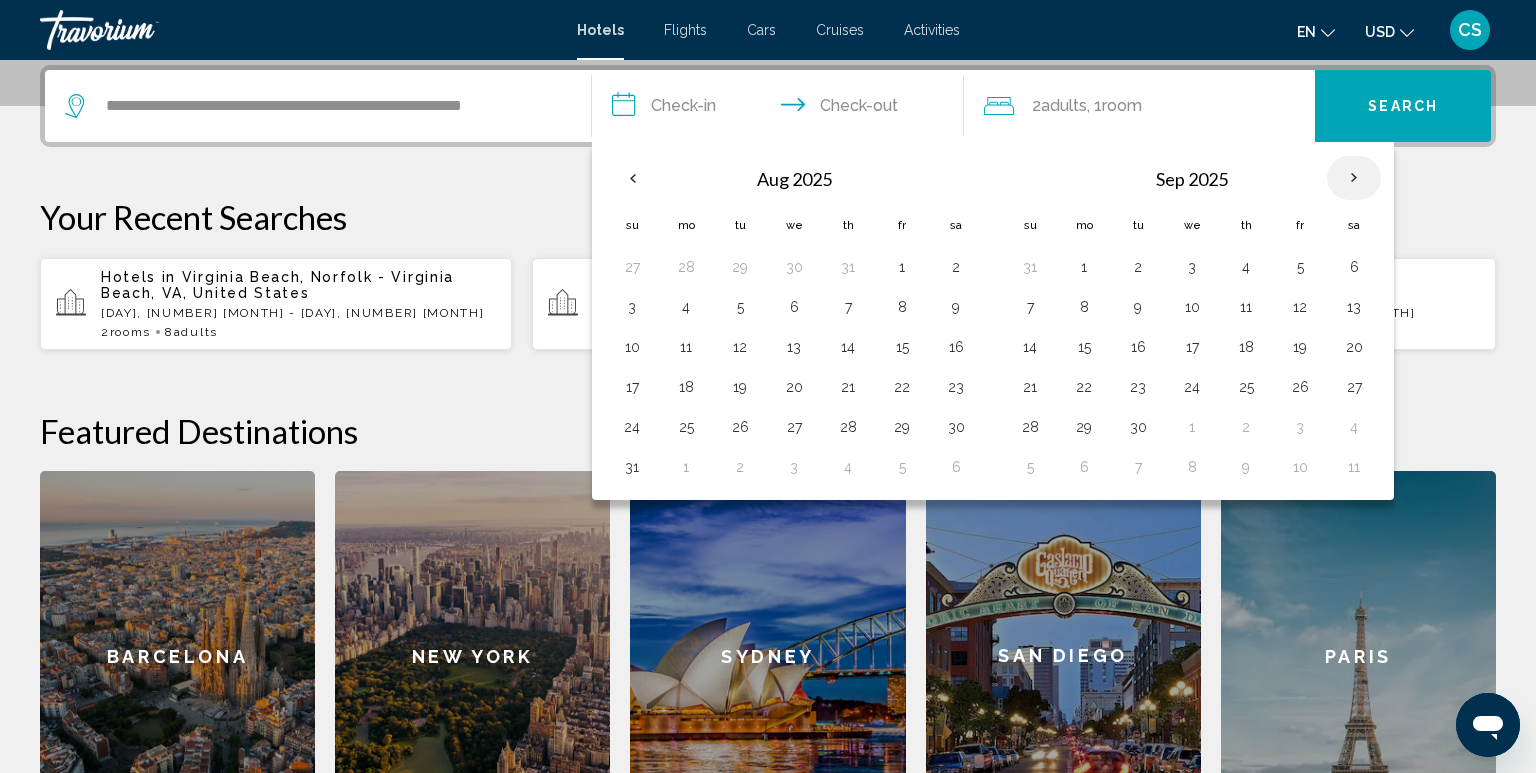 click at bounding box center [1354, 178] 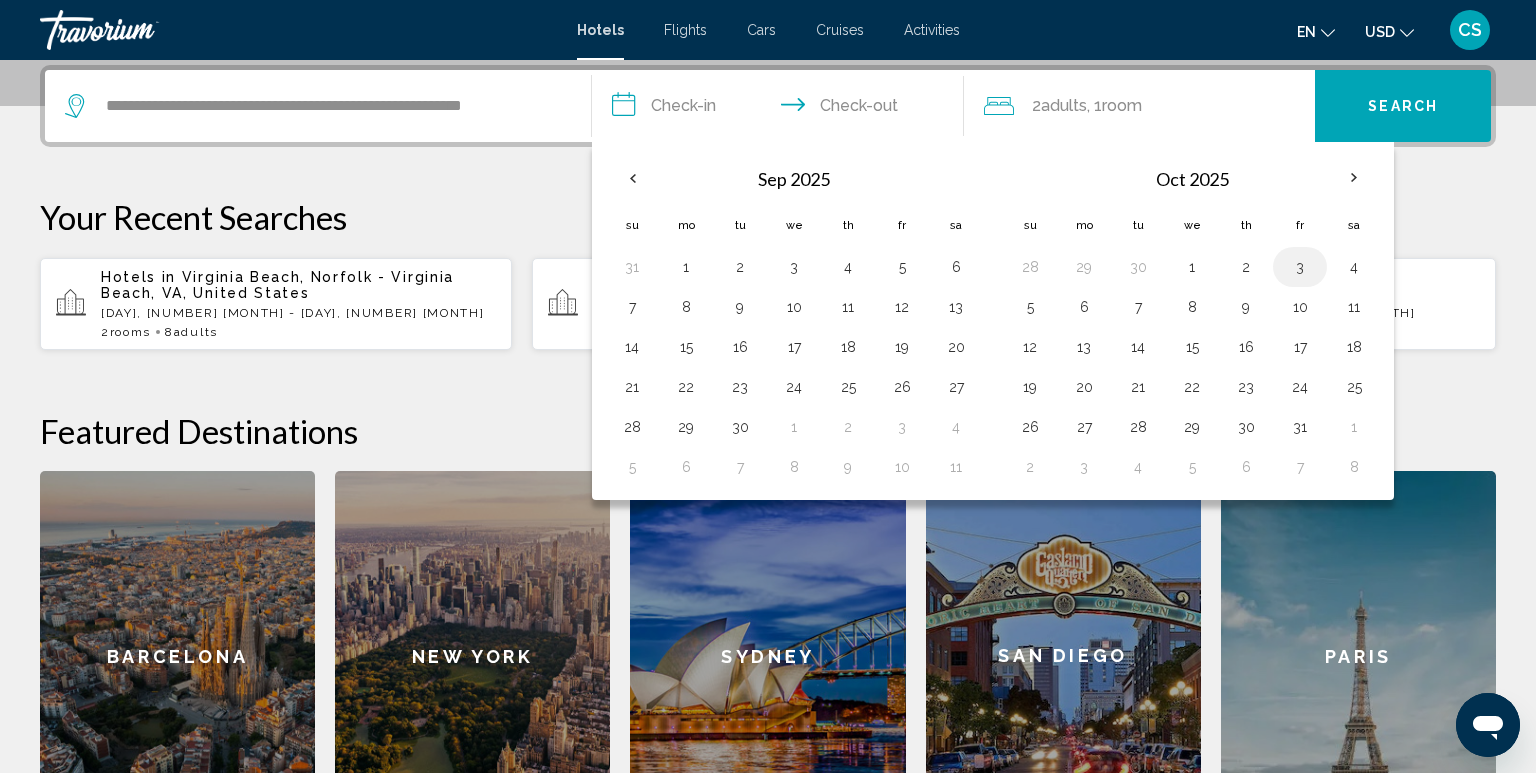 click on "3" at bounding box center [1300, 267] 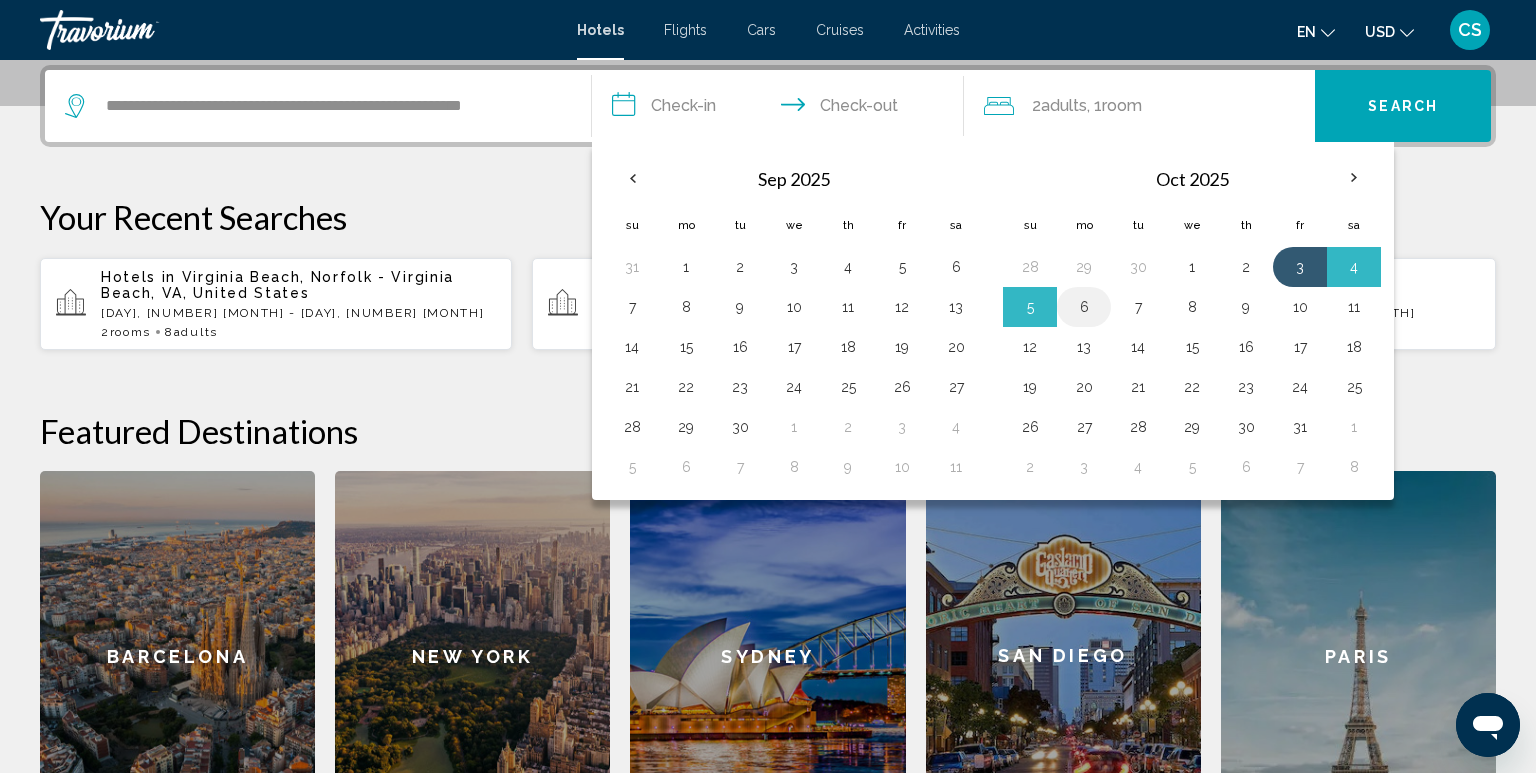 click on "6" at bounding box center [1084, 307] 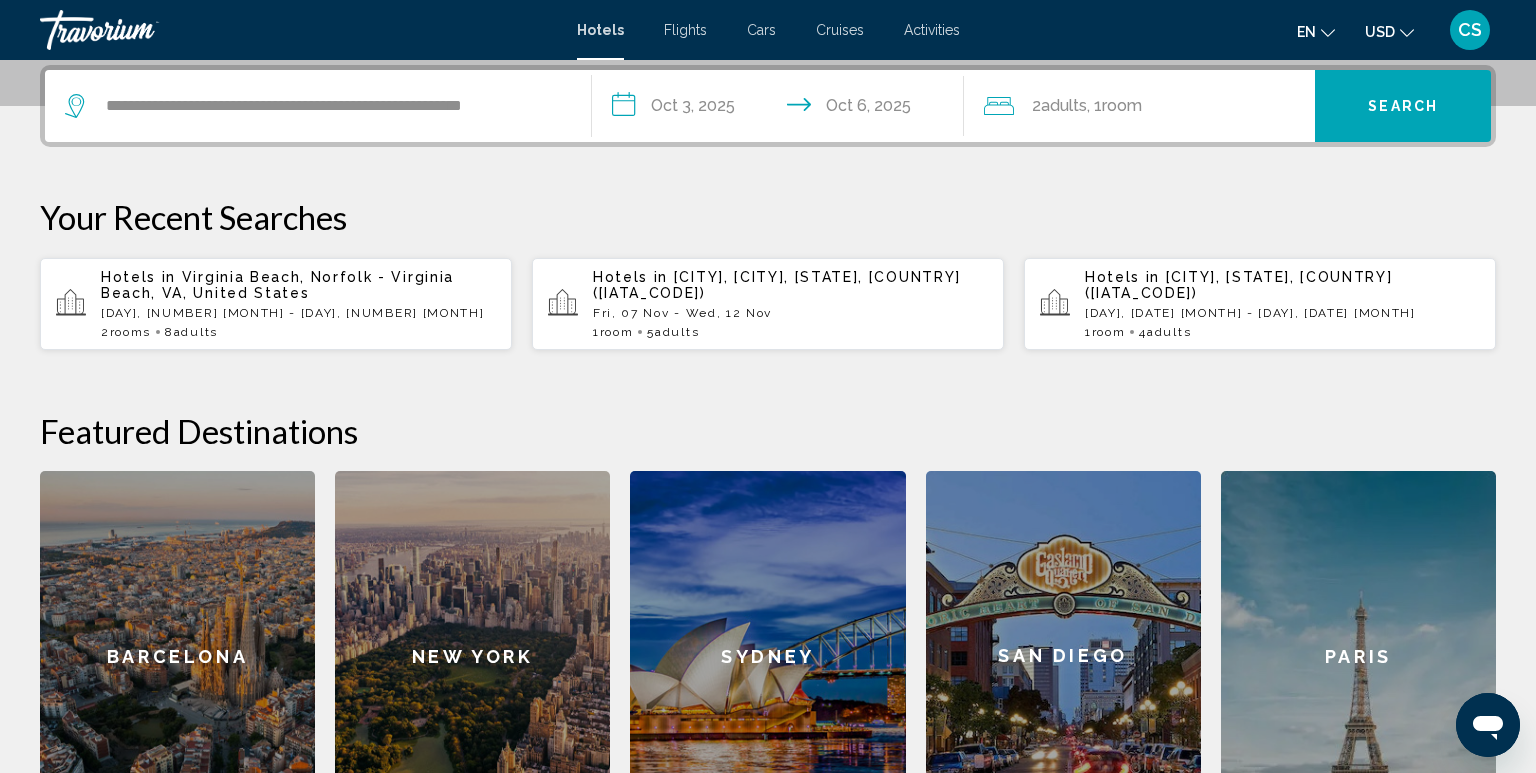 click on "Adults" 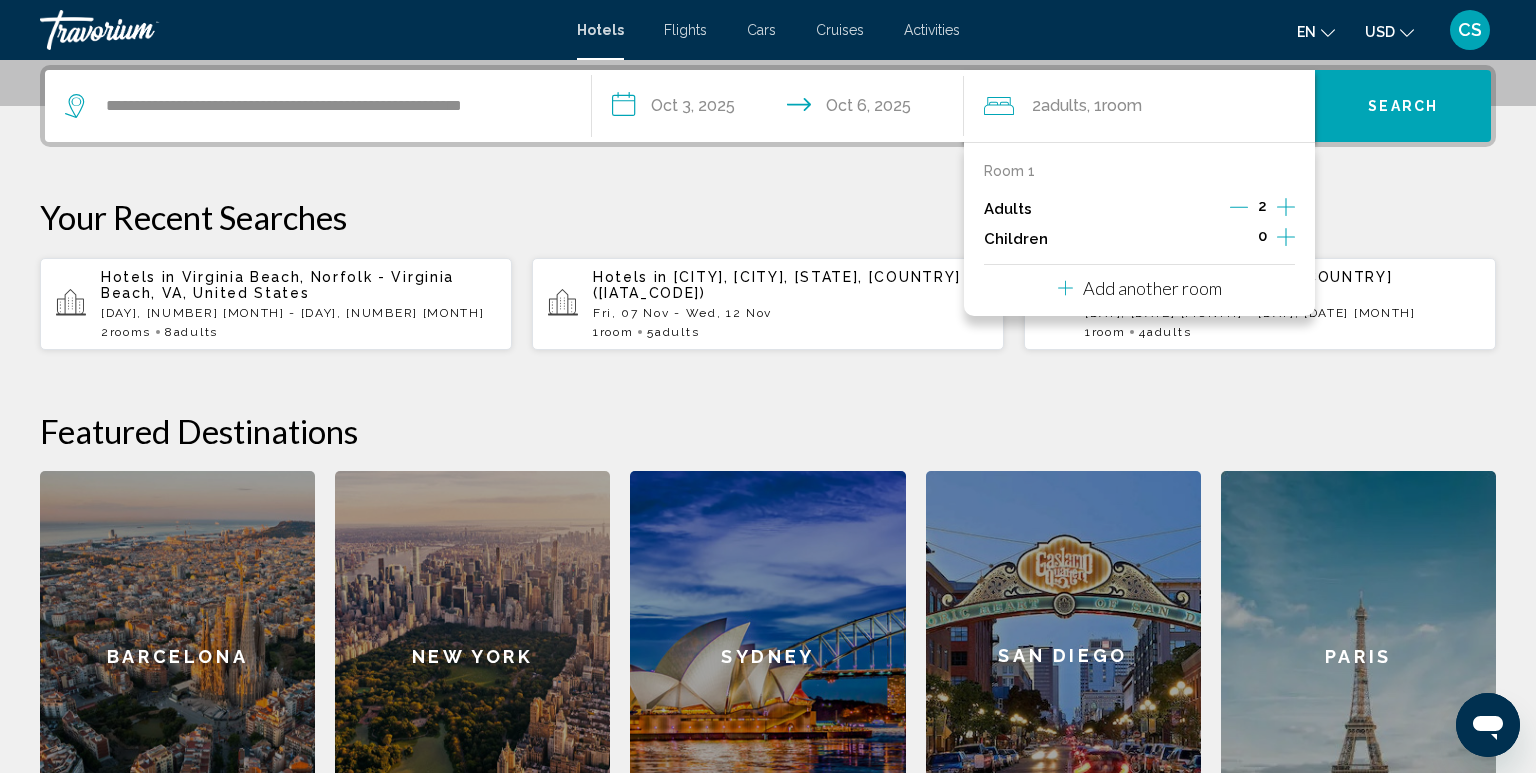 click 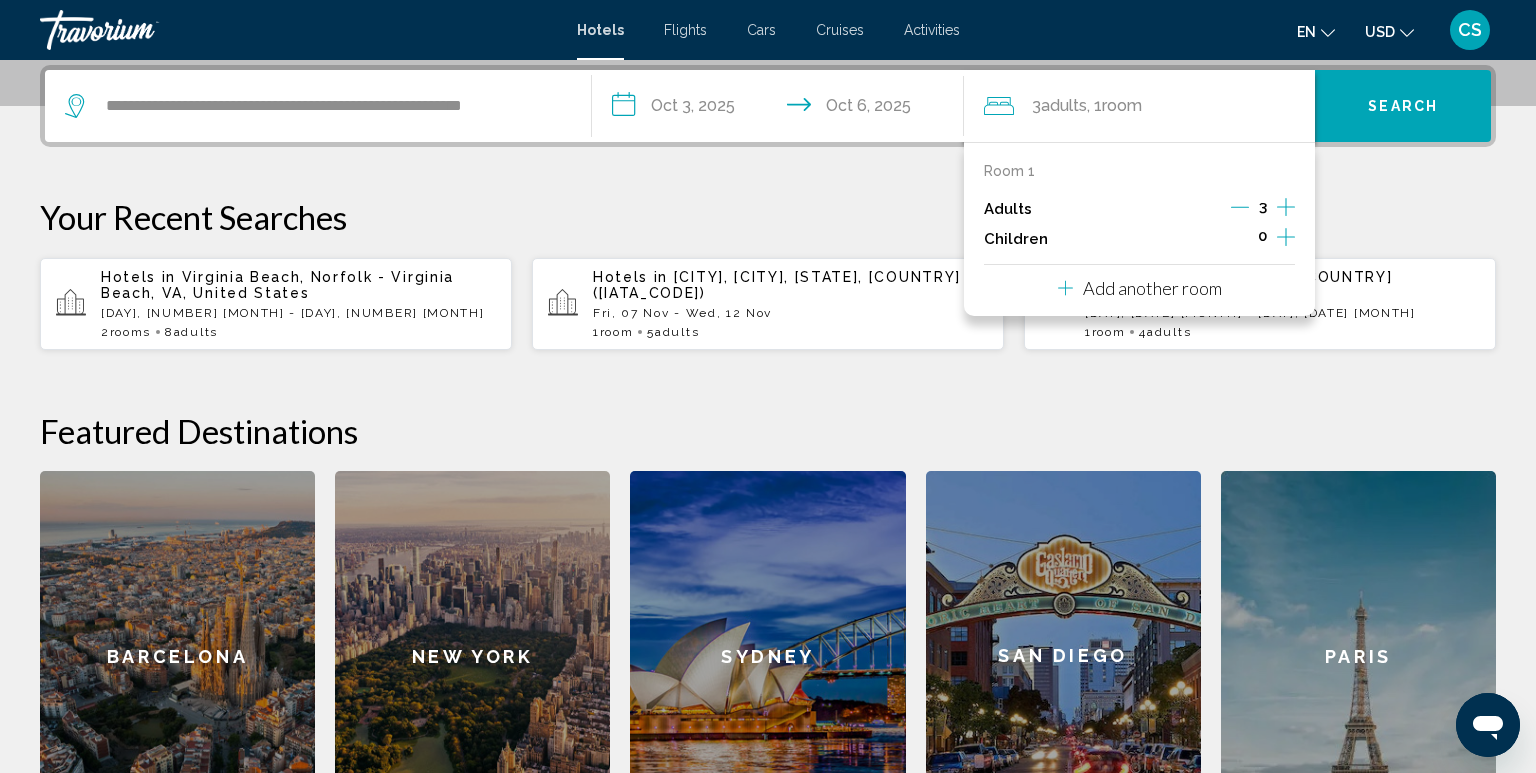 click on "Add another room" at bounding box center [1152, 288] 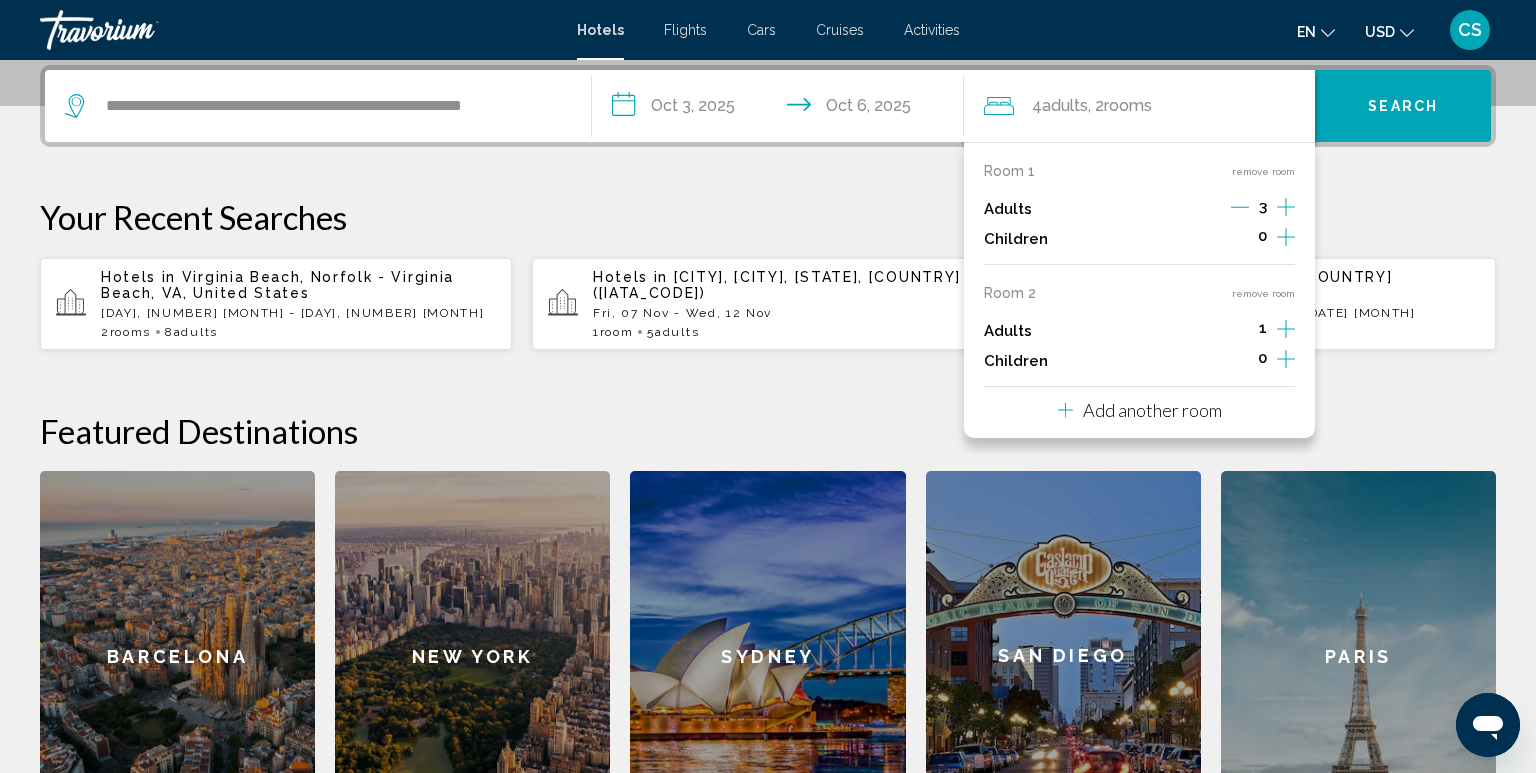 click 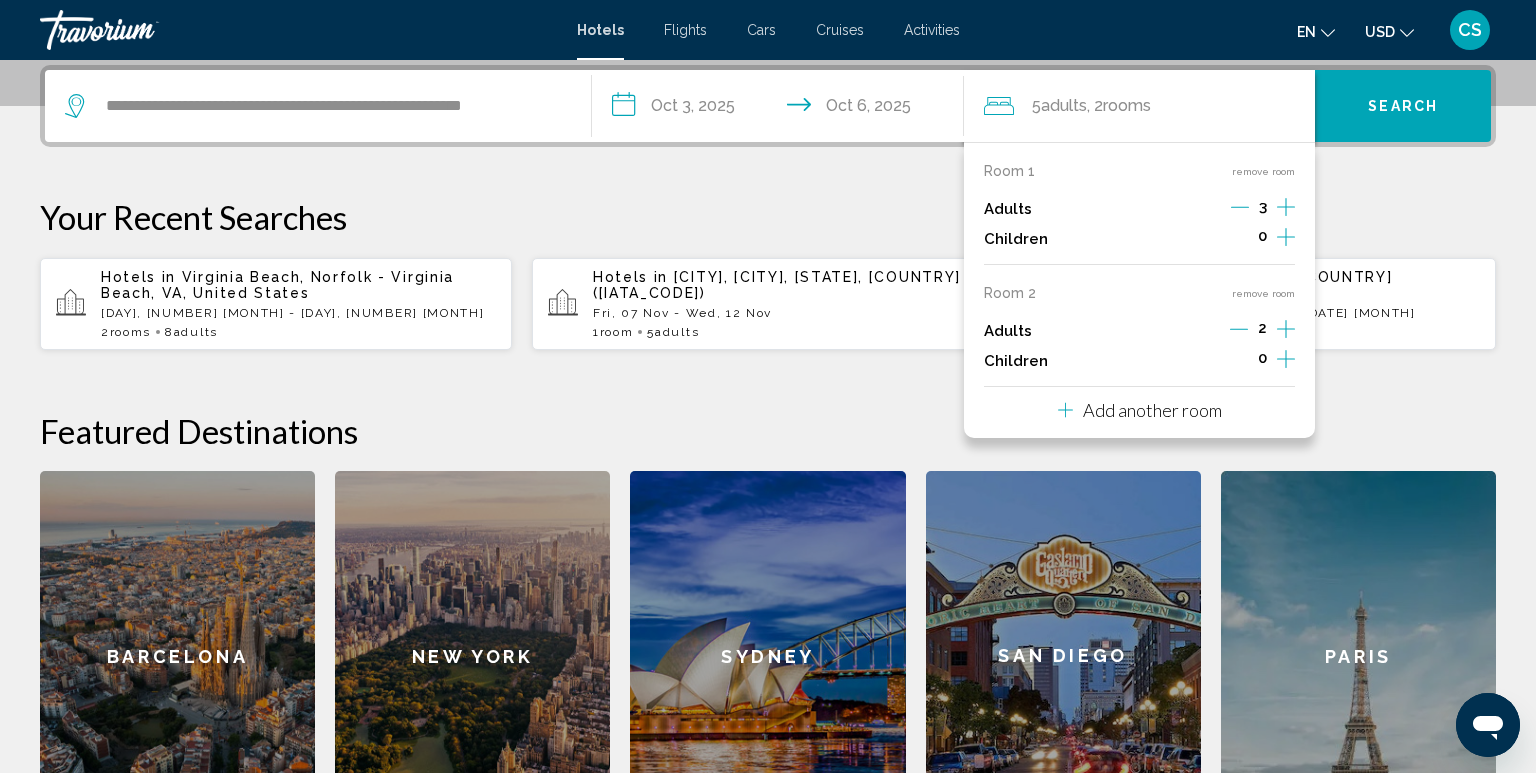 click 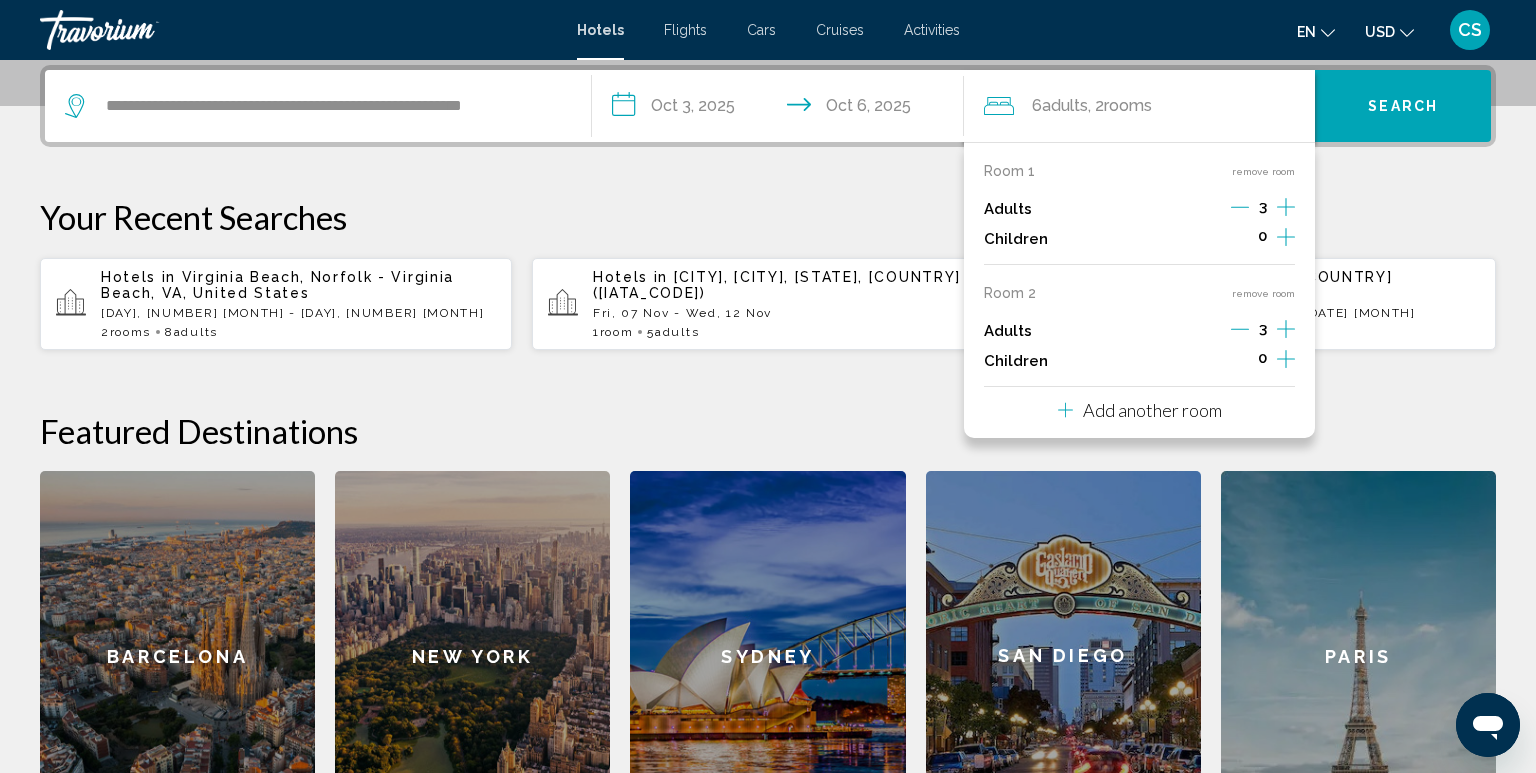 click on "Add another room" at bounding box center [1152, 410] 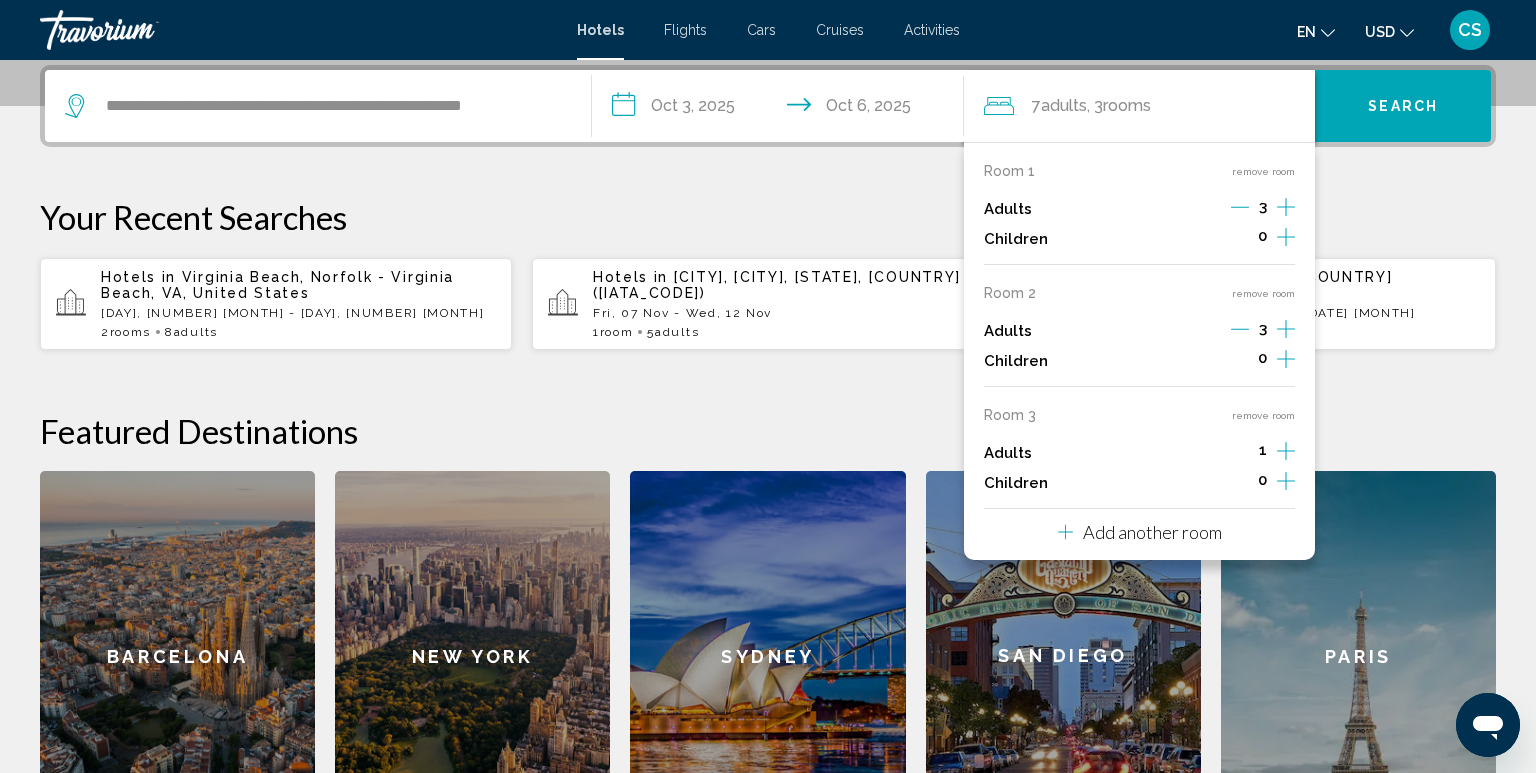click 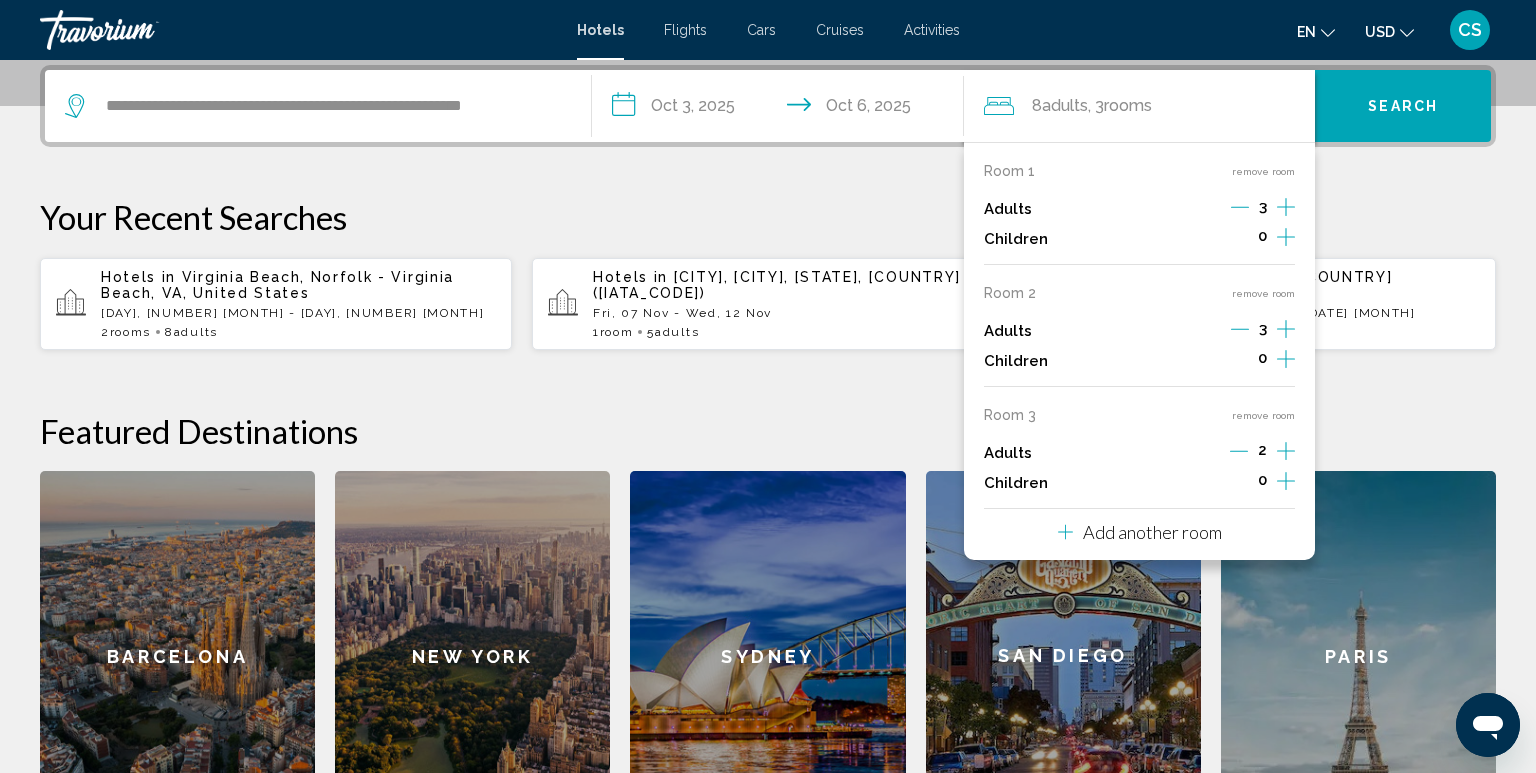 click 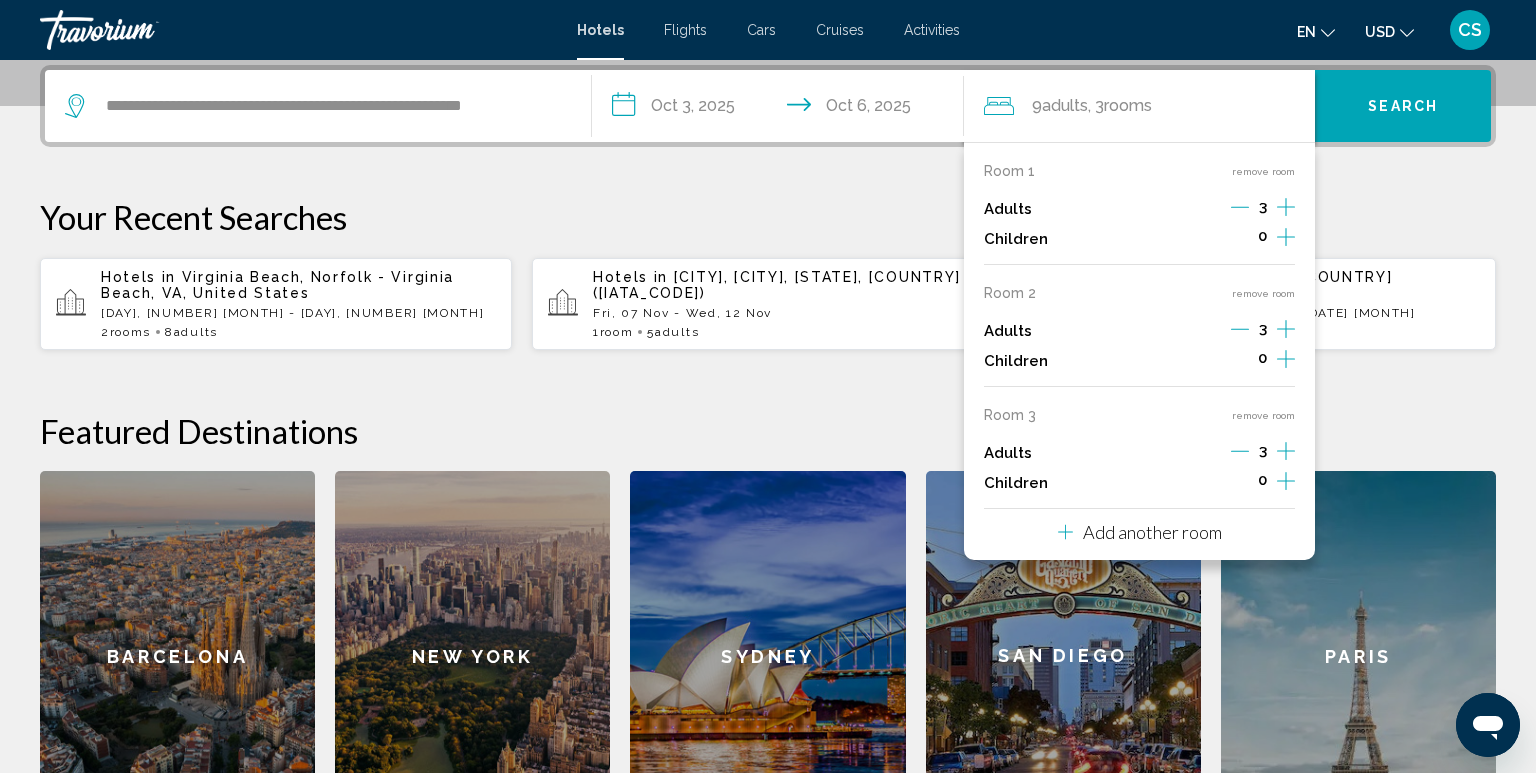 click on "**********" at bounding box center (768, 453) 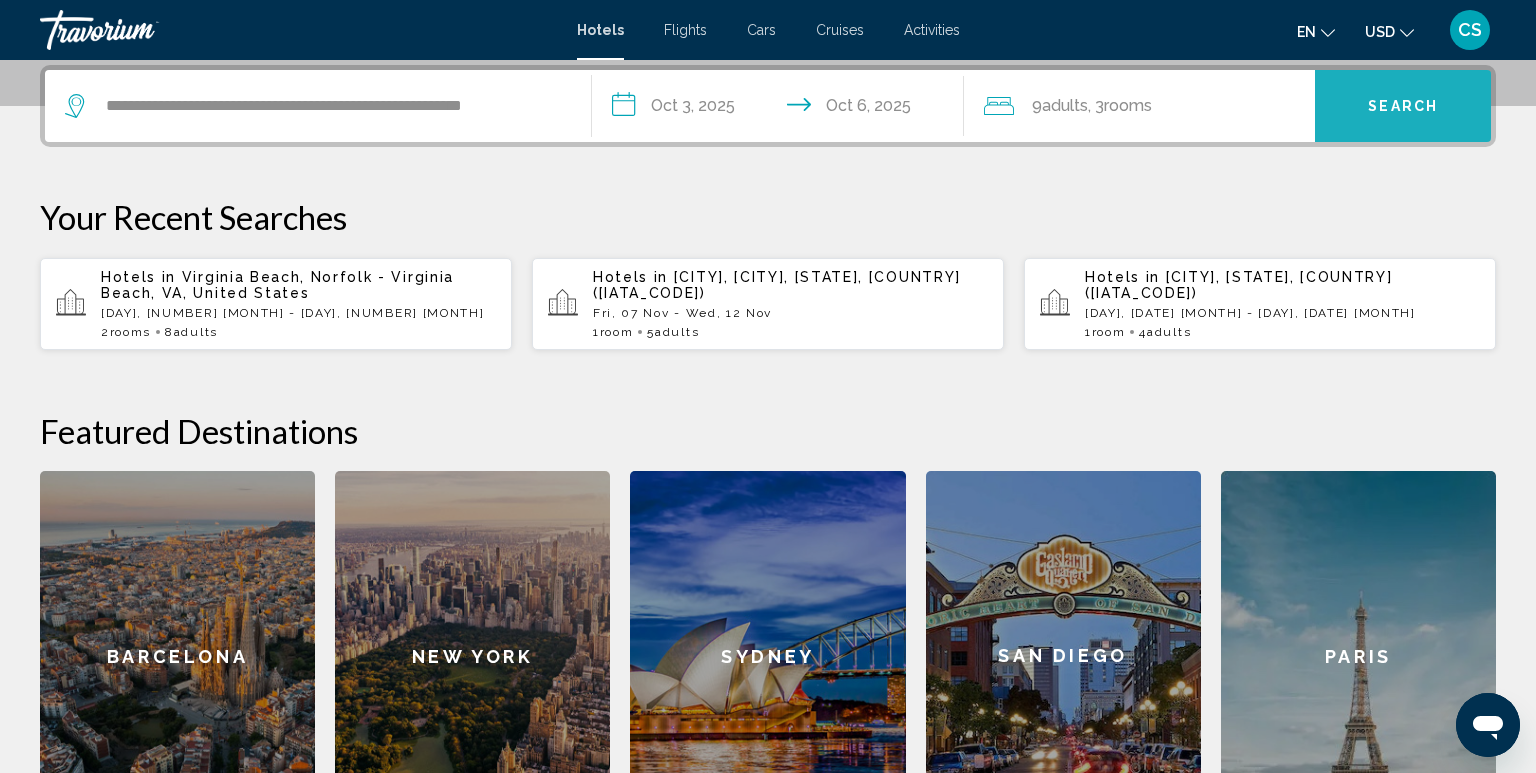 click on "Search" at bounding box center [1403, 107] 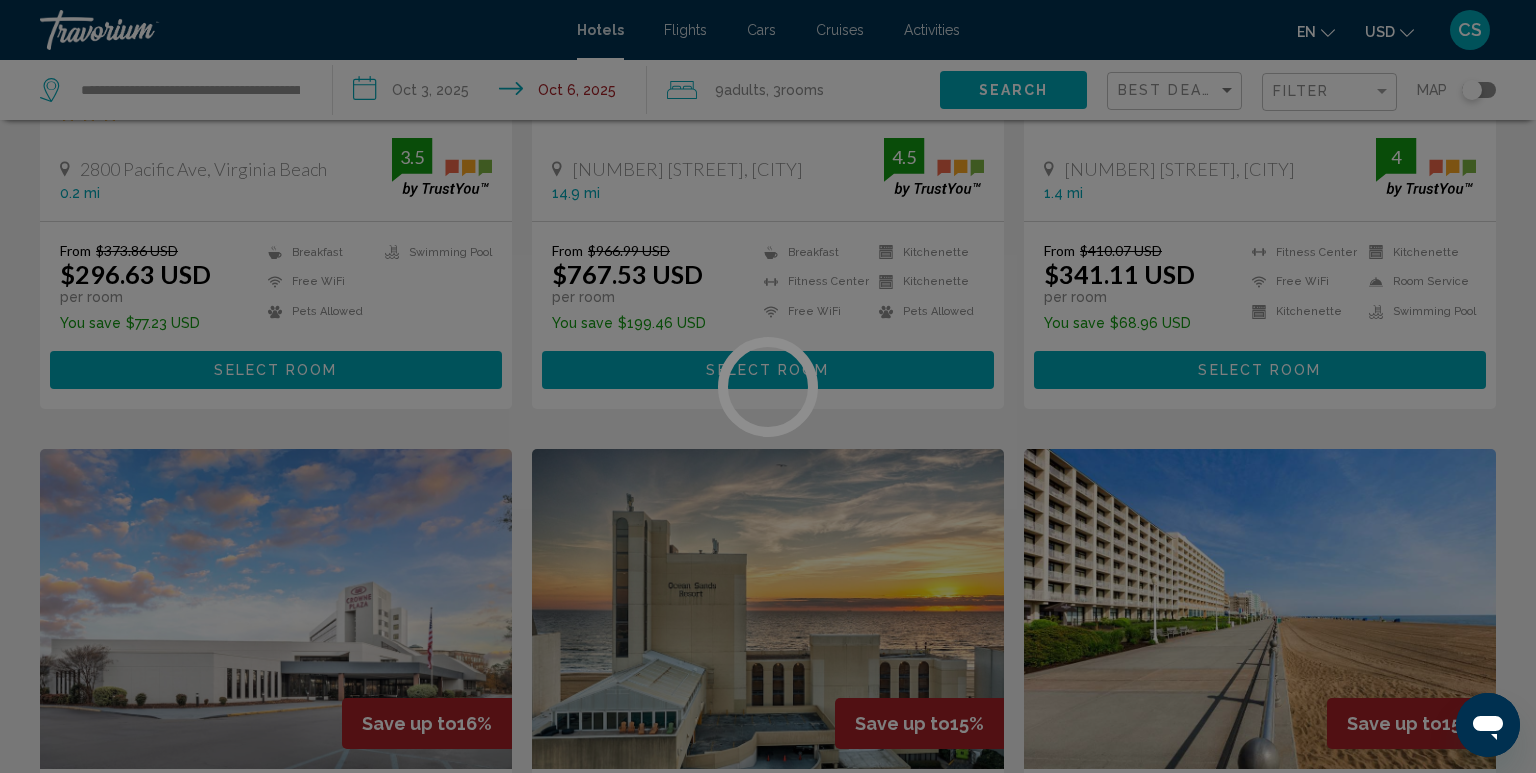 scroll, scrollTop: 0, scrollLeft: 0, axis: both 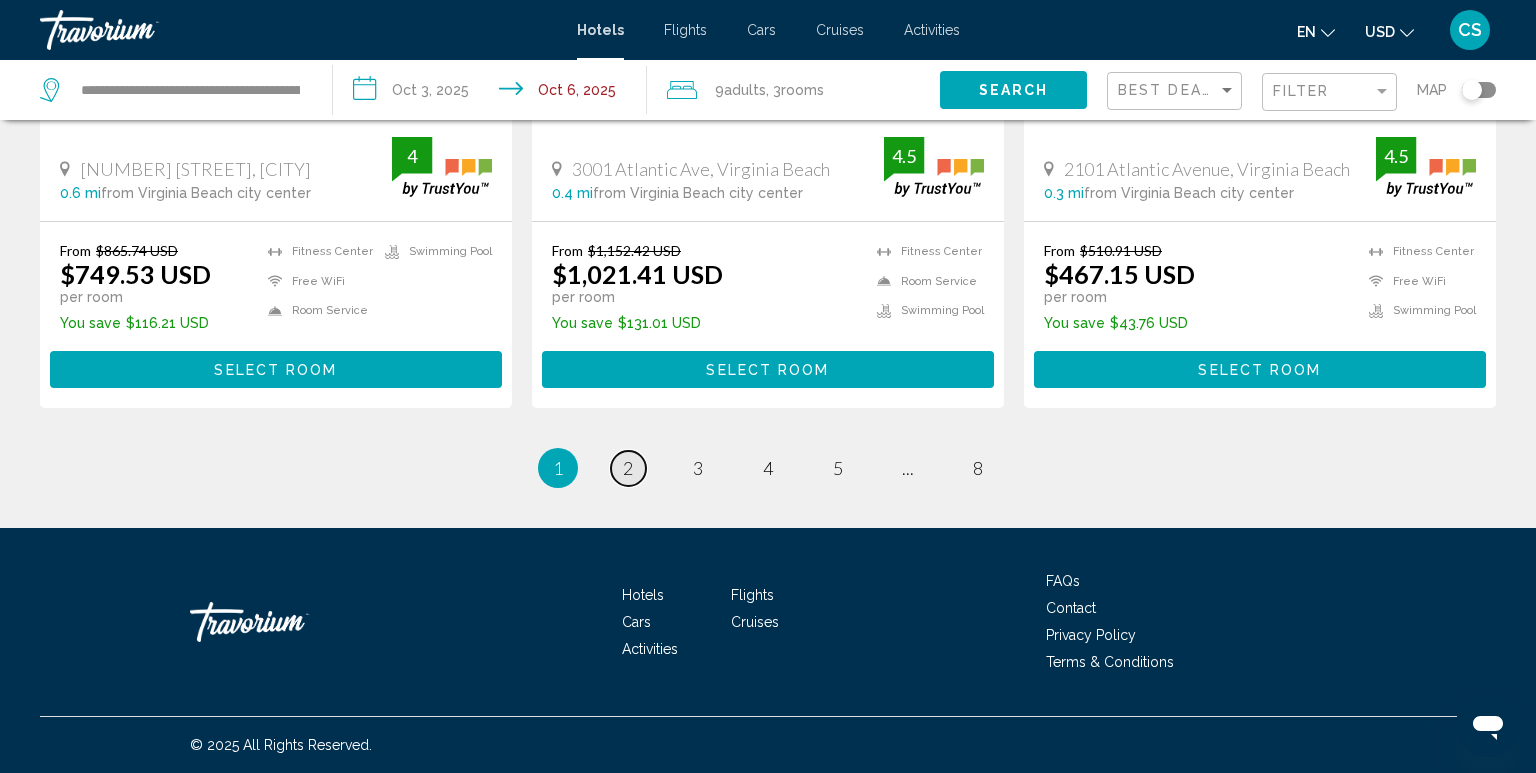 click on "2" at bounding box center [628, 468] 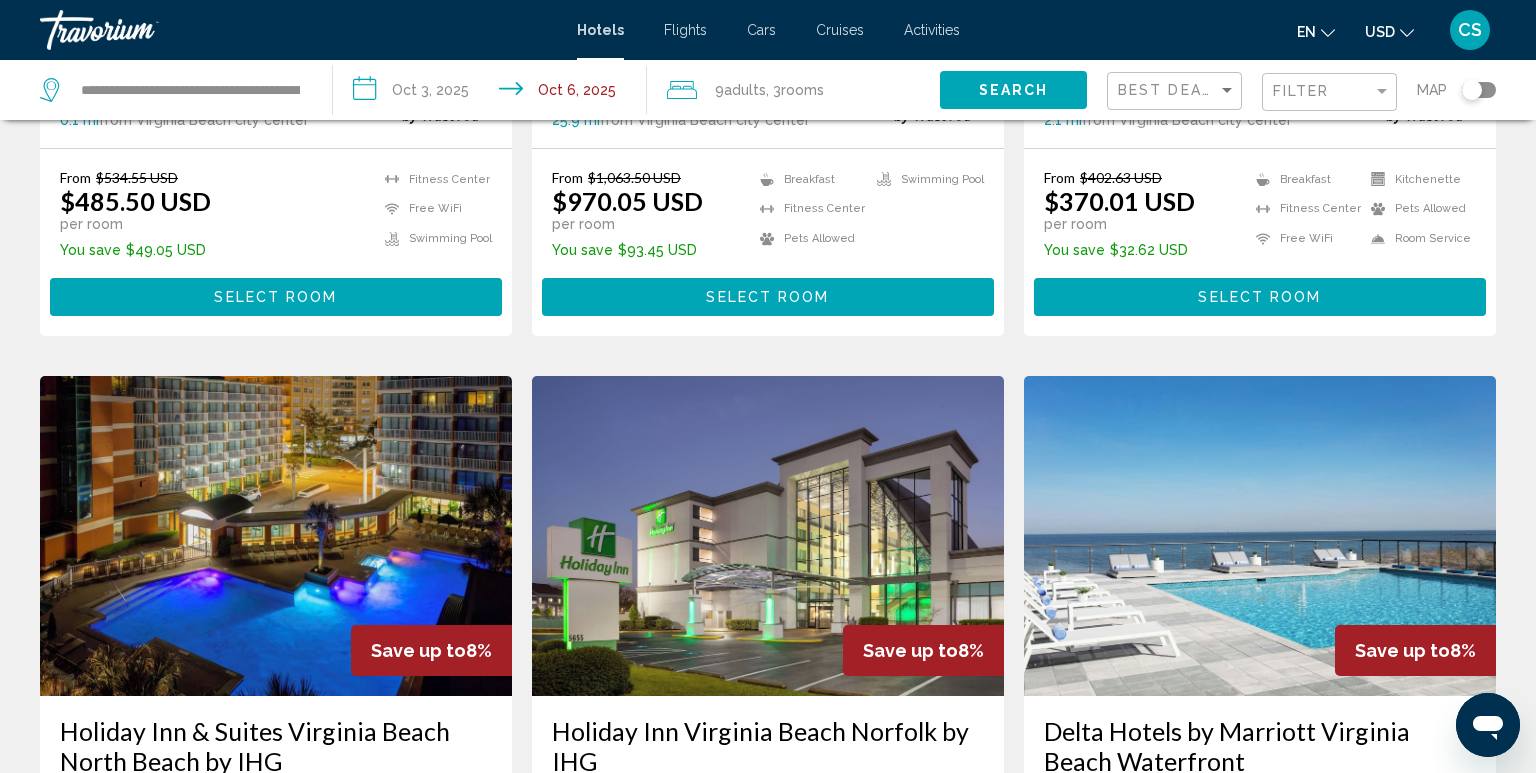 scroll, scrollTop: 688, scrollLeft: 0, axis: vertical 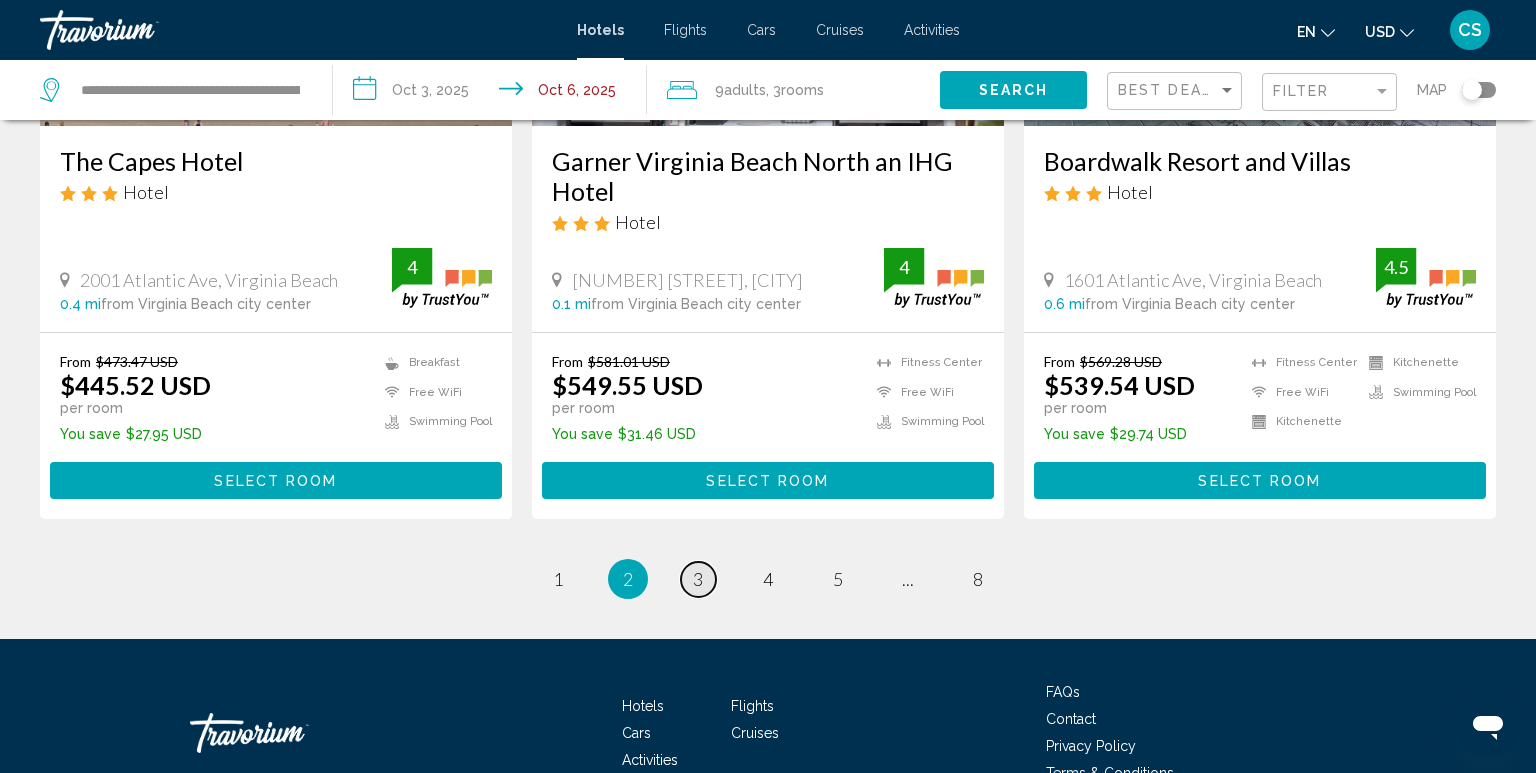 click on "3" at bounding box center (698, 579) 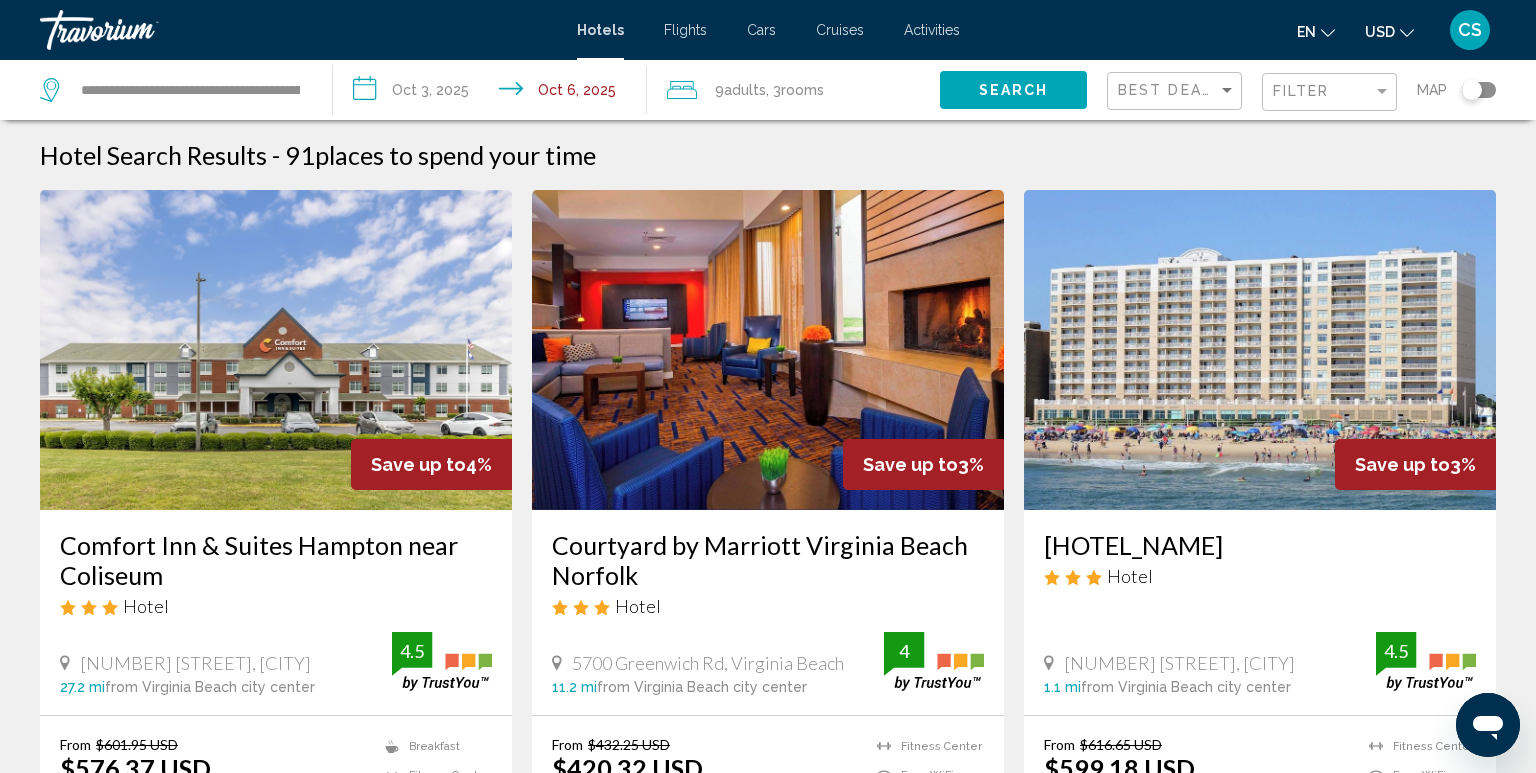 scroll, scrollTop: 2753, scrollLeft: 0, axis: vertical 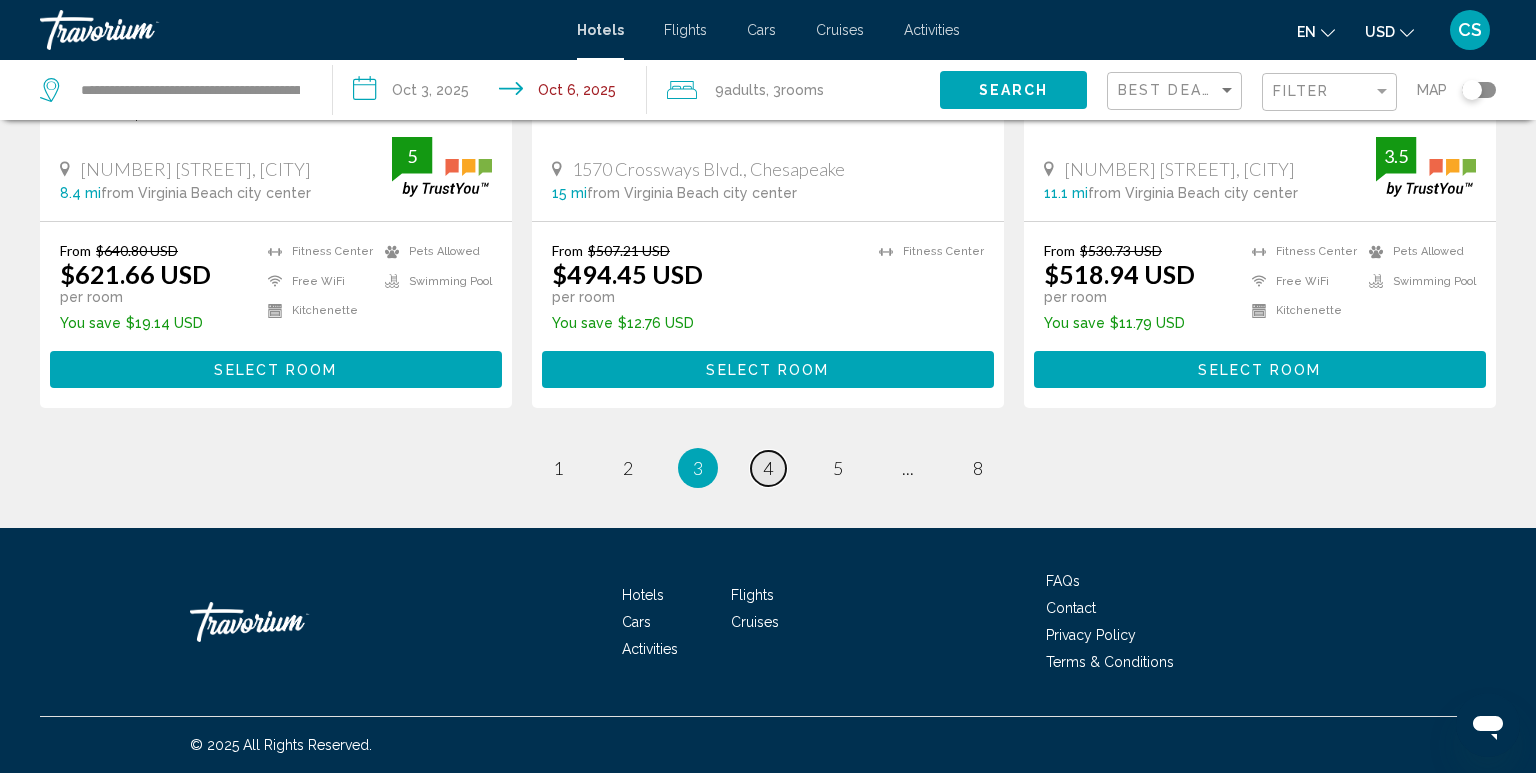 click on "4" at bounding box center (768, 468) 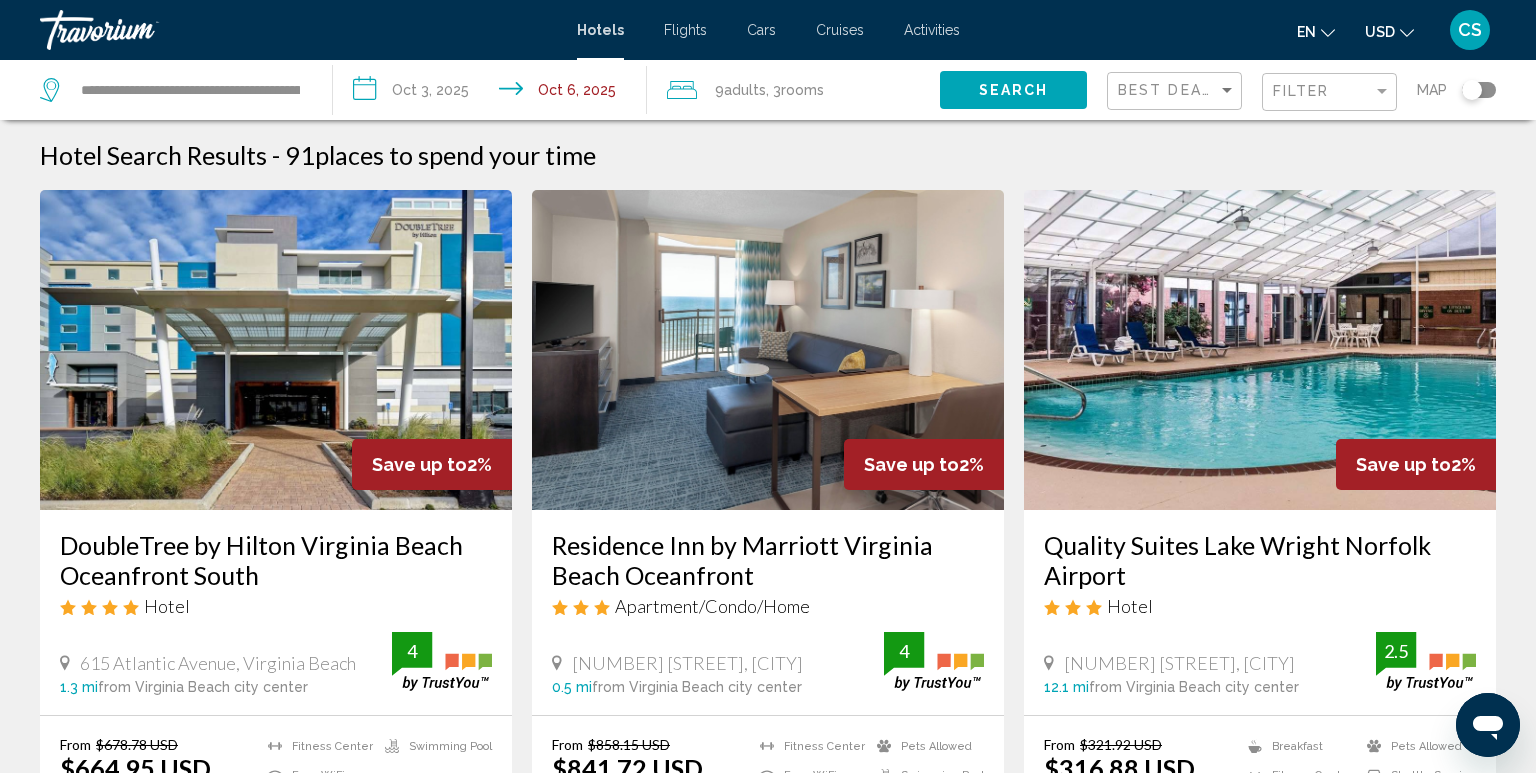 scroll, scrollTop: 2753, scrollLeft: 0, axis: vertical 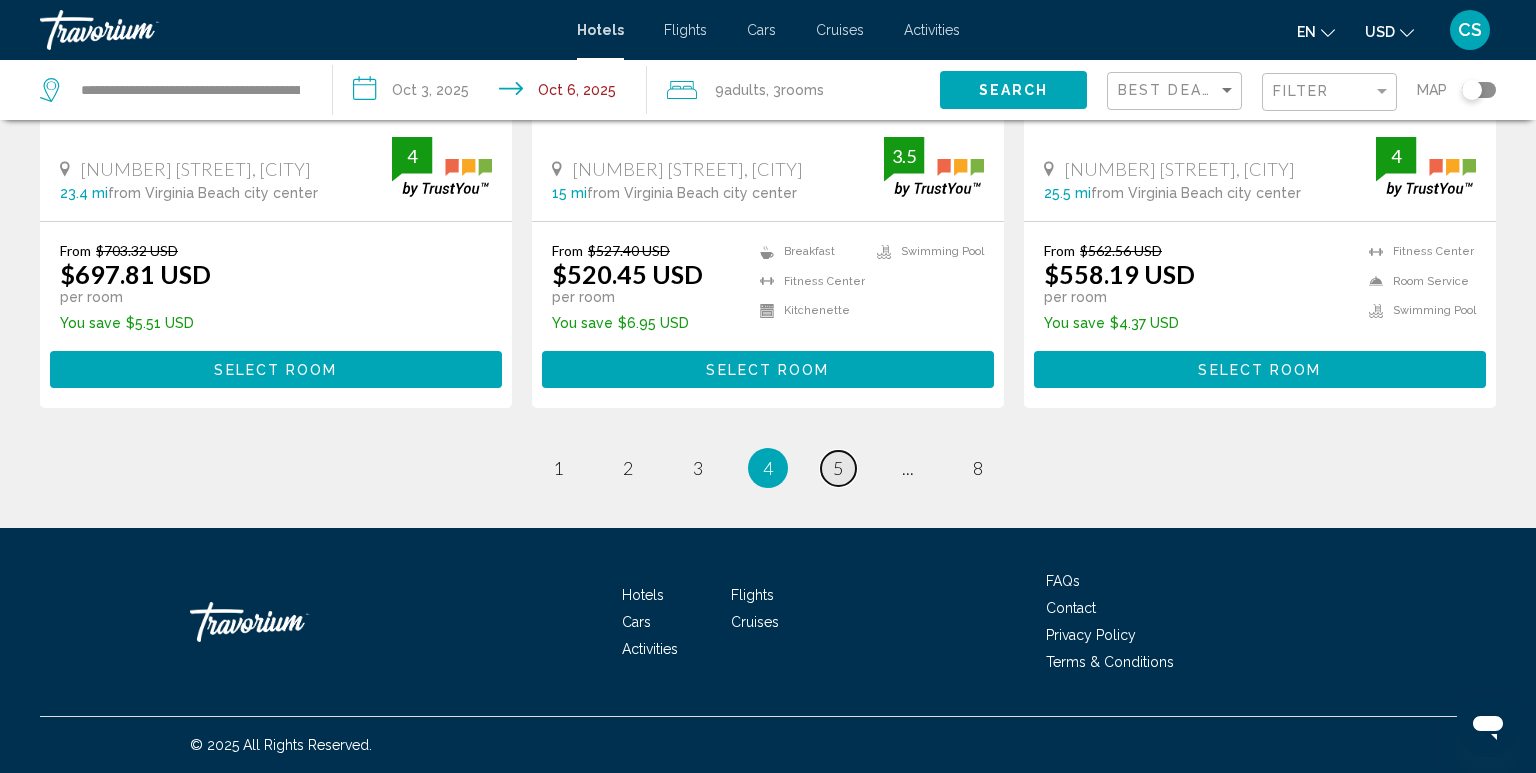 click on "5" at bounding box center (838, 468) 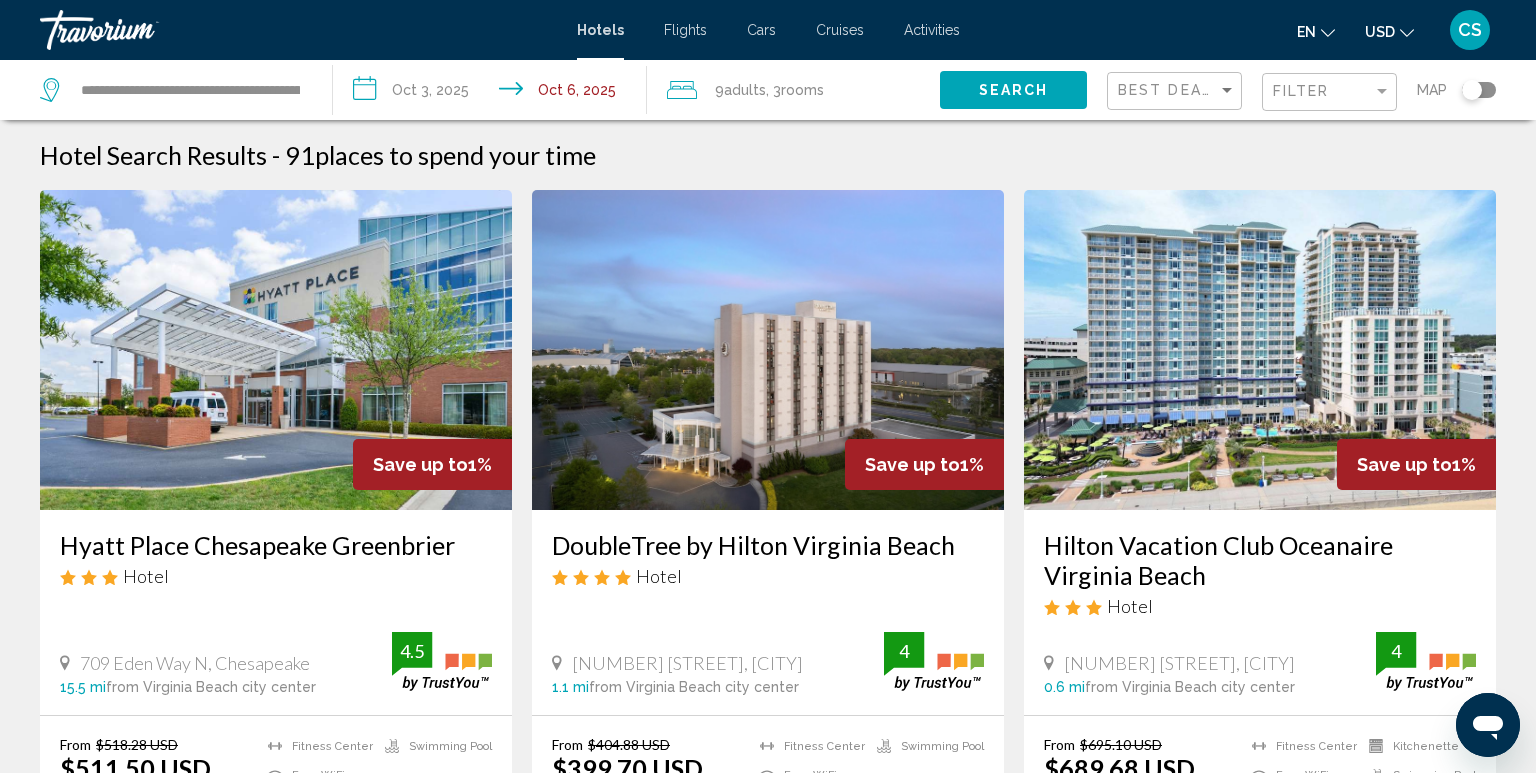 scroll, scrollTop: 2744, scrollLeft: 0, axis: vertical 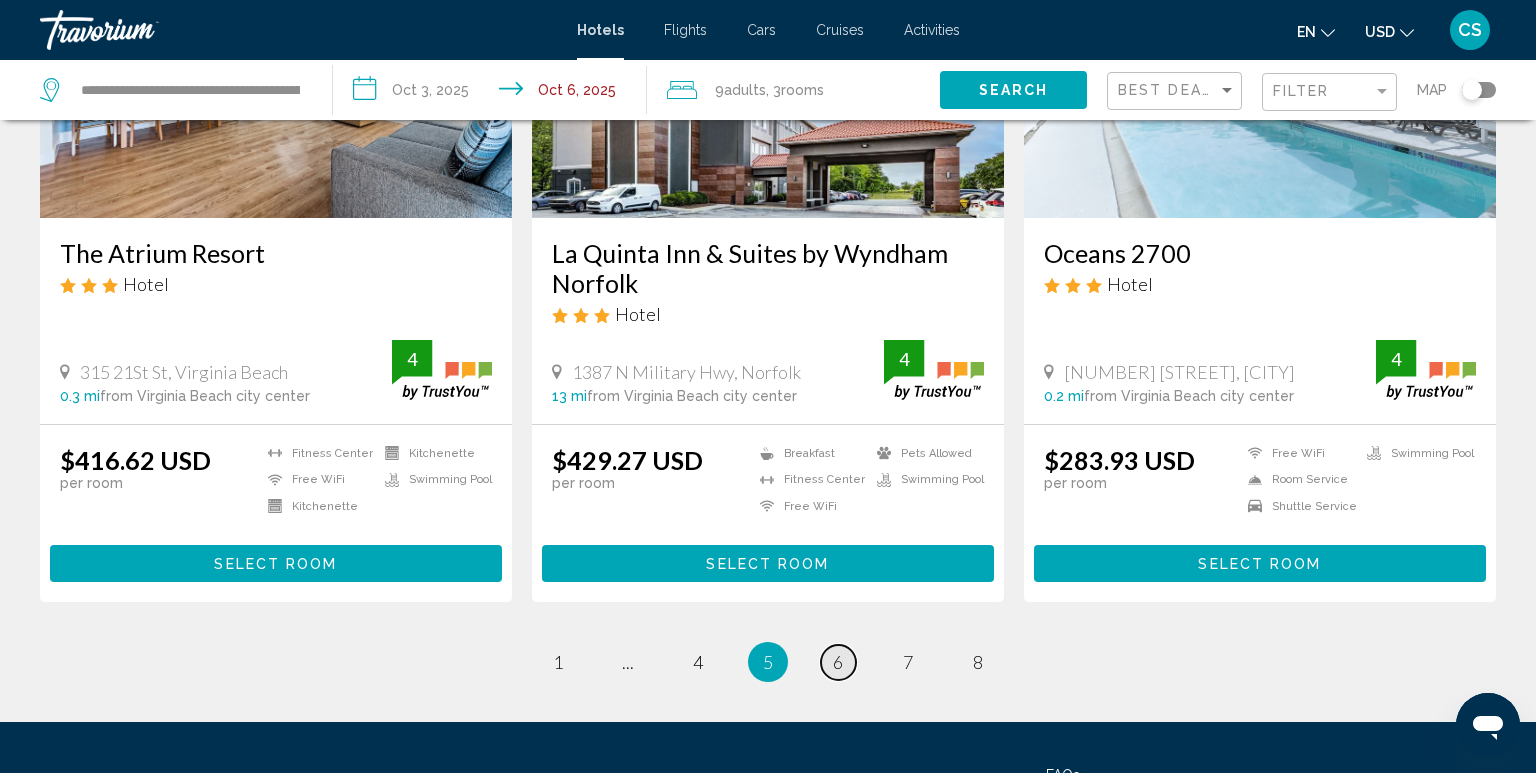 click on "page  6" at bounding box center (838, 662) 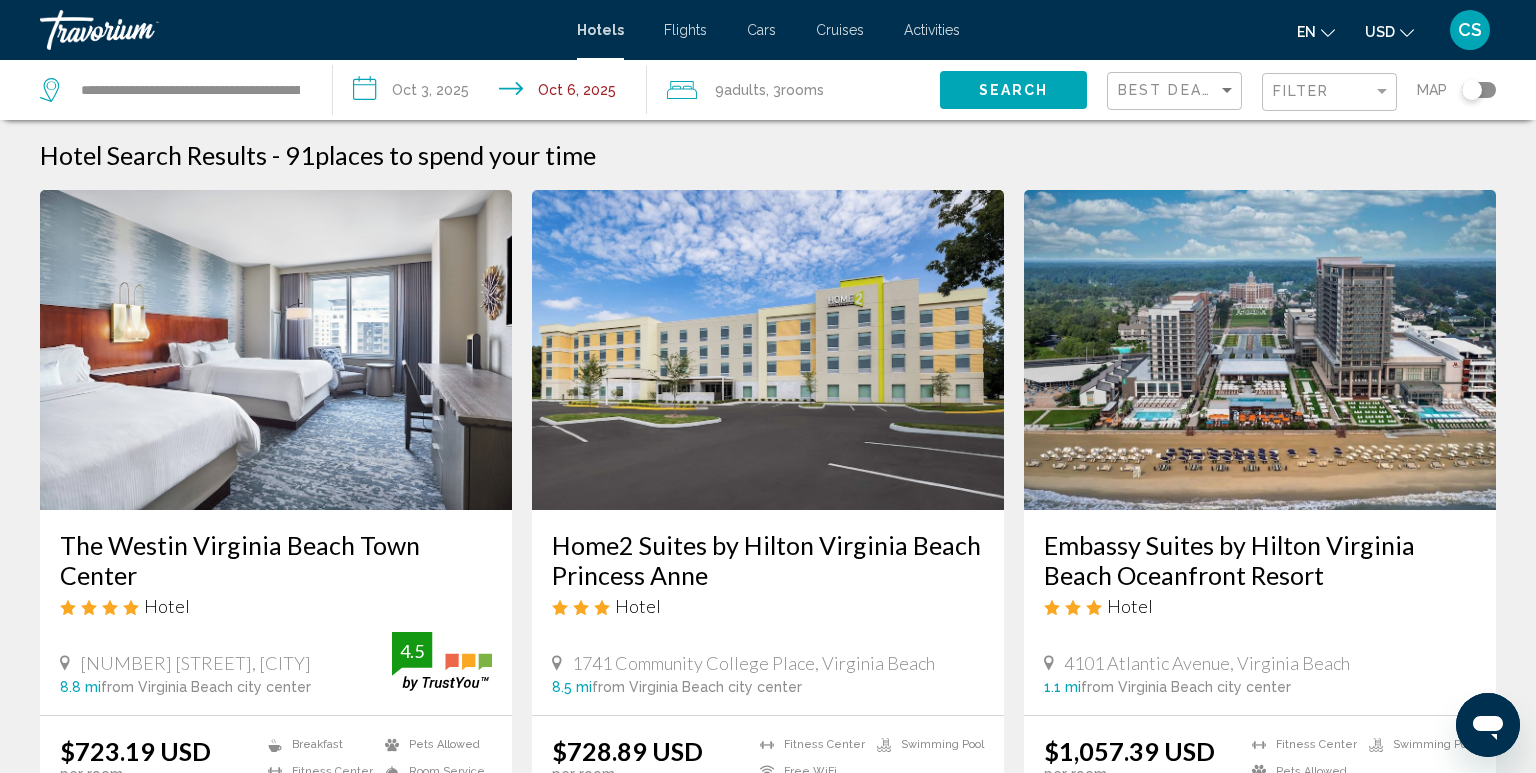 scroll, scrollTop: 2719, scrollLeft: 0, axis: vertical 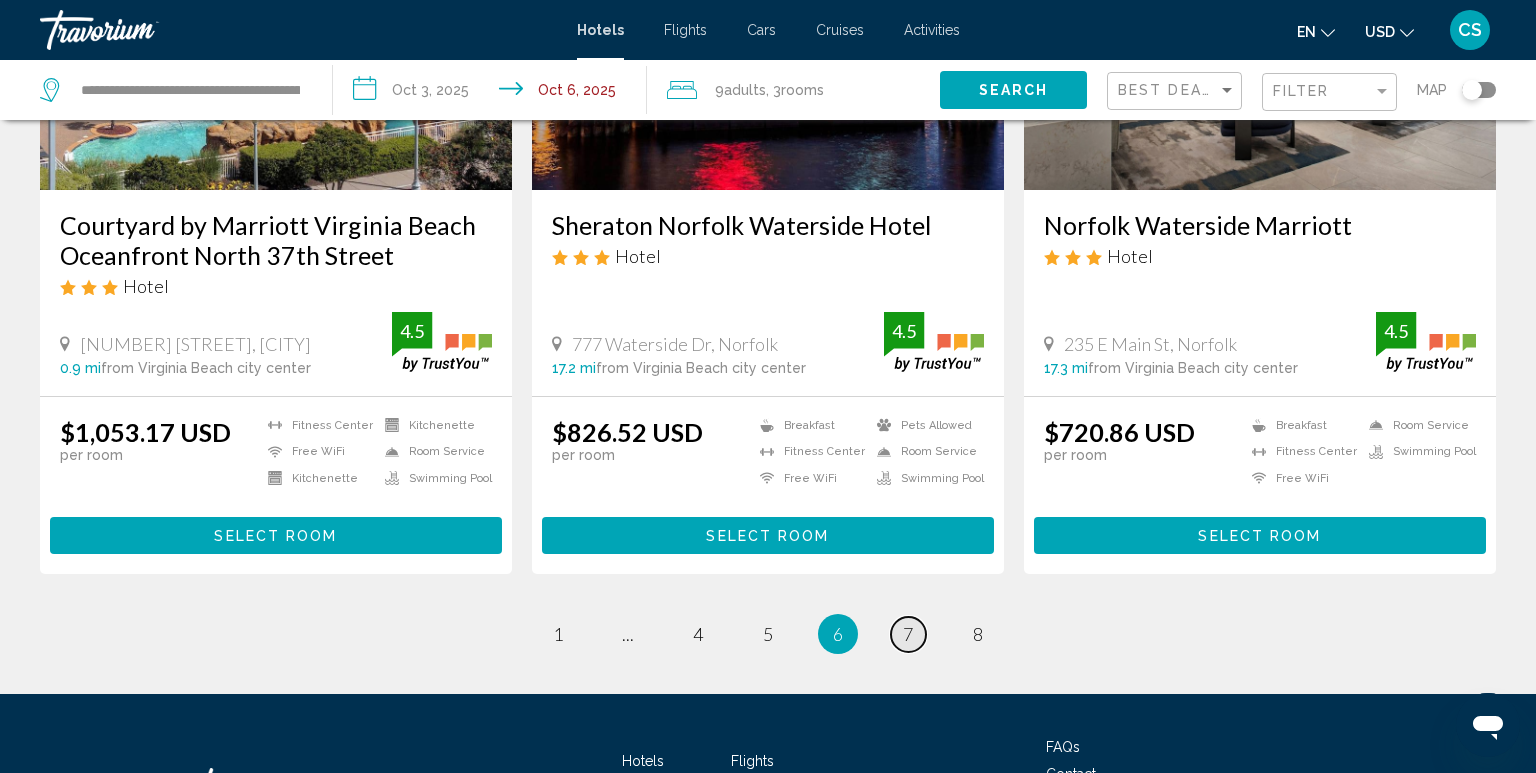 click on "7" at bounding box center [908, 634] 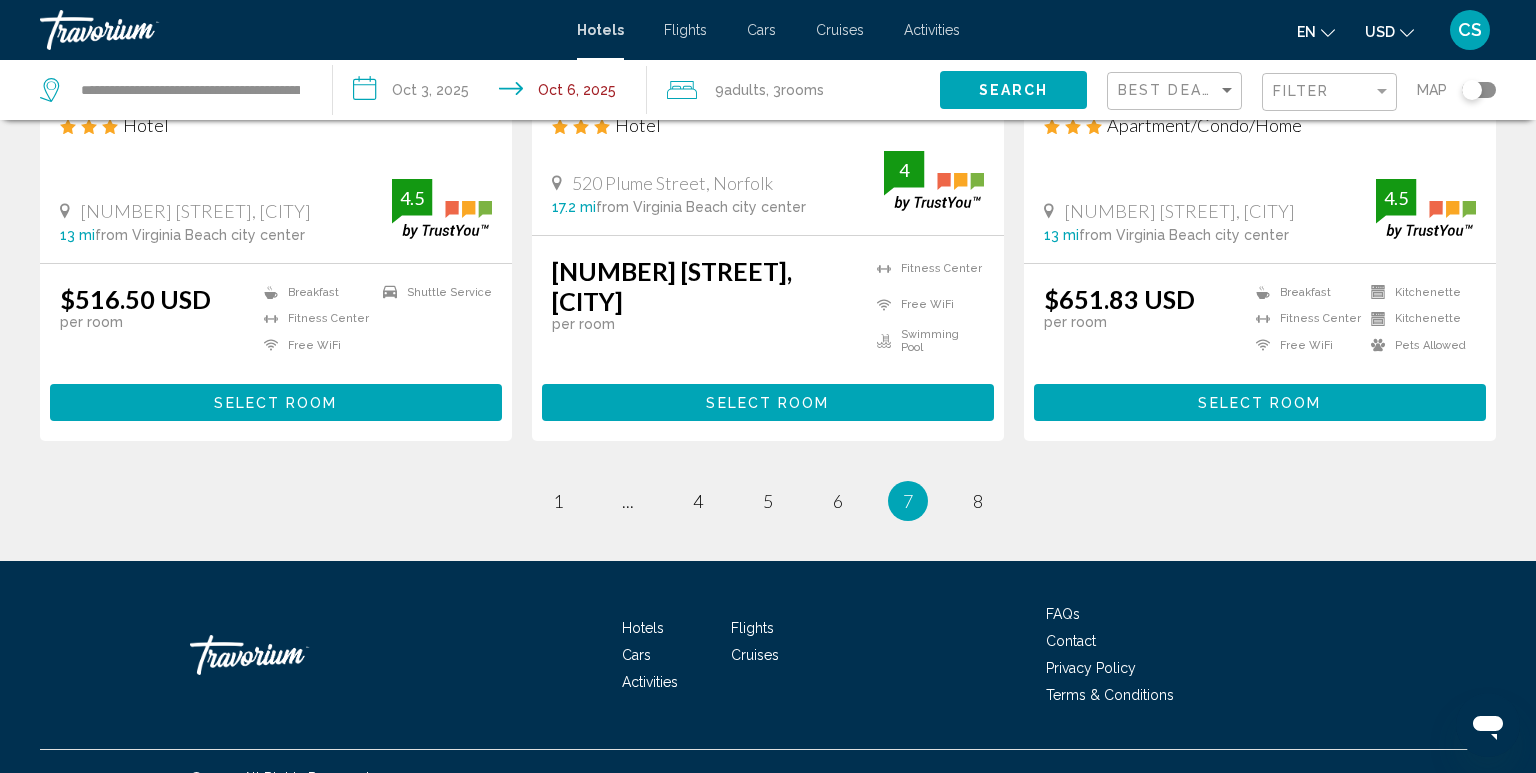 scroll, scrollTop: 2717, scrollLeft: 0, axis: vertical 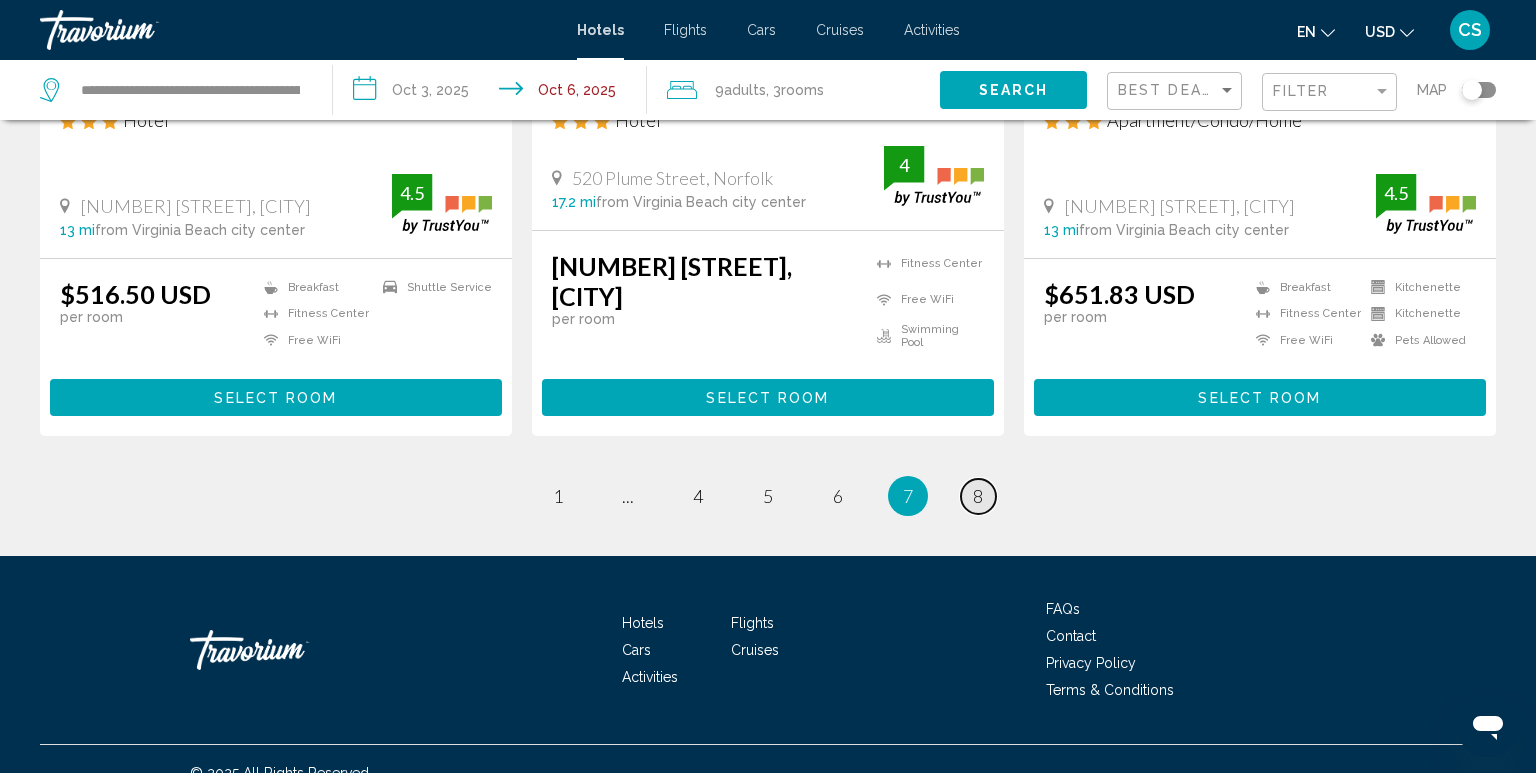 click on "page  8" at bounding box center (978, 496) 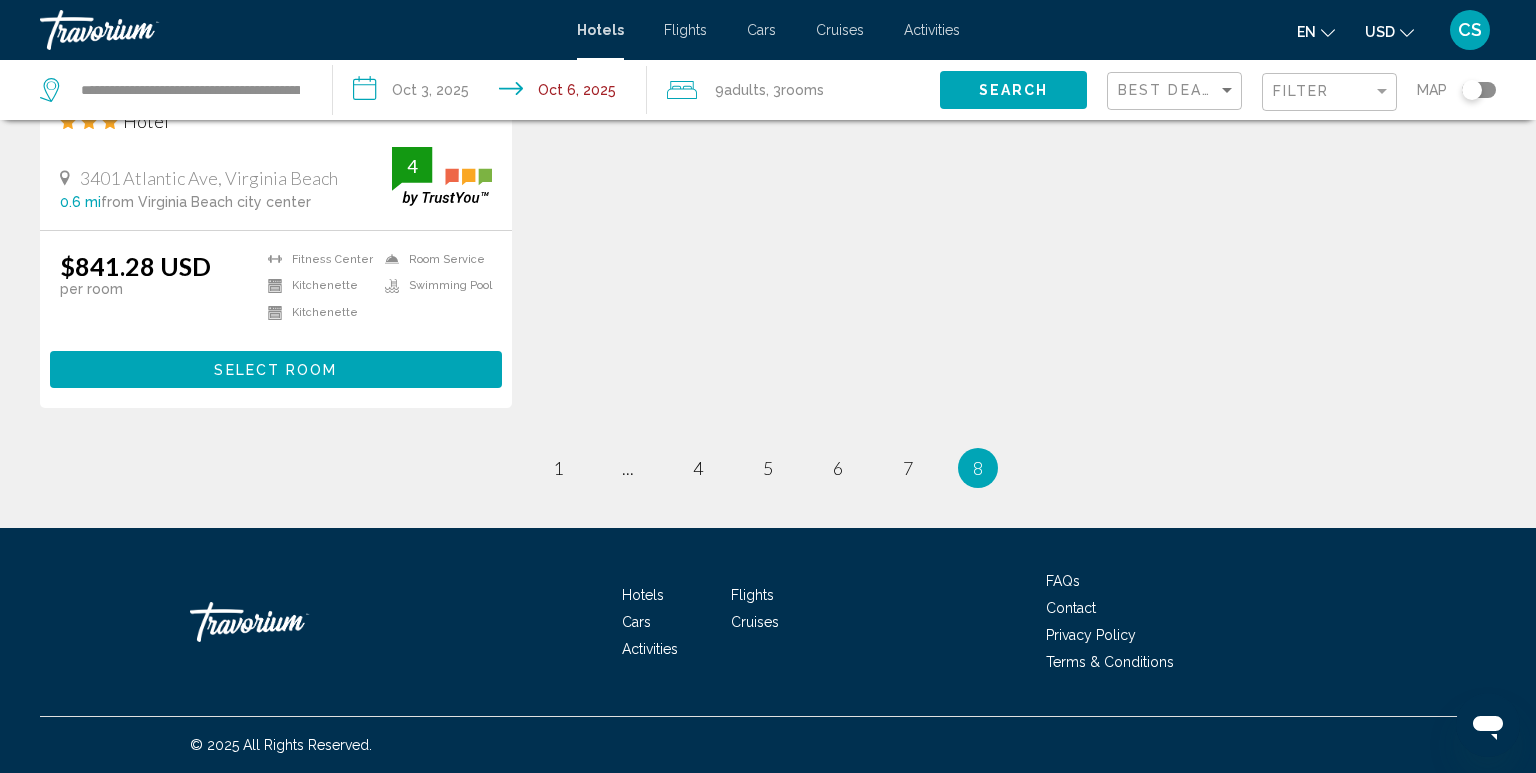 scroll, scrollTop: 1973, scrollLeft: 0, axis: vertical 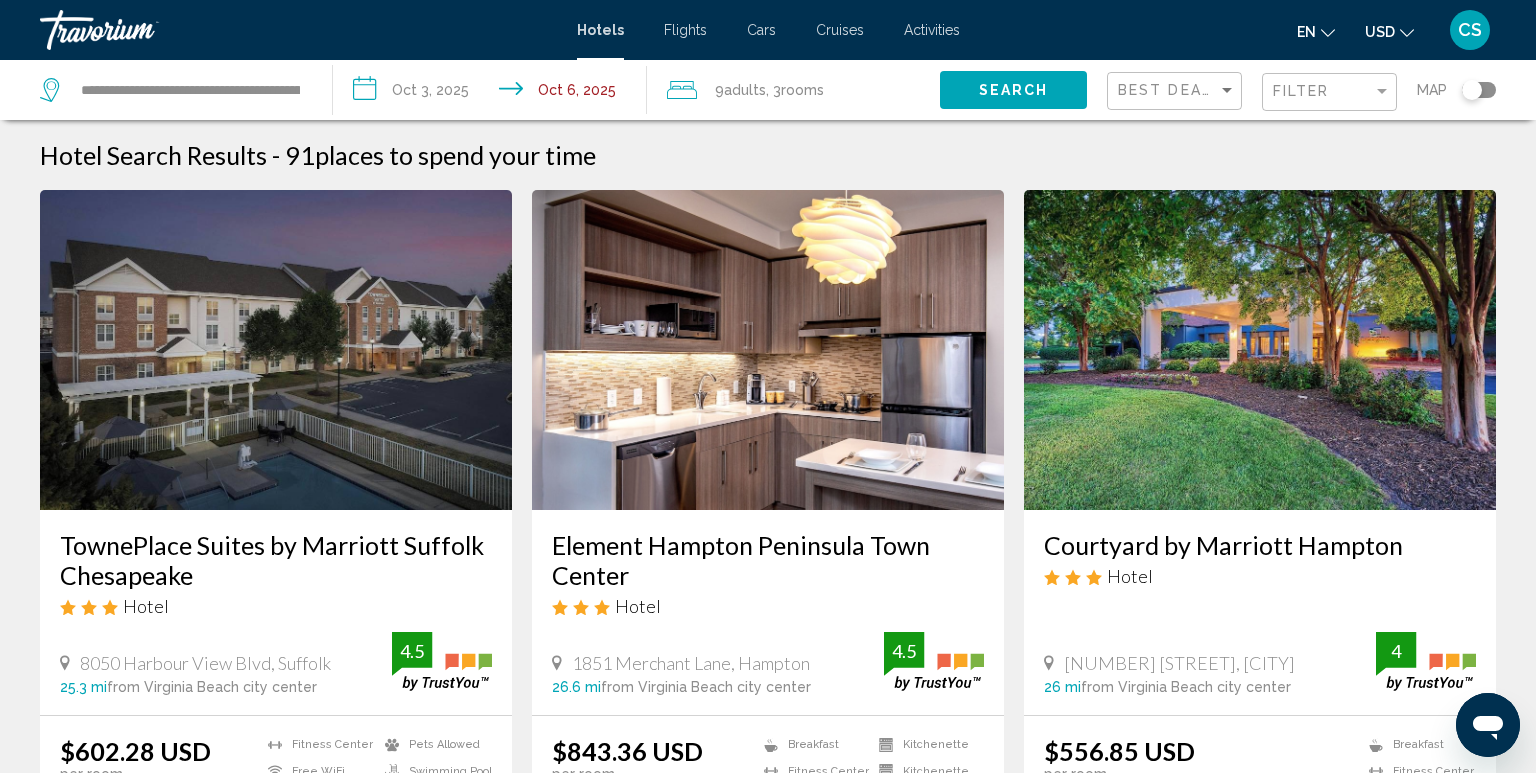 click on "CS" at bounding box center (1470, 30) 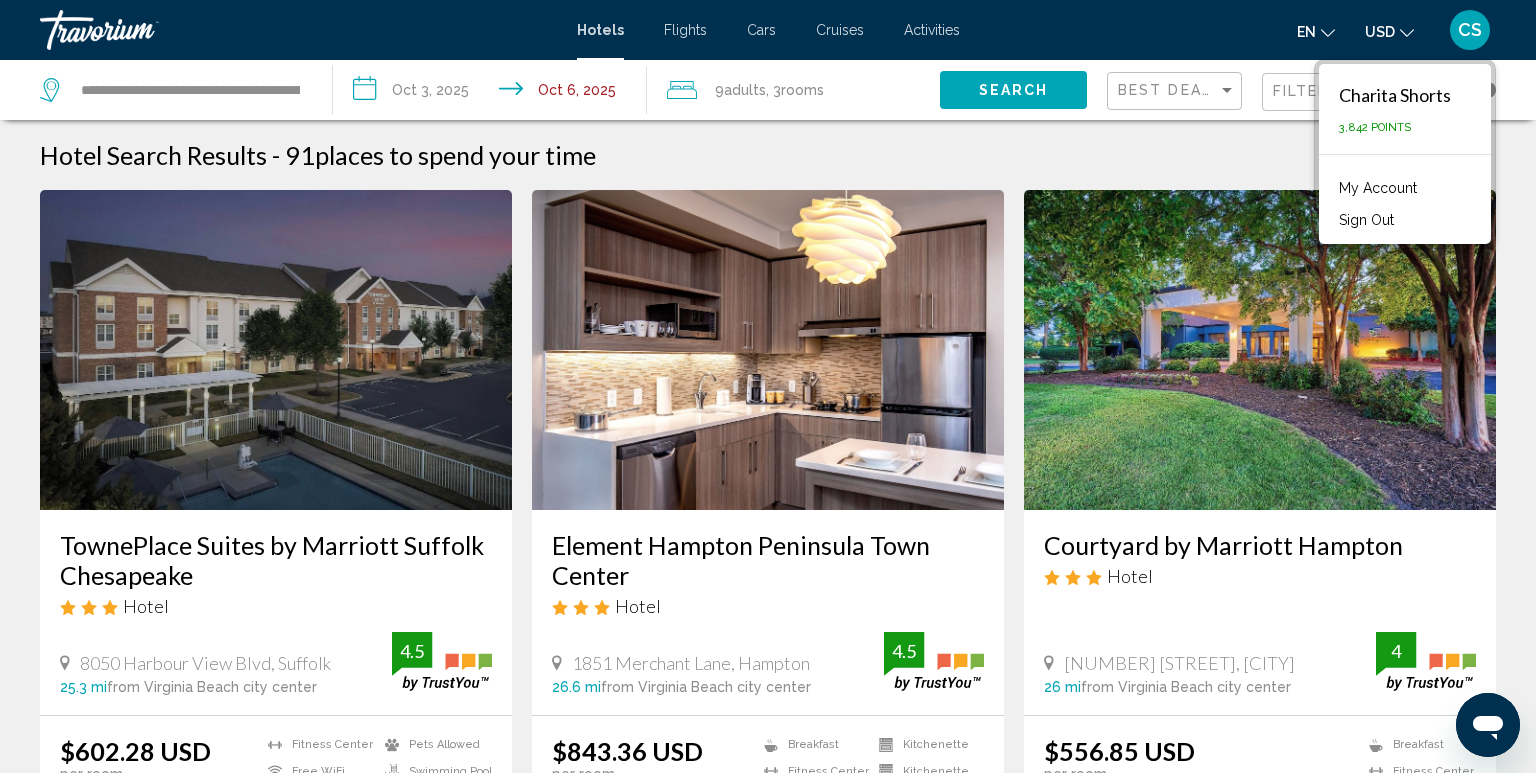 click on "Sign Out" at bounding box center [1366, 220] 